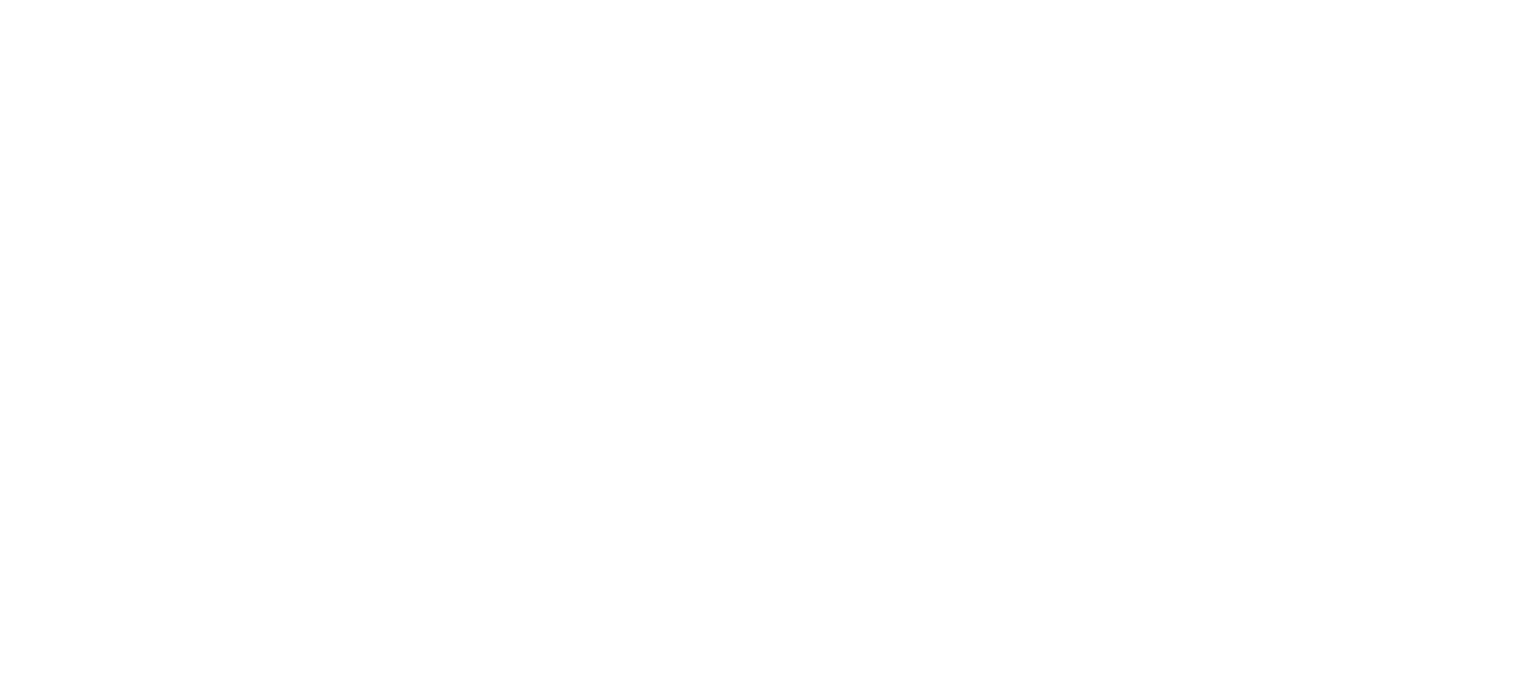 scroll, scrollTop: 0, scrollLeft: 0, axis: both 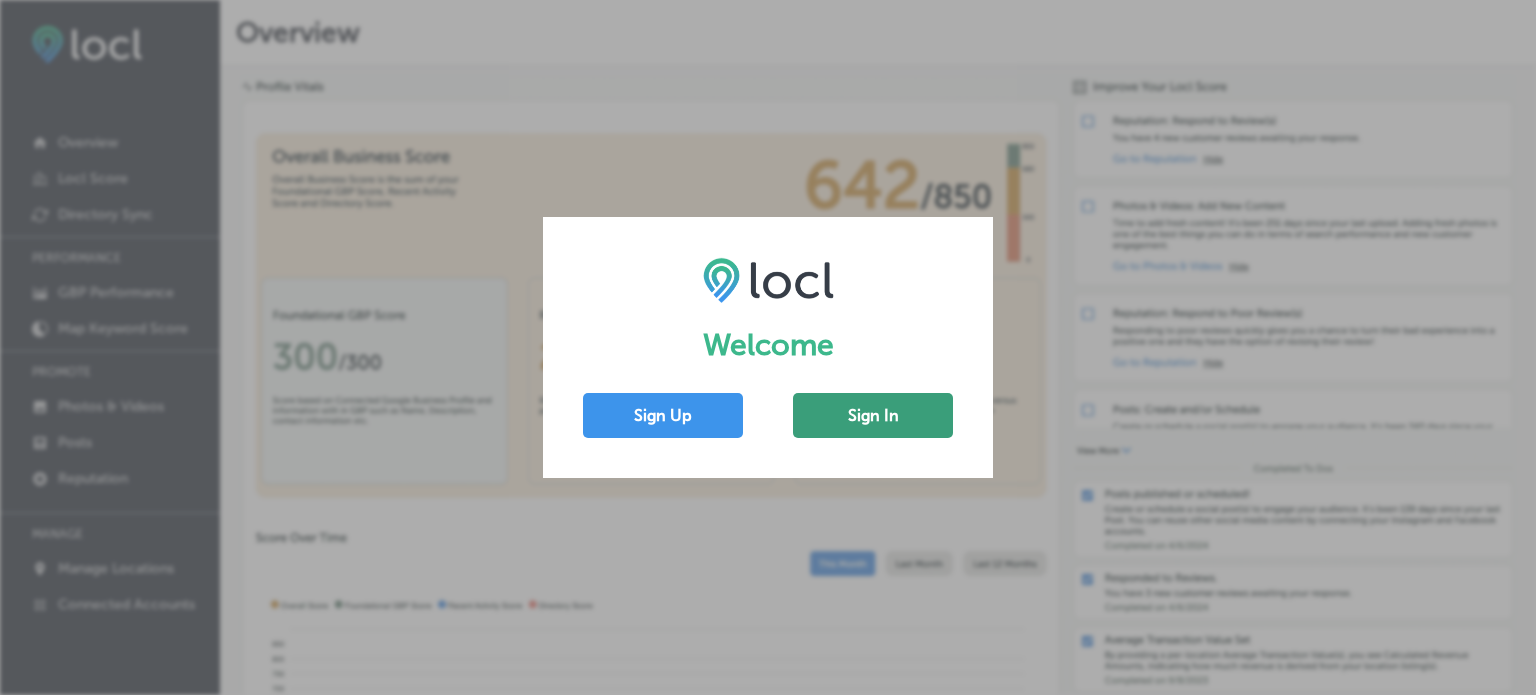 click on "Sign In" at bounding box center [873, 415] 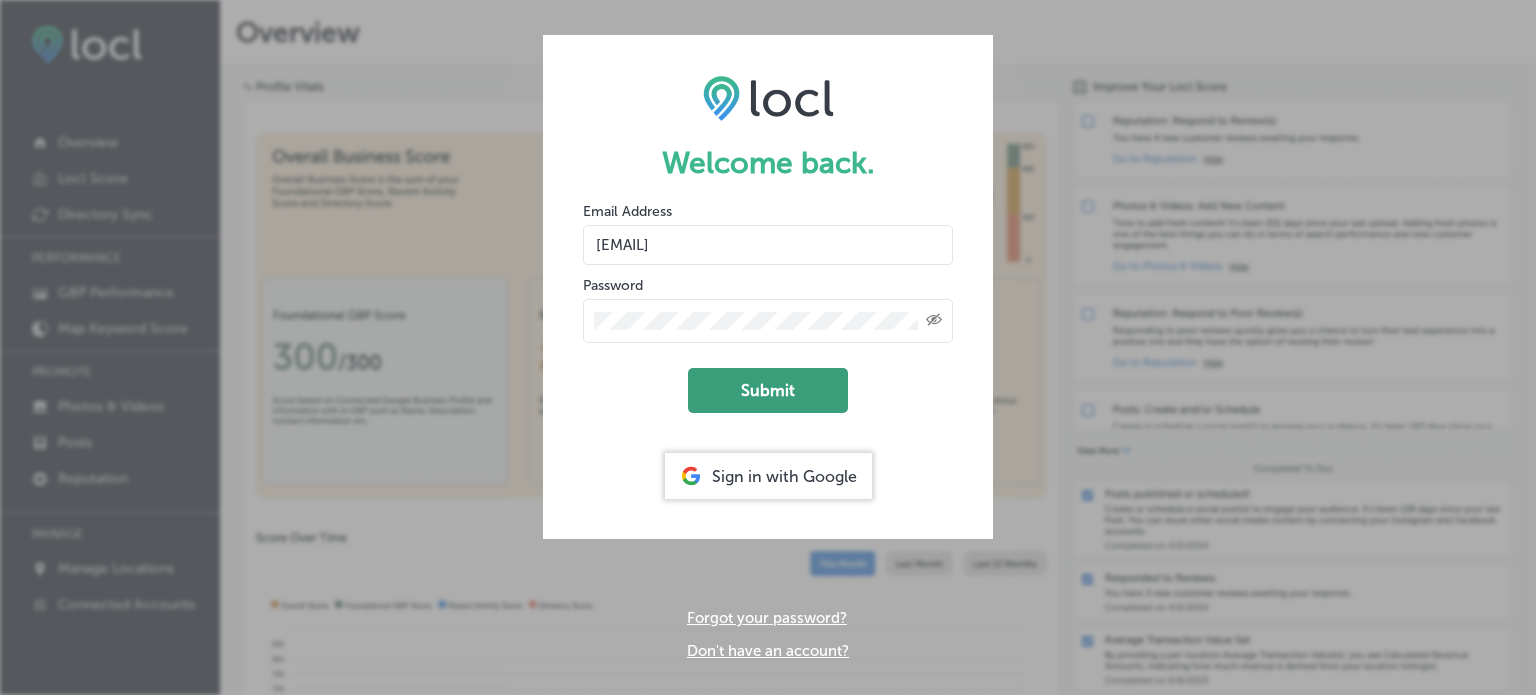 click on "Submit" 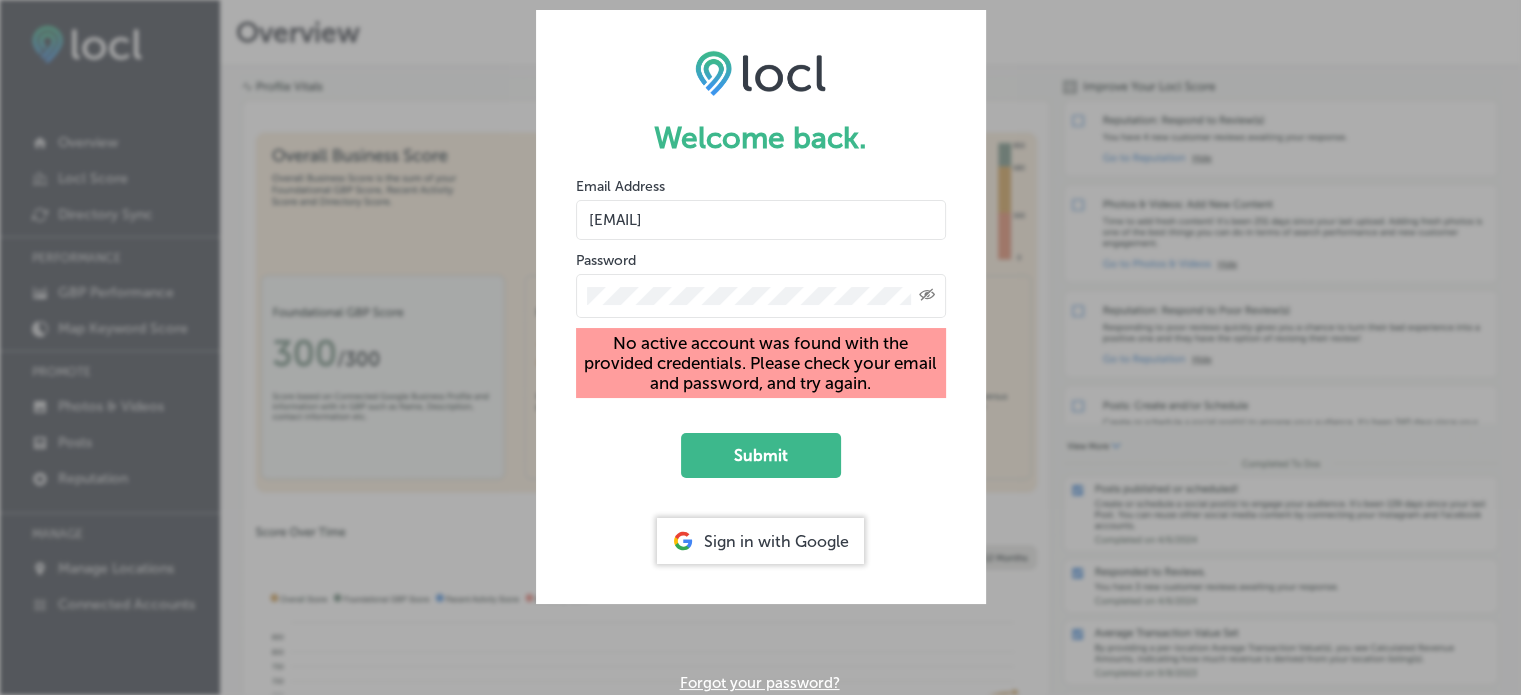 click on "[EMAIL]" at bounding box center (761, 220) 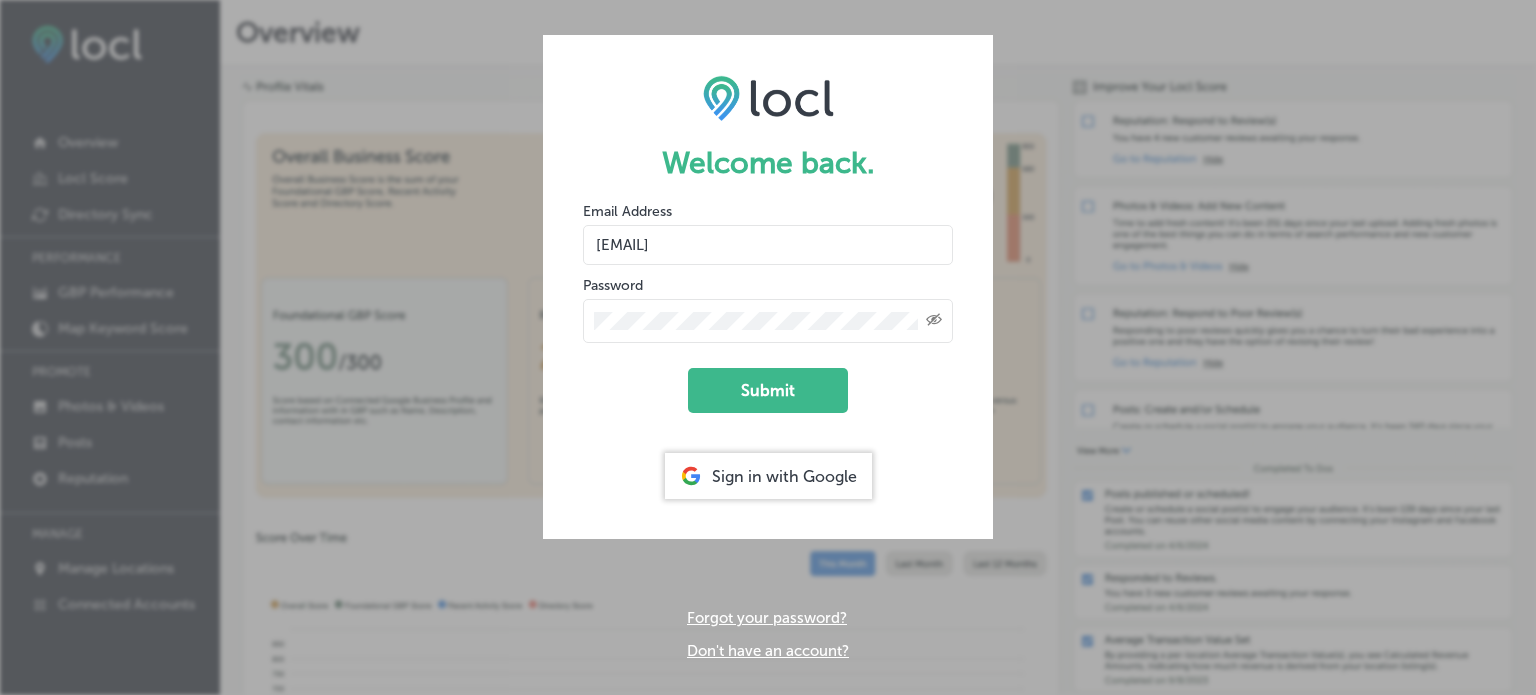 click on "Submit" 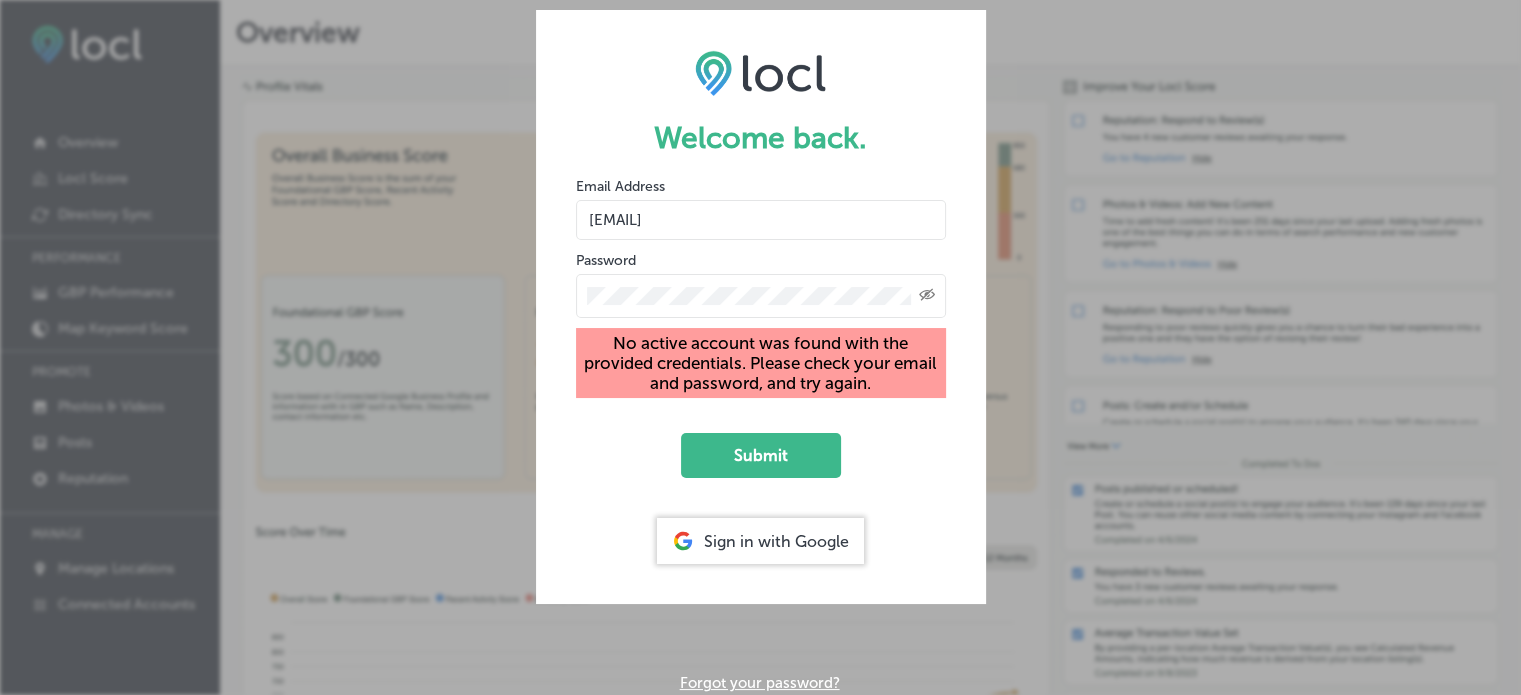 drag, startPoint x: 660, startPoint y: 223, endPoint x: 507, endPoint y: 215, distance: 153.20901 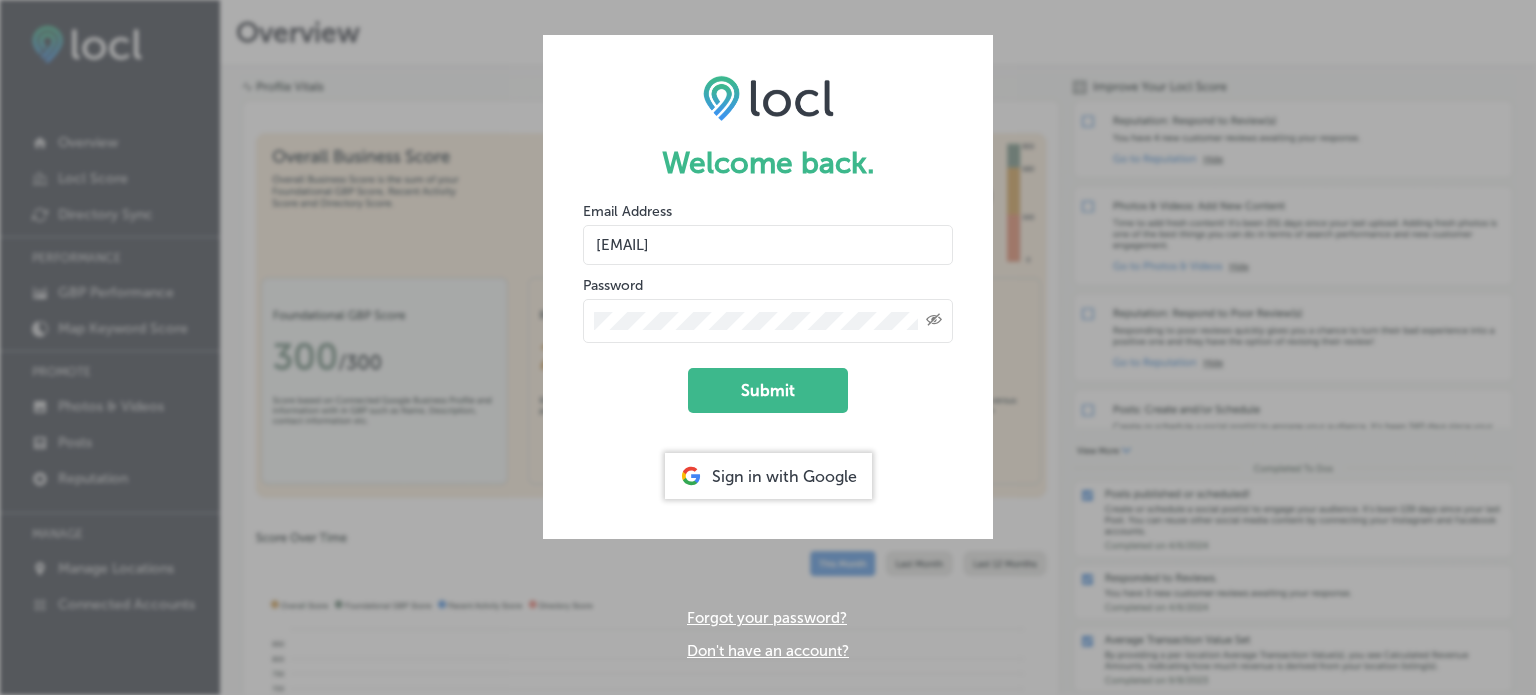click on "Submit" 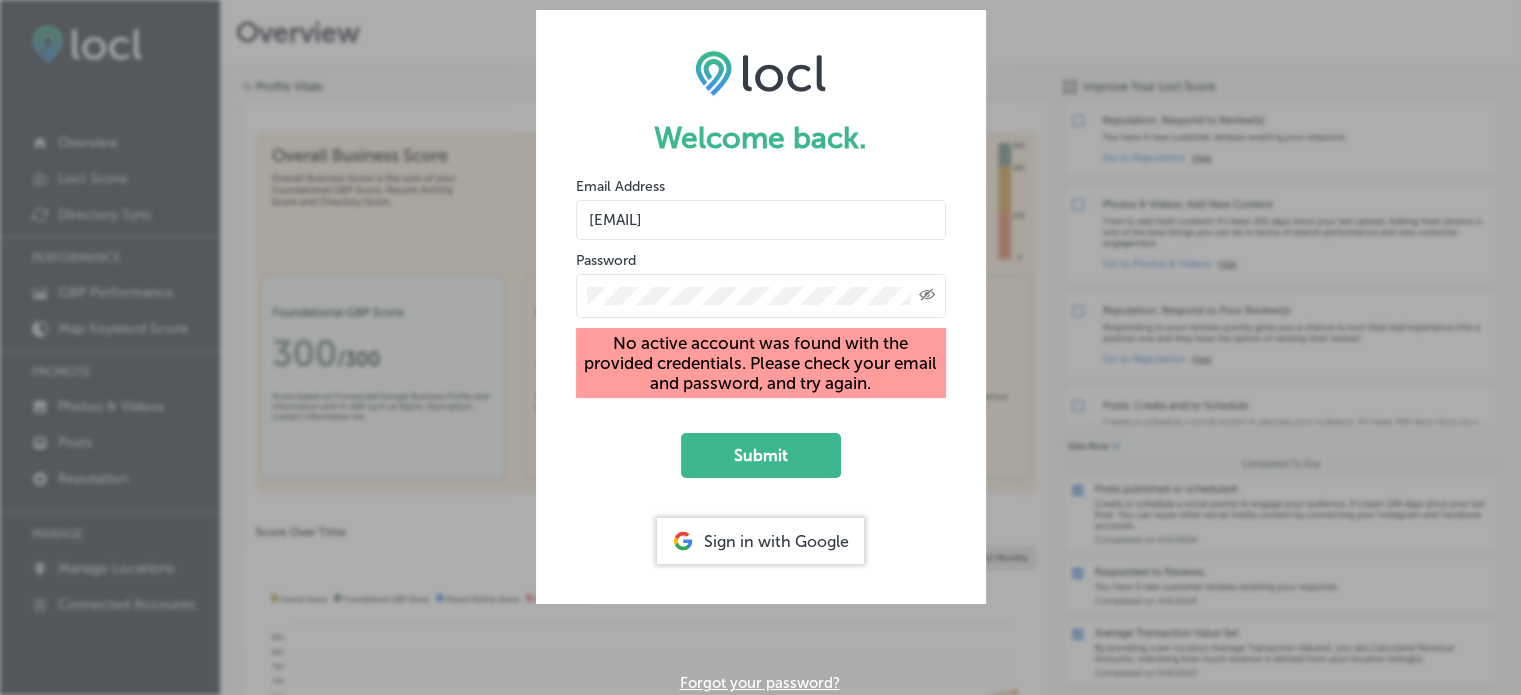 click on "Created with Sketch." at bounding box center (761, 296) 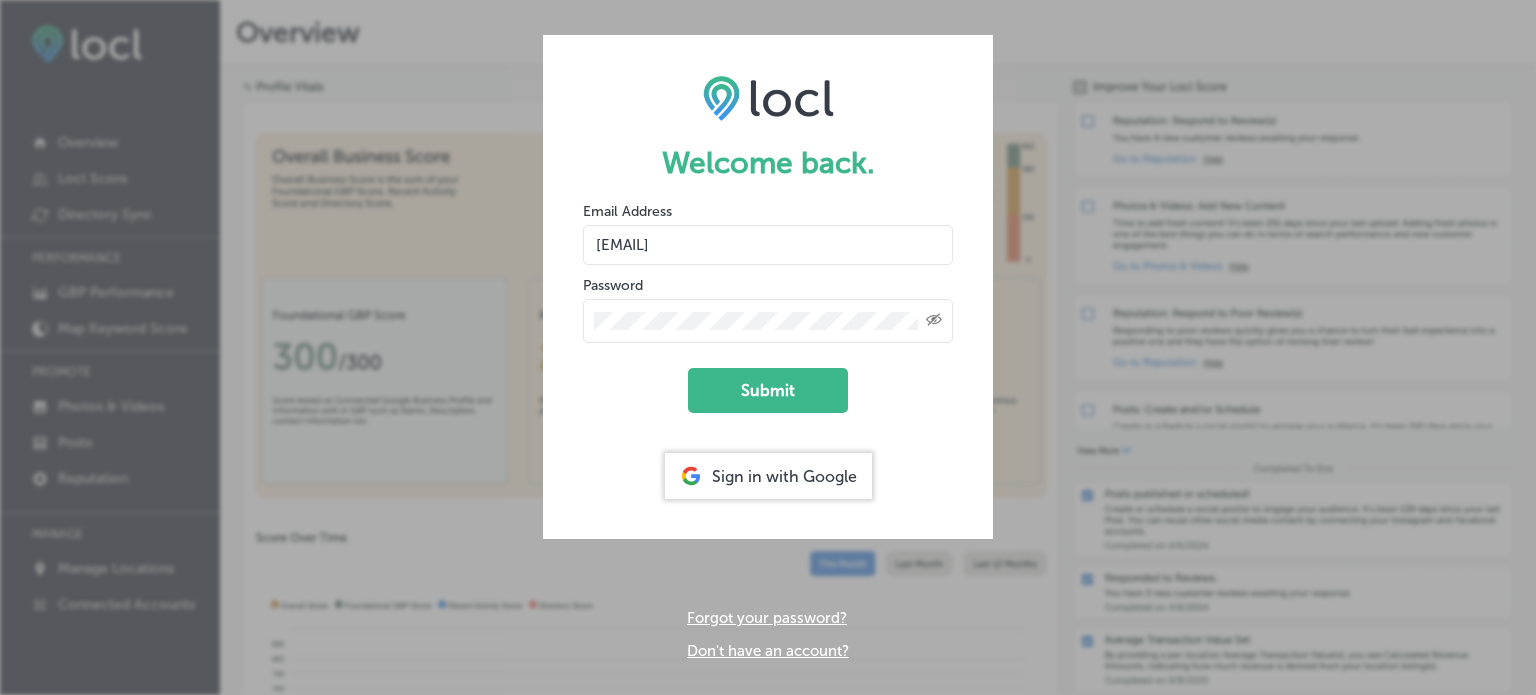 type on "[EMAIL]" 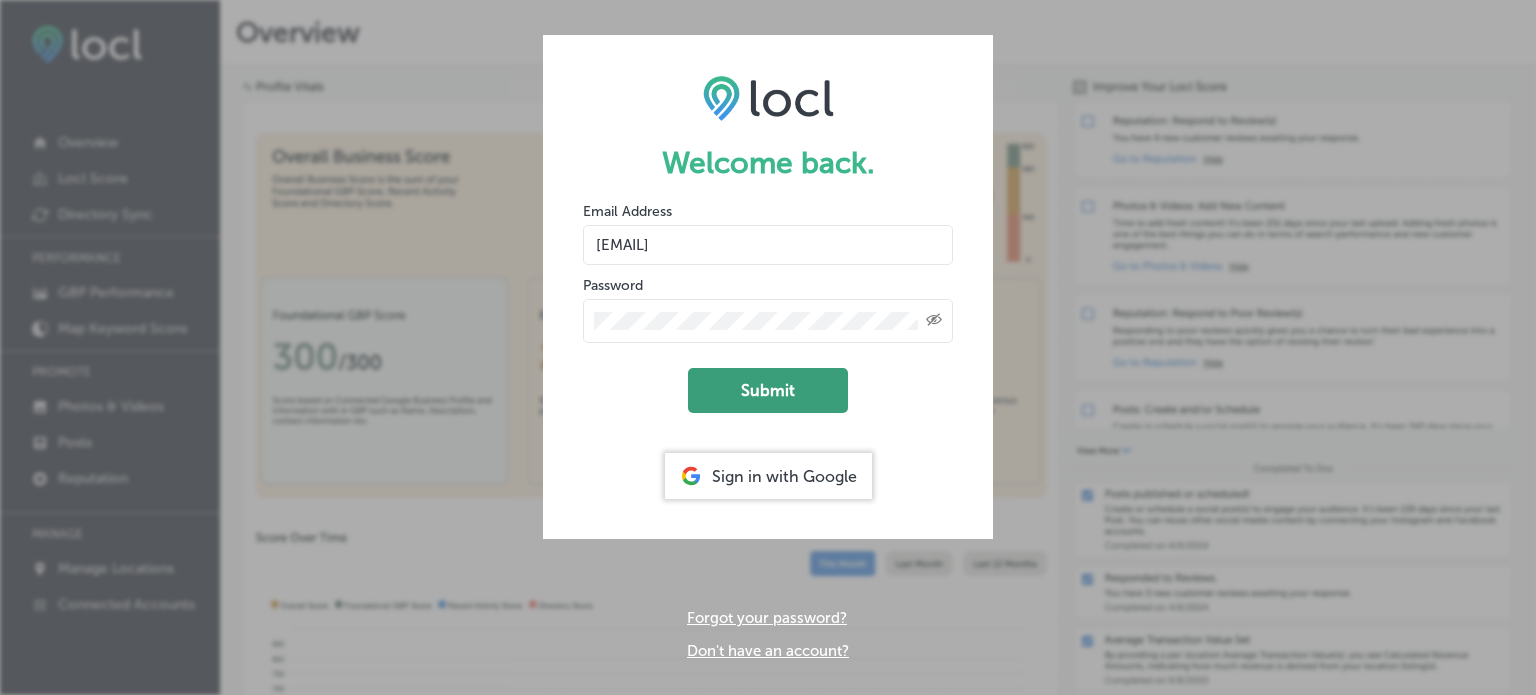 click on "Submit" 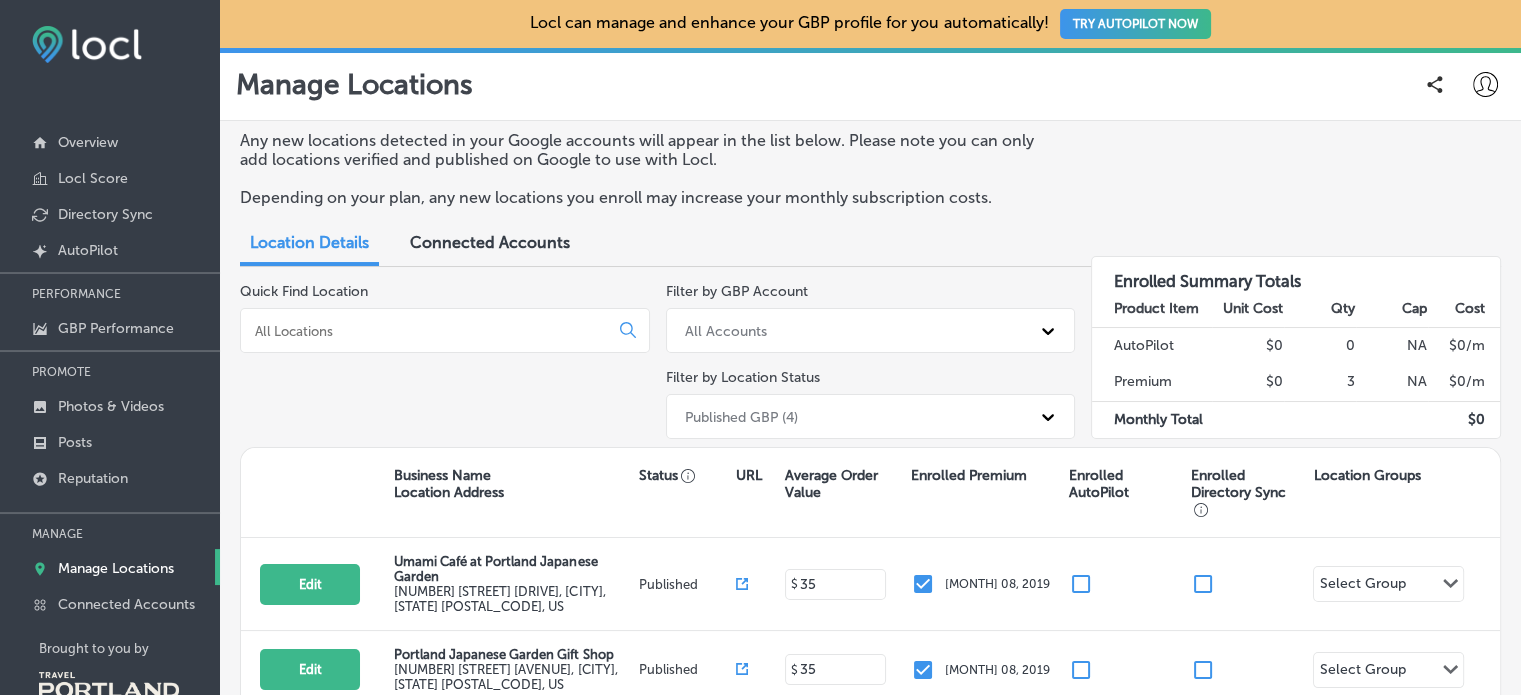 click on "Manage Locations" at bounding box center (116, 568) 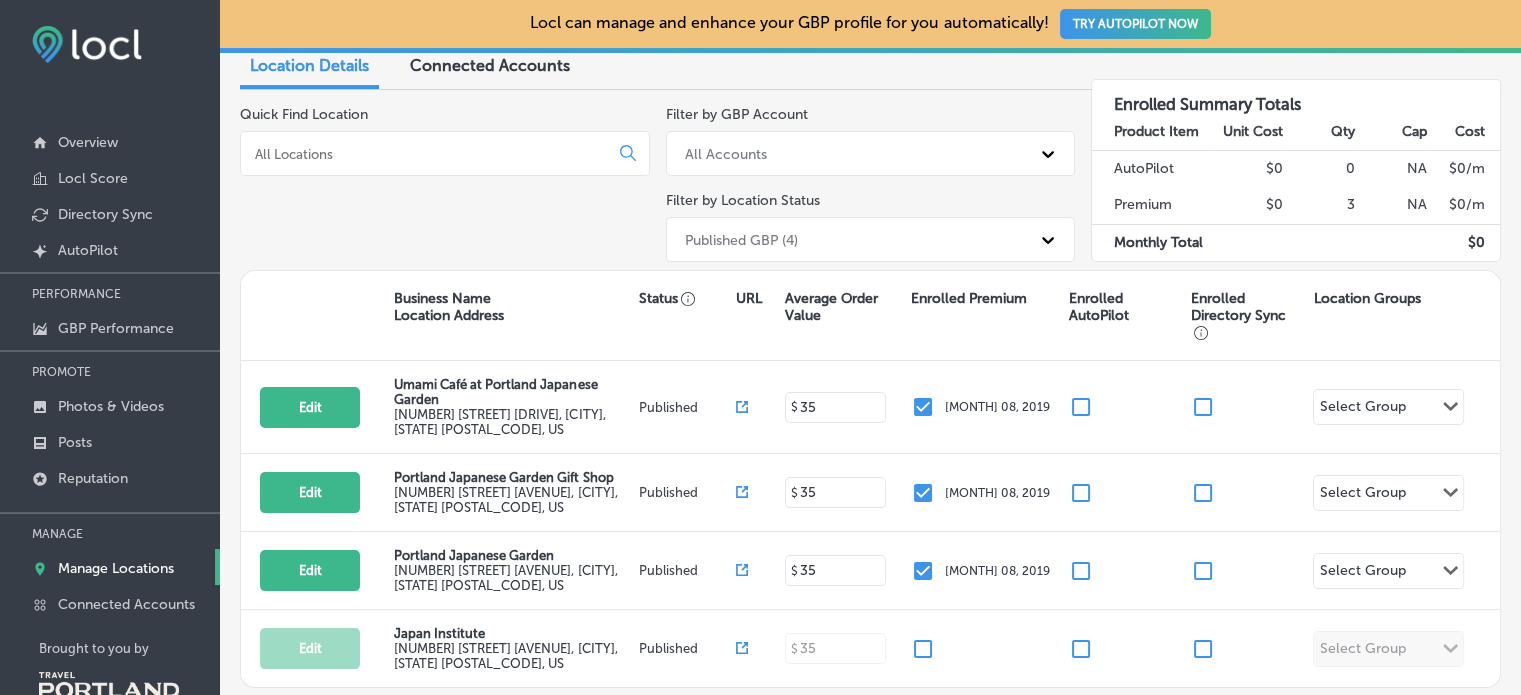 scroll, scrollTop: 200, scrollLeft: 0, axis: vertical 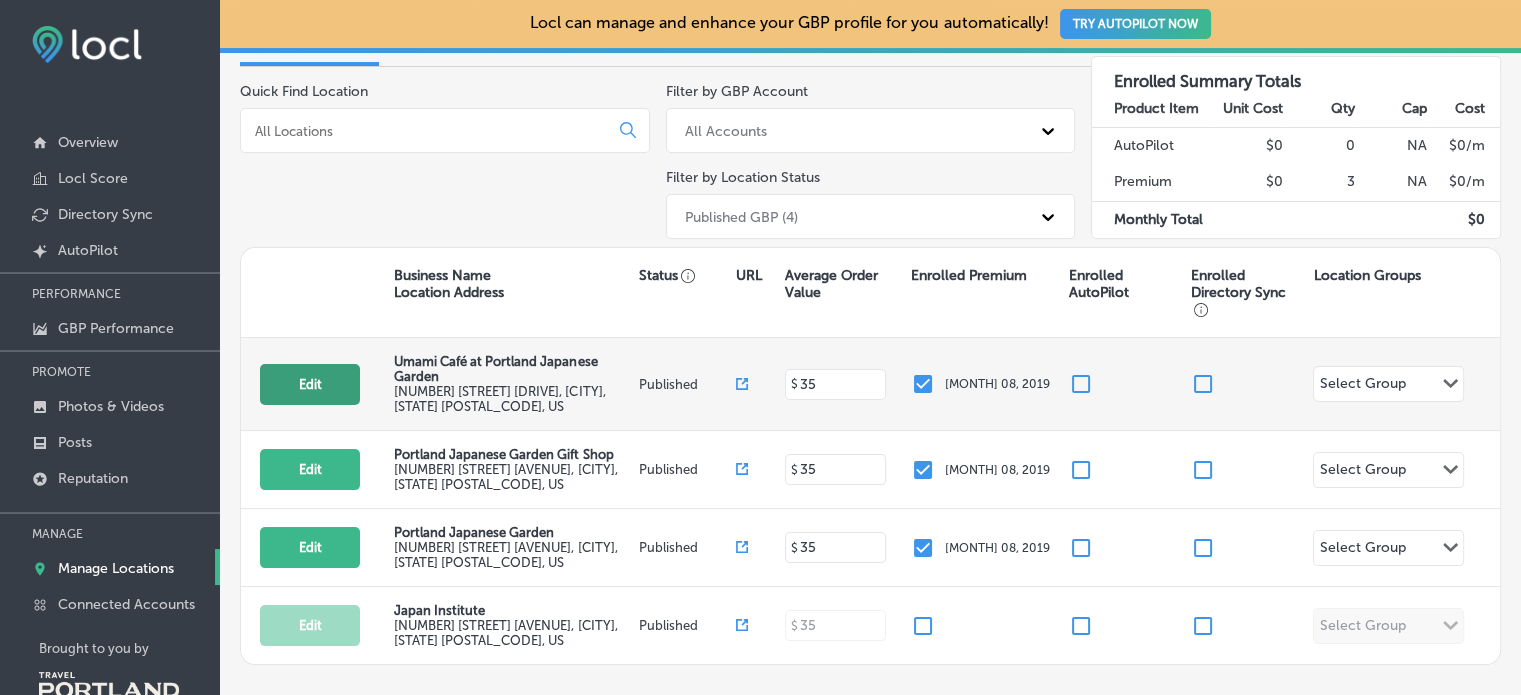 click on "Edit" at bounding box center (310, 384) 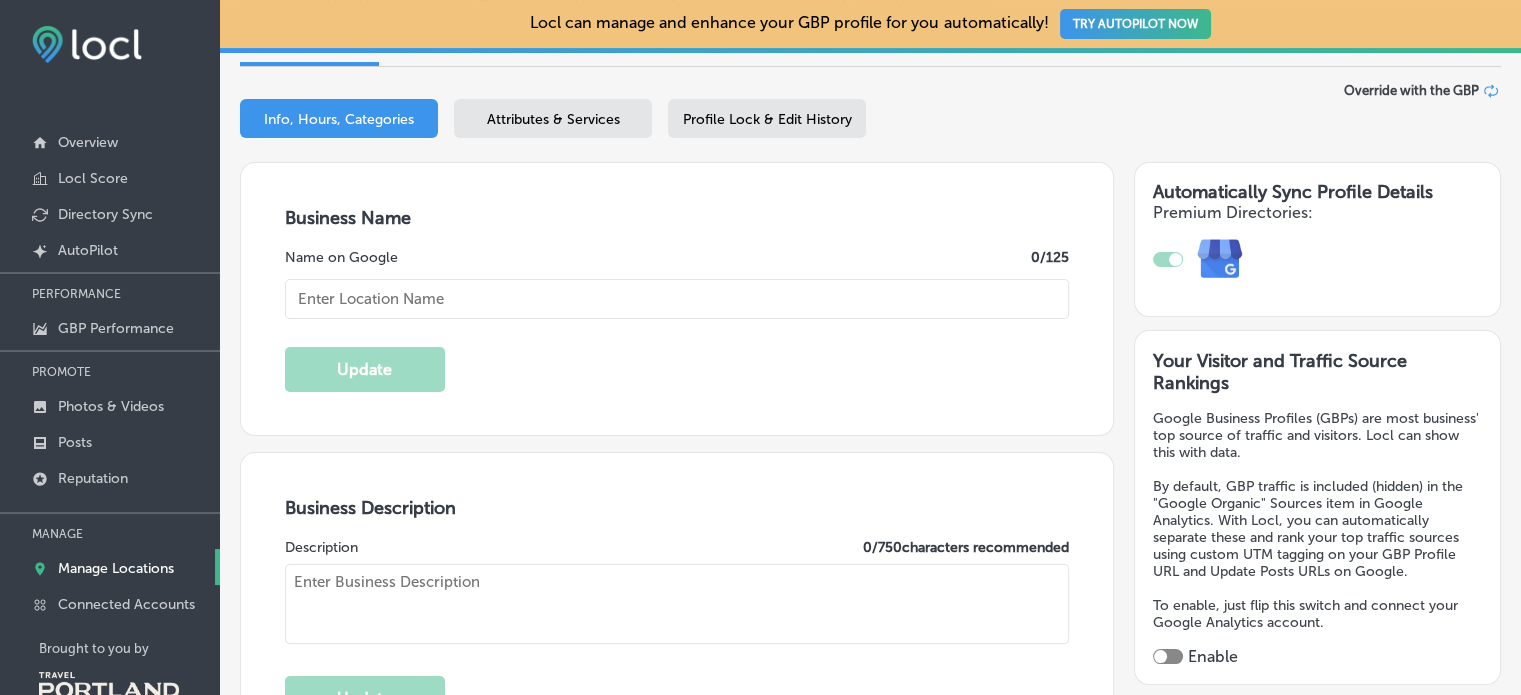 type on "Umami Café at Portland Japanese Garden" 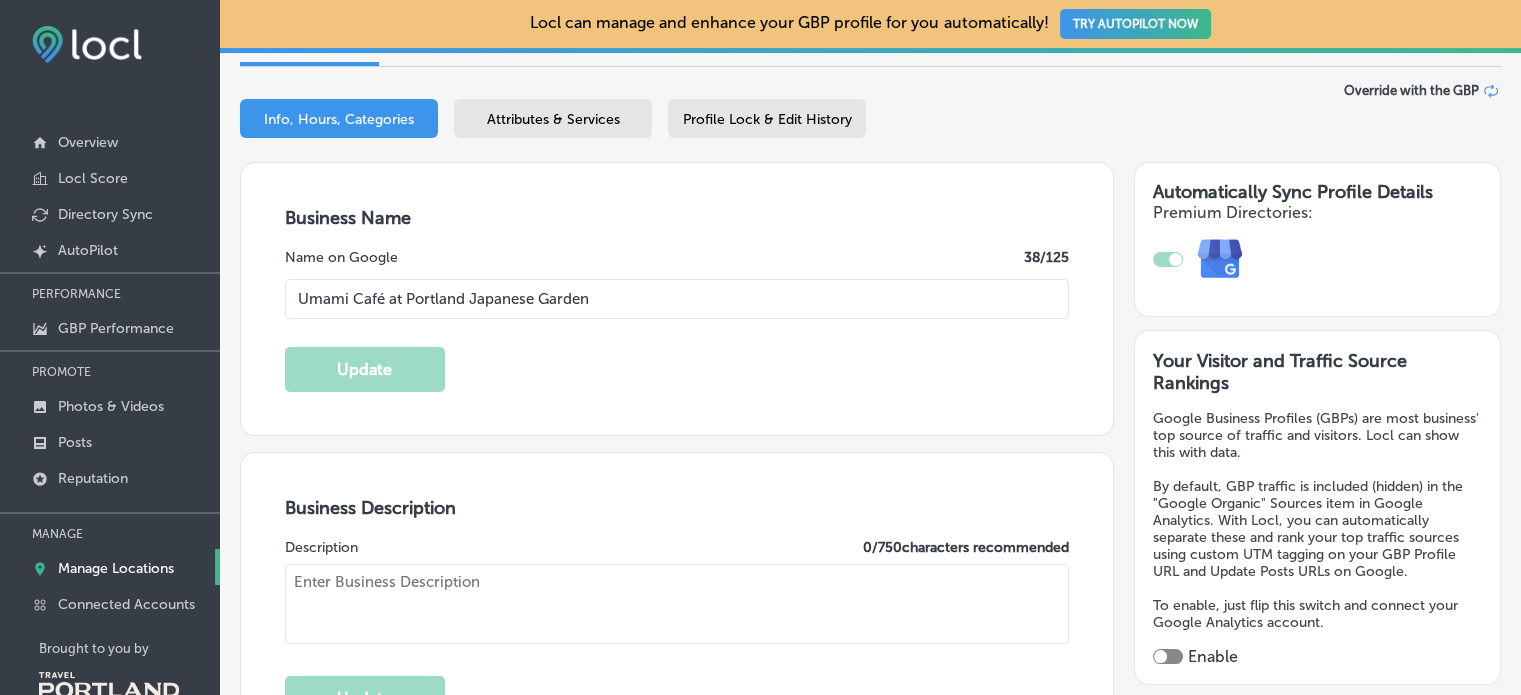 type on "[NUMBER] [STREET] [DRIVE]" 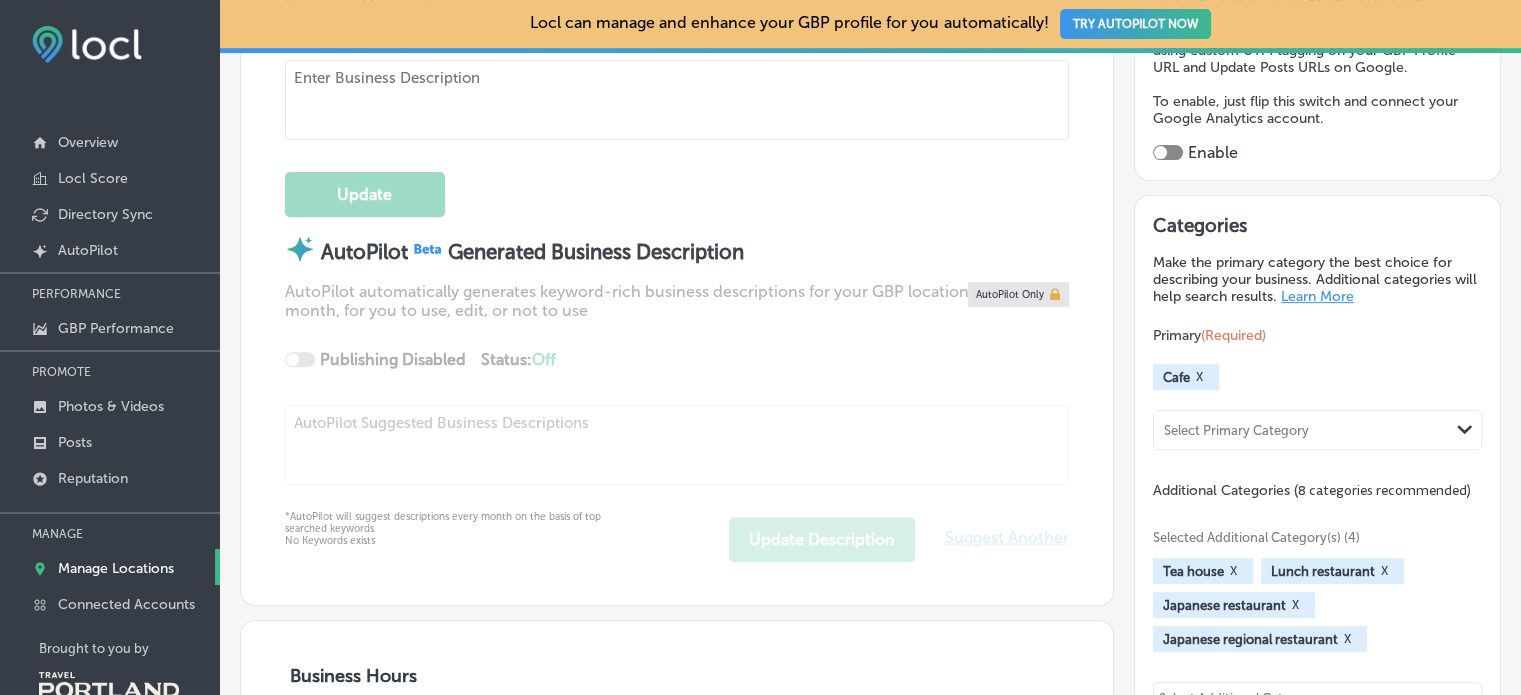type on "[PHONE]" 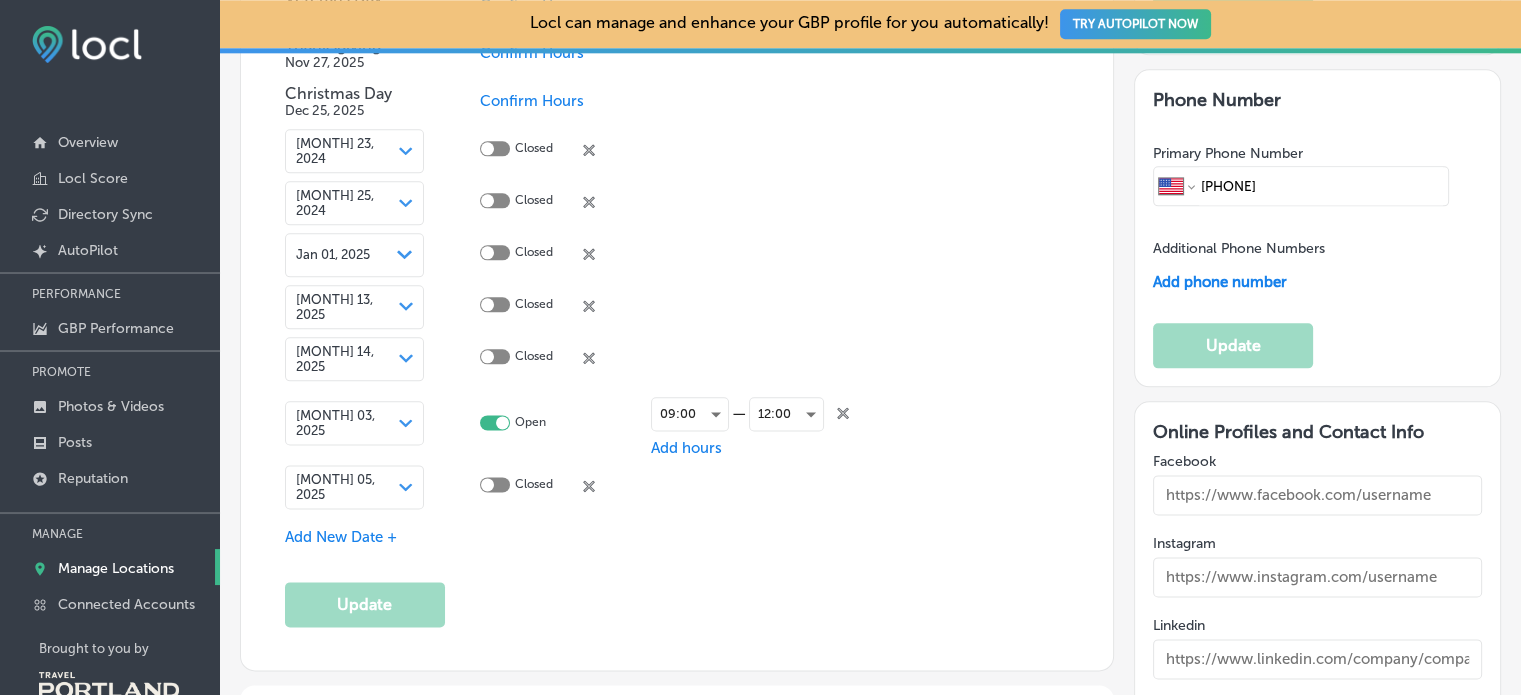 scroll, scrollTop: 2535, scrollLeft: 0, axis: vertical 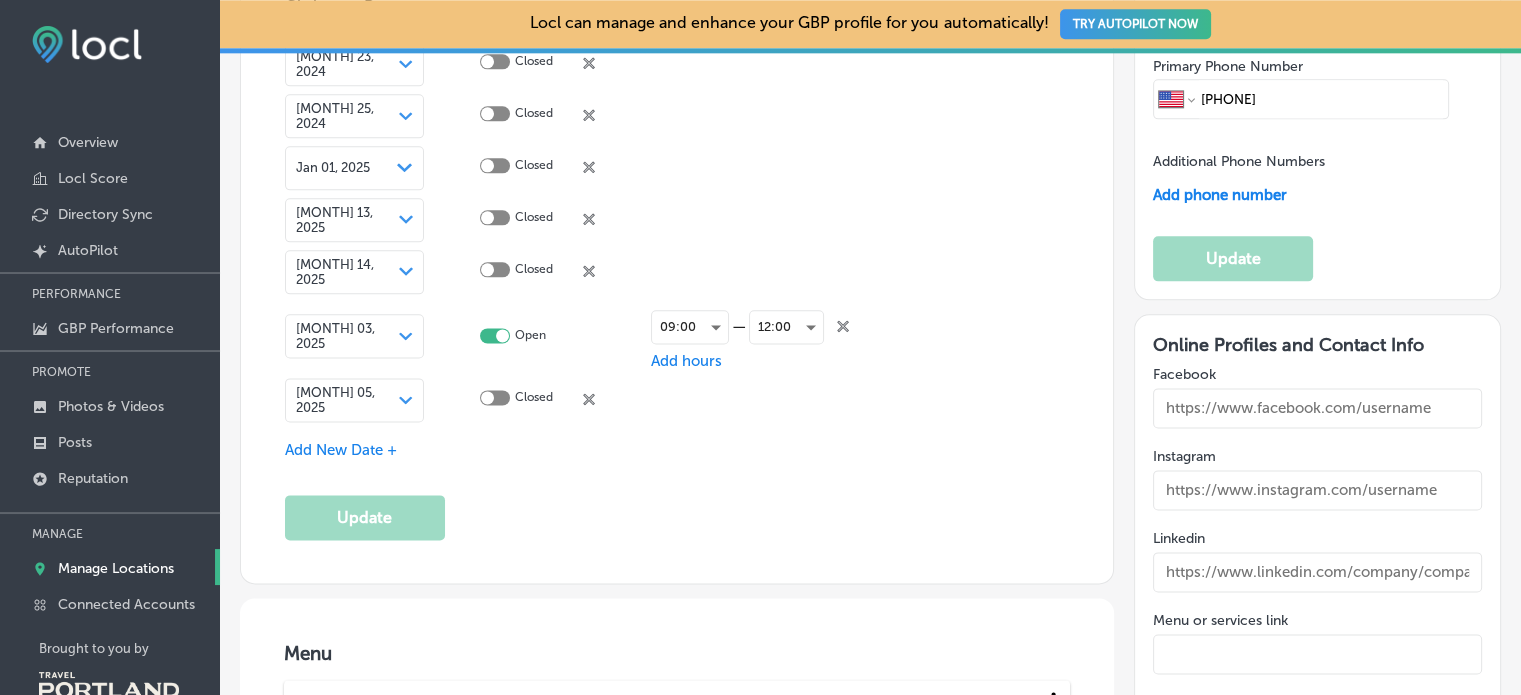 click on "Add New Date +" at bounding box center [341, 450] 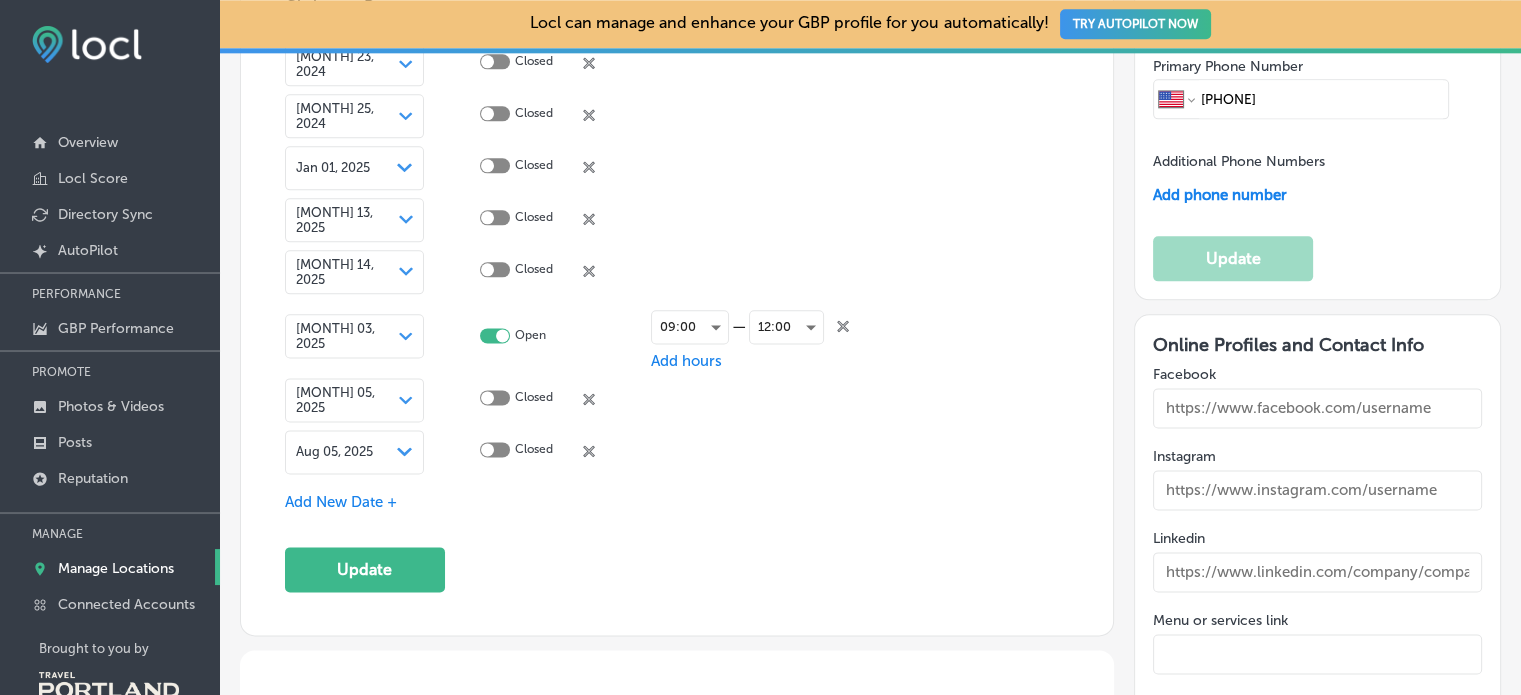 click 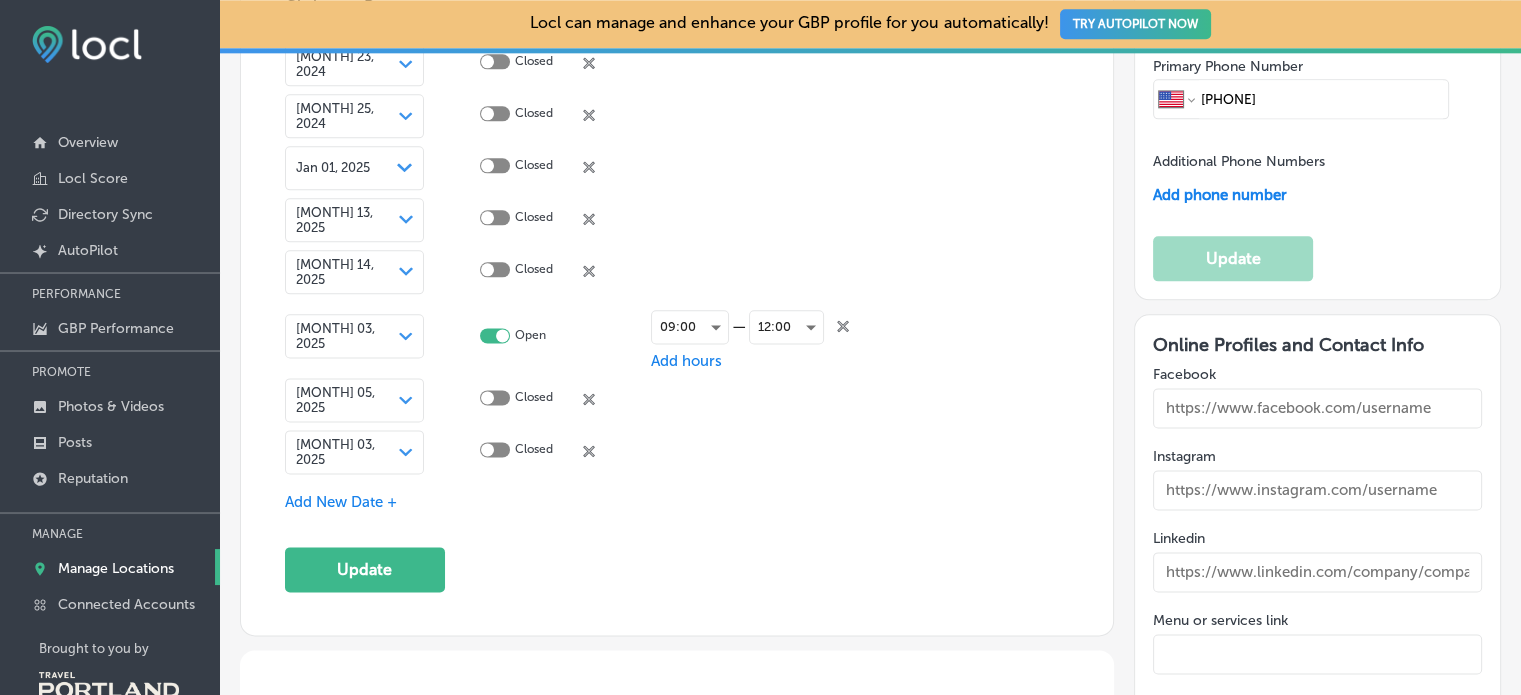 click on "[MONTH] 03, 2025
Path
Created with Sketch." at bounding box center [354, 452] 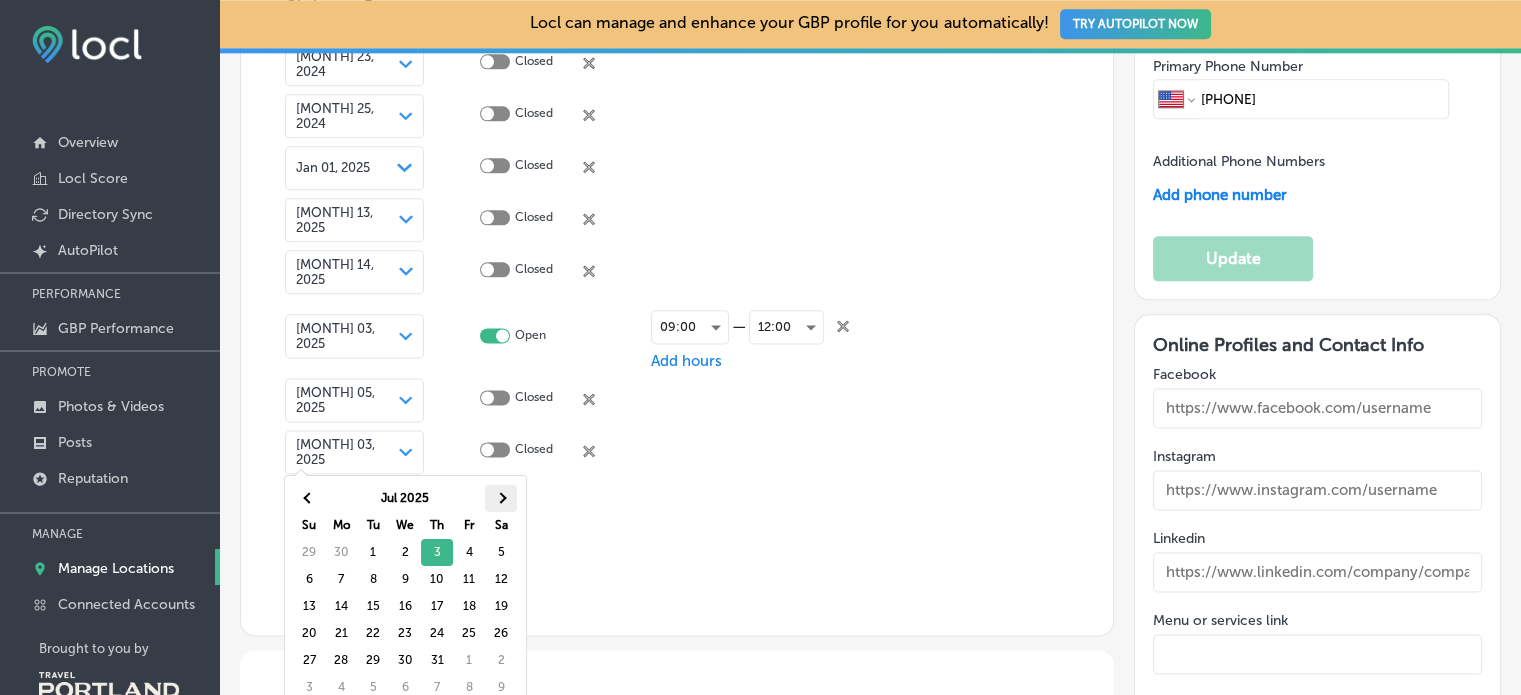 click at bounding box center [501, 498] 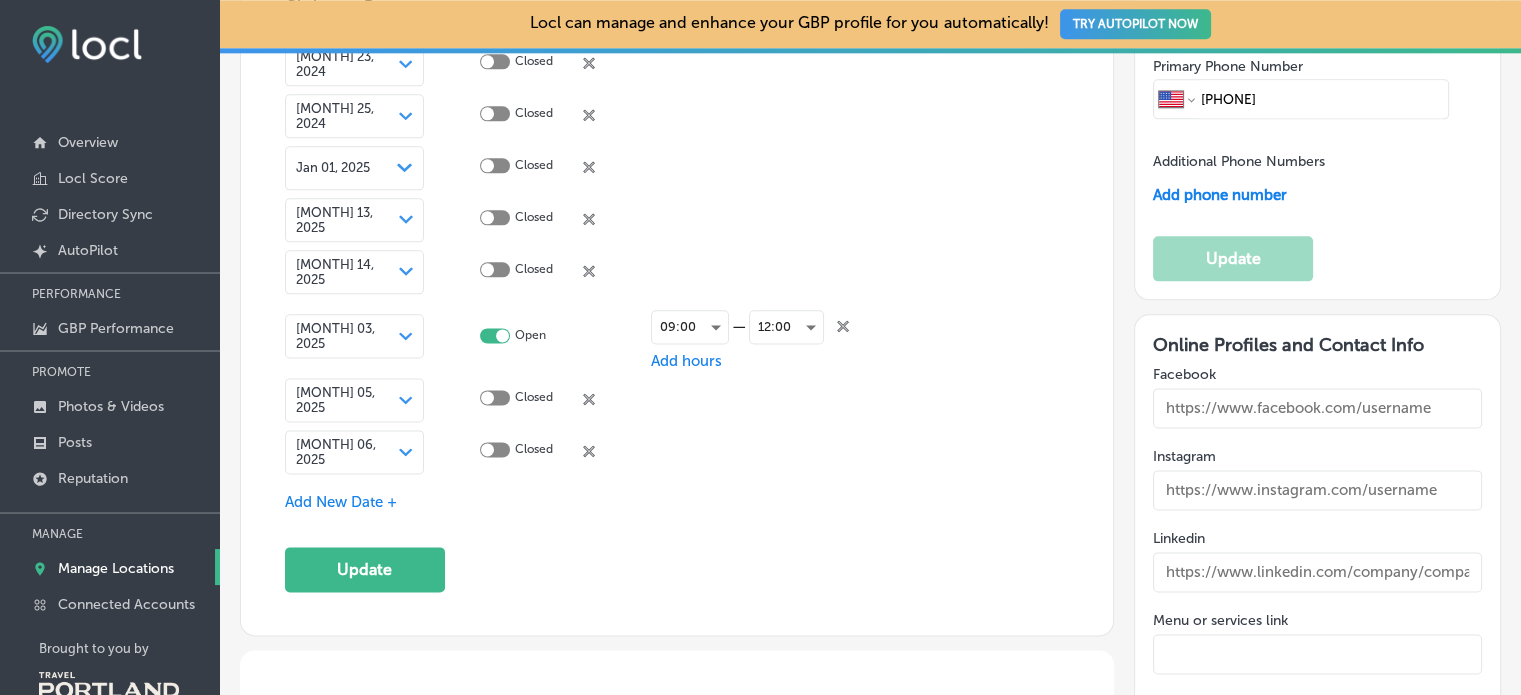 click at bounding box center (495, 449) 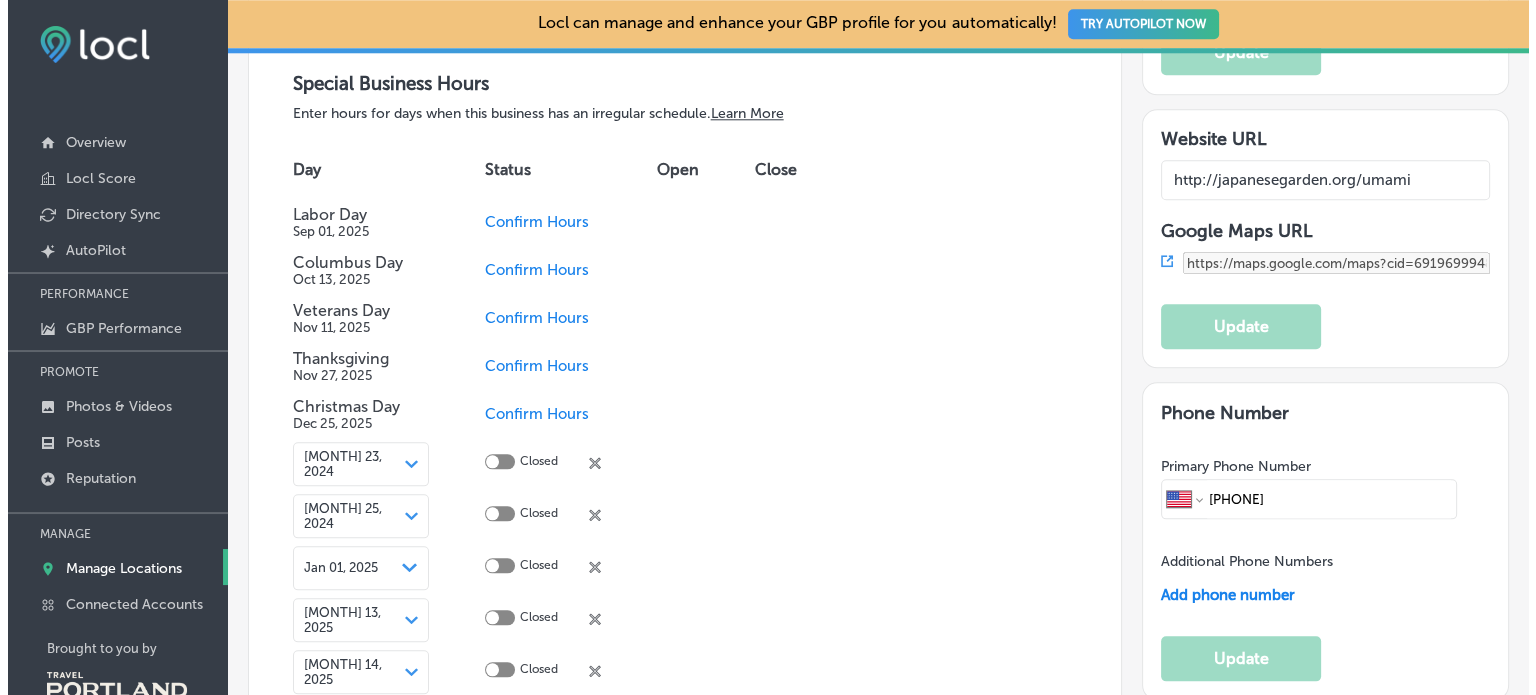 scroll, scrollTop: 2535, scrollLeft: 0, axis: vertical 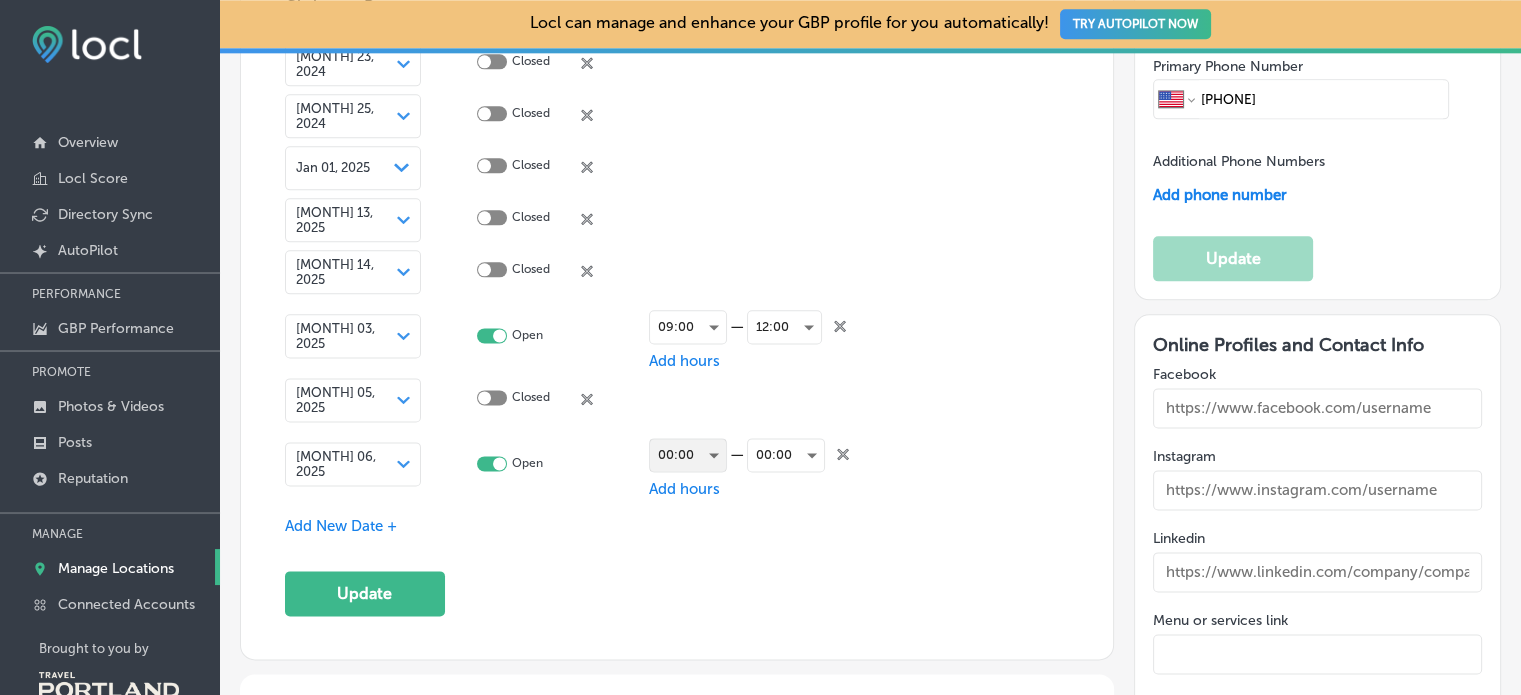 click on "00:00" at bounding box center (688, 455) 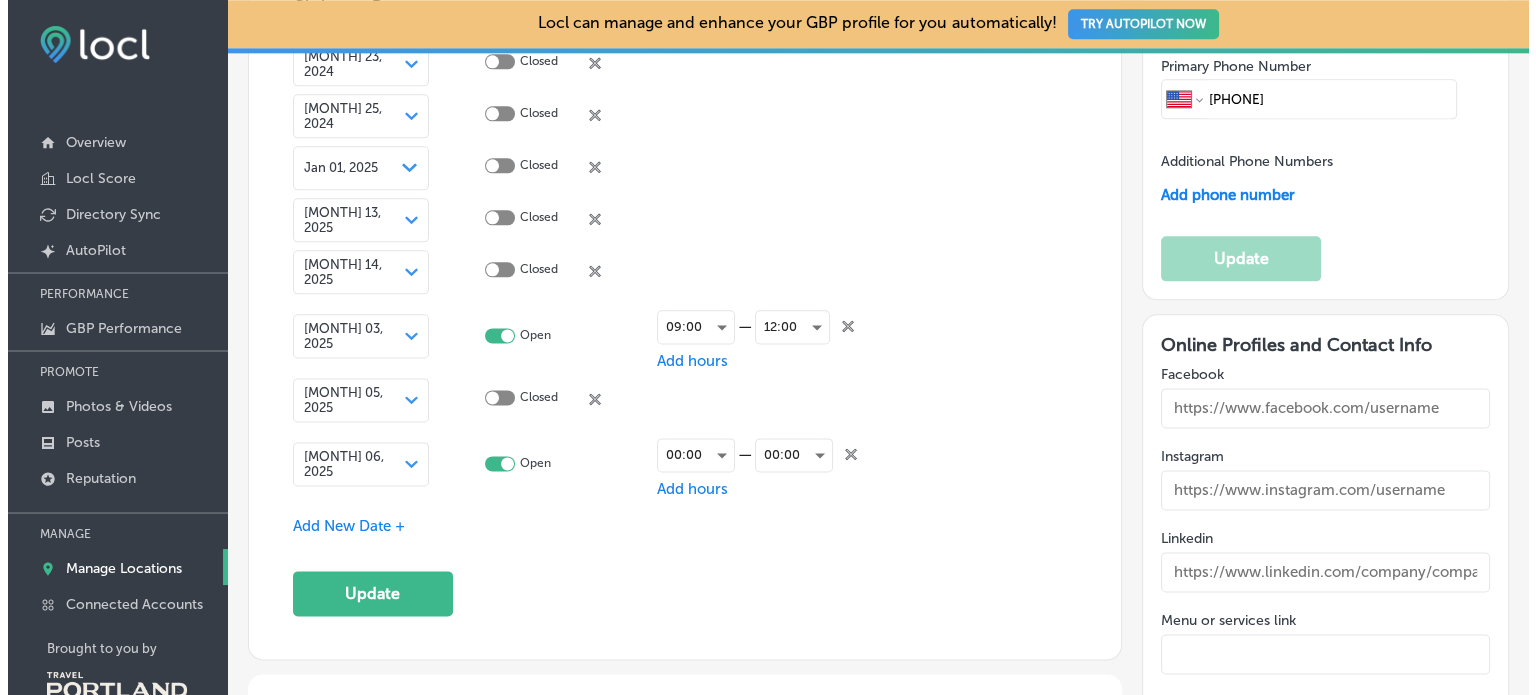 scroll, scrollTop: 2539, scrollLeft: 0, axis: vertical 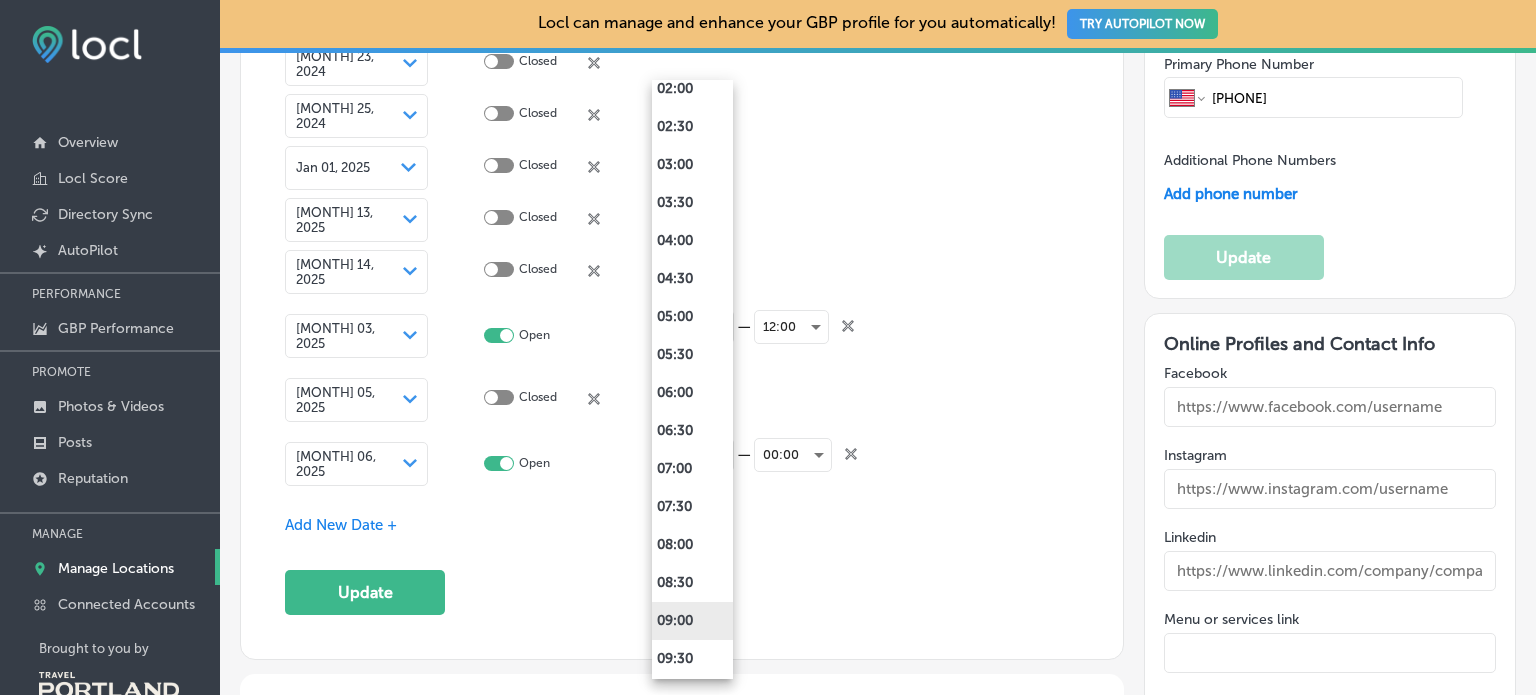 click on "09:00" at bounding box center [692, 621] 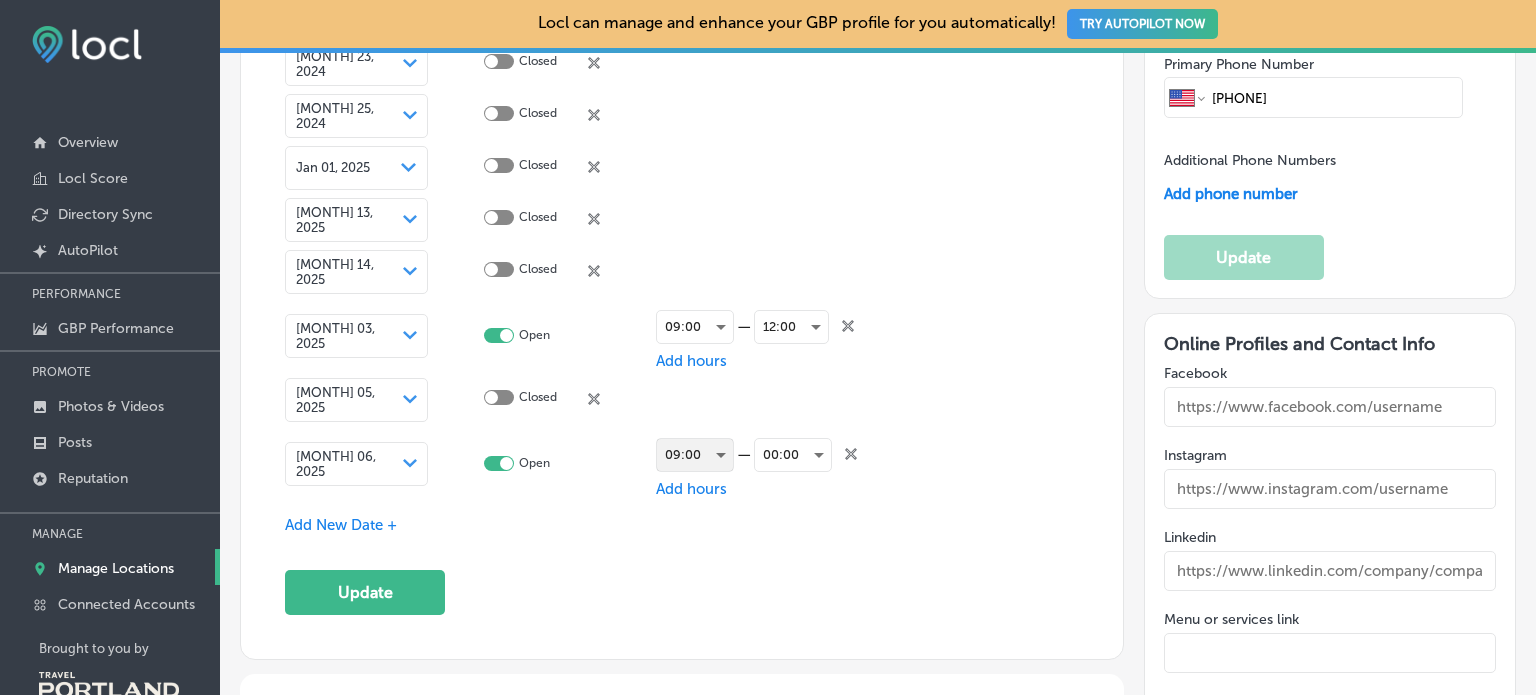 scroll, scrollTop: 2535, scrollLeft: 0, axis: vertical 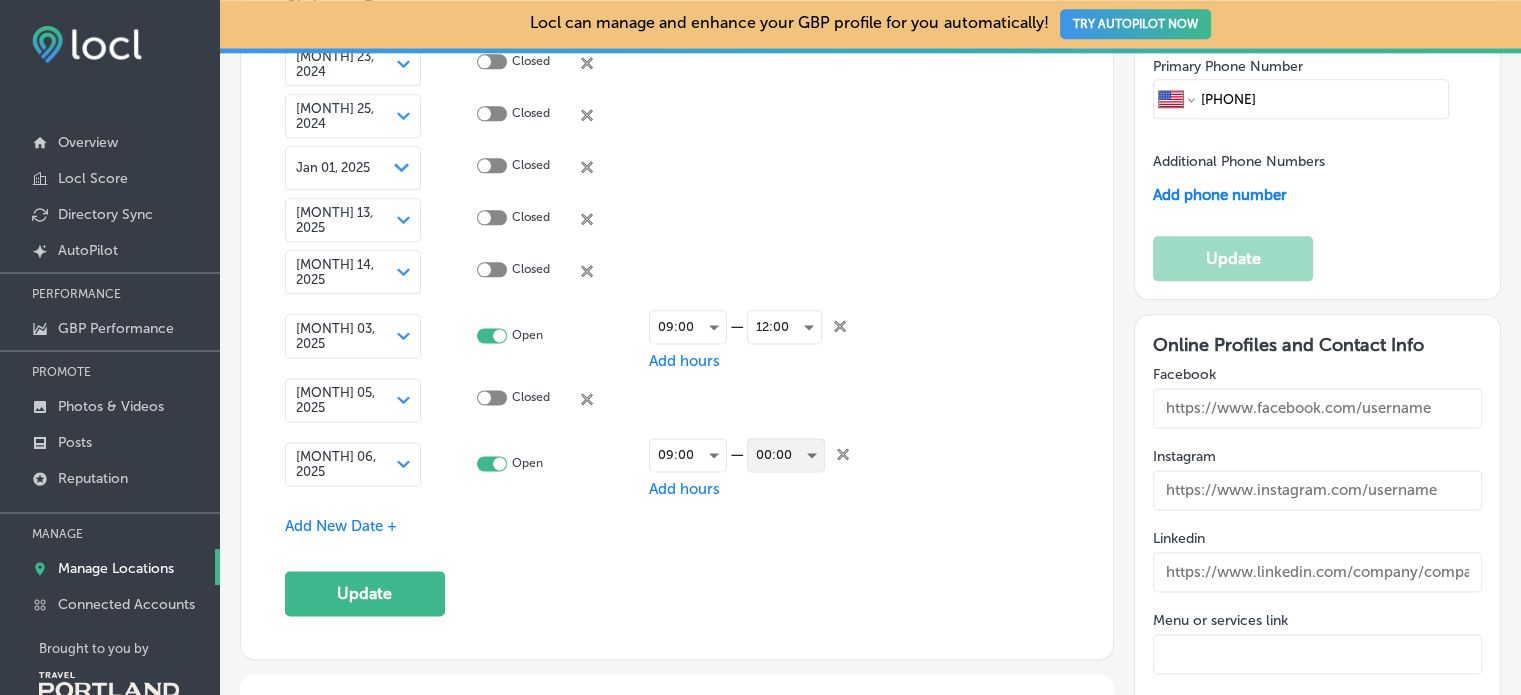 click on "00:00" at bounding box center [786, 455] 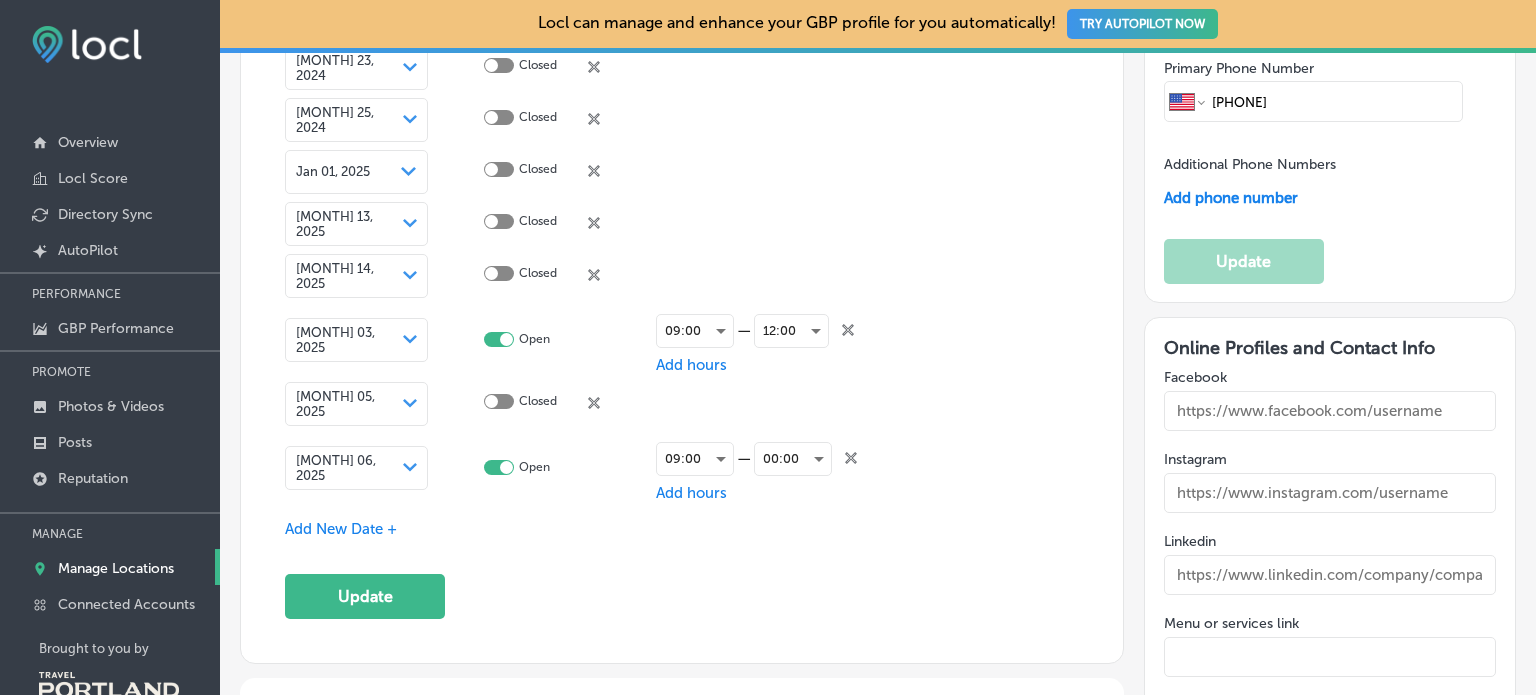 scroll, scrollTop: 2539, scrollLeft: 0, axis: vertical 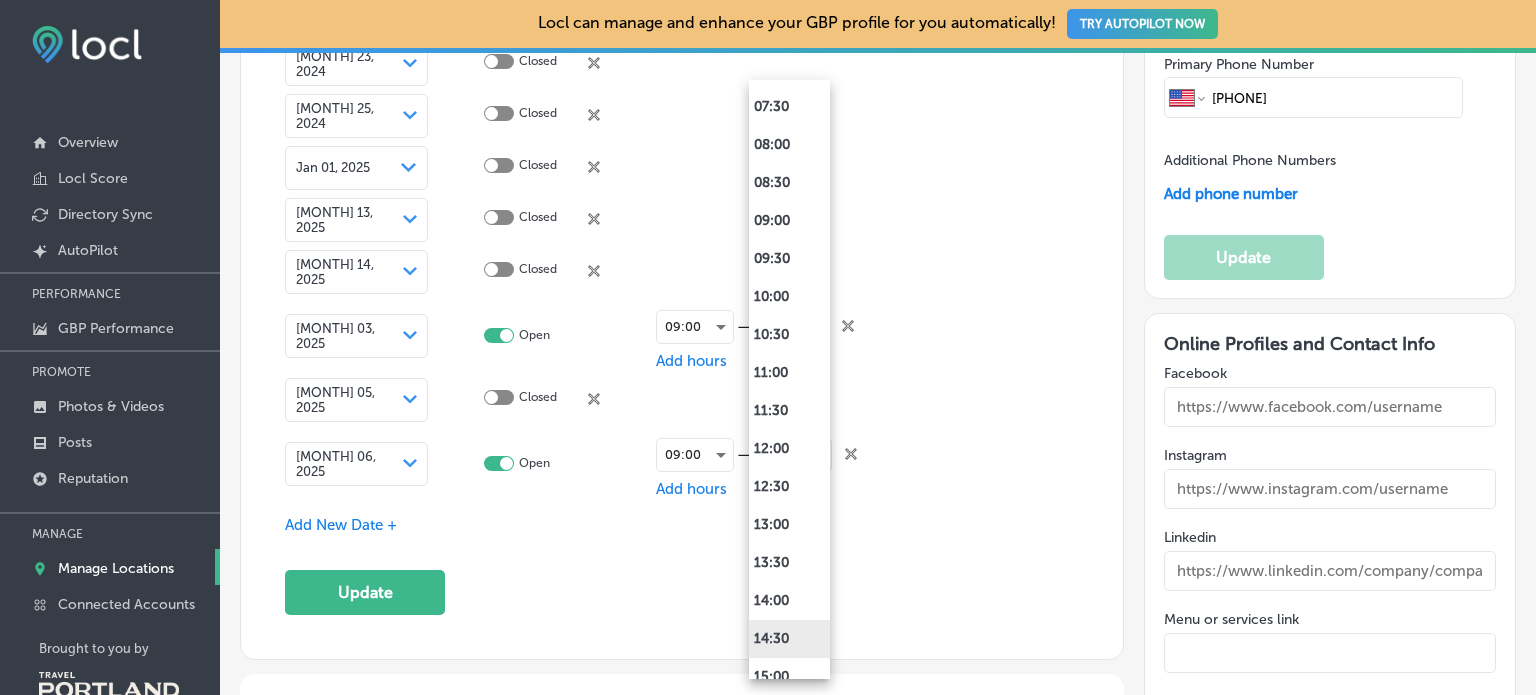 click on "14:30" at bounding box center [789, 639] 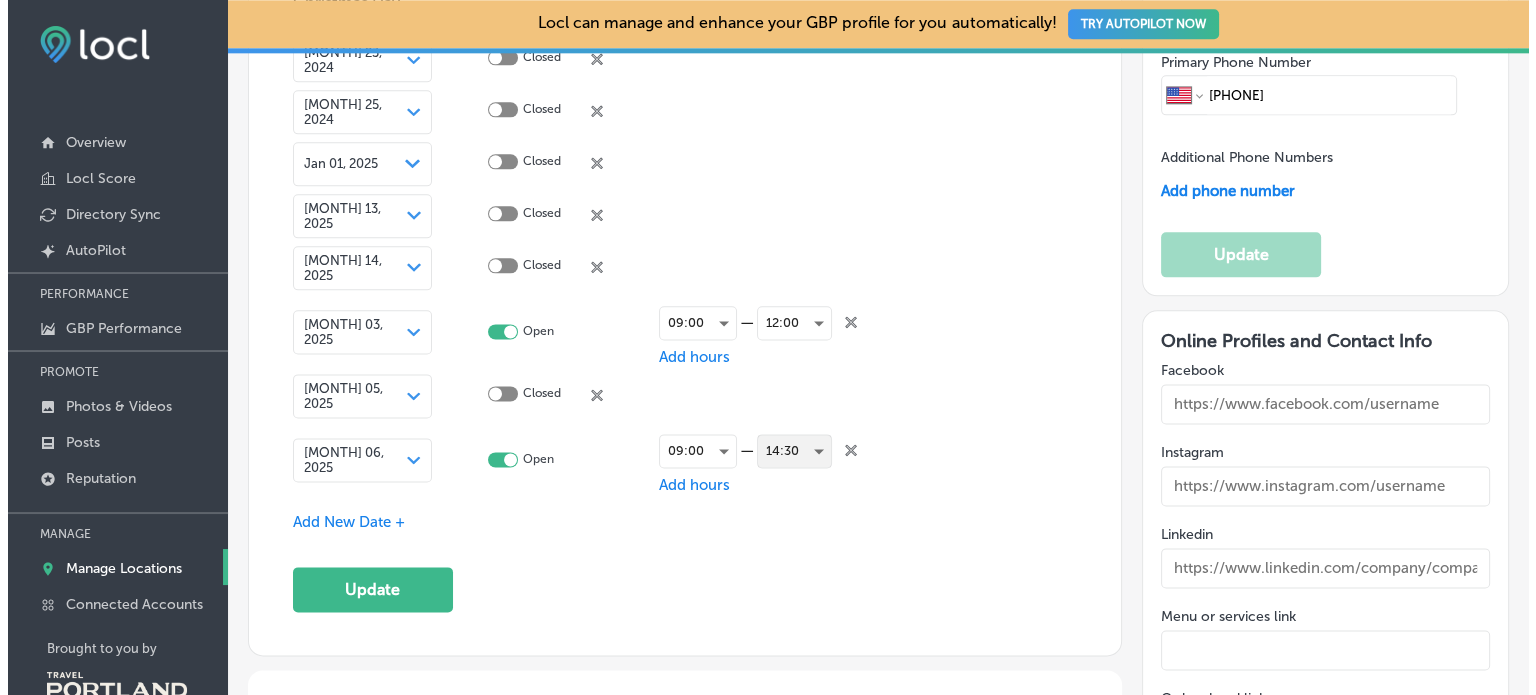 scroll, scrollTop: 2535, scrollLeft: 0, axis: vertical 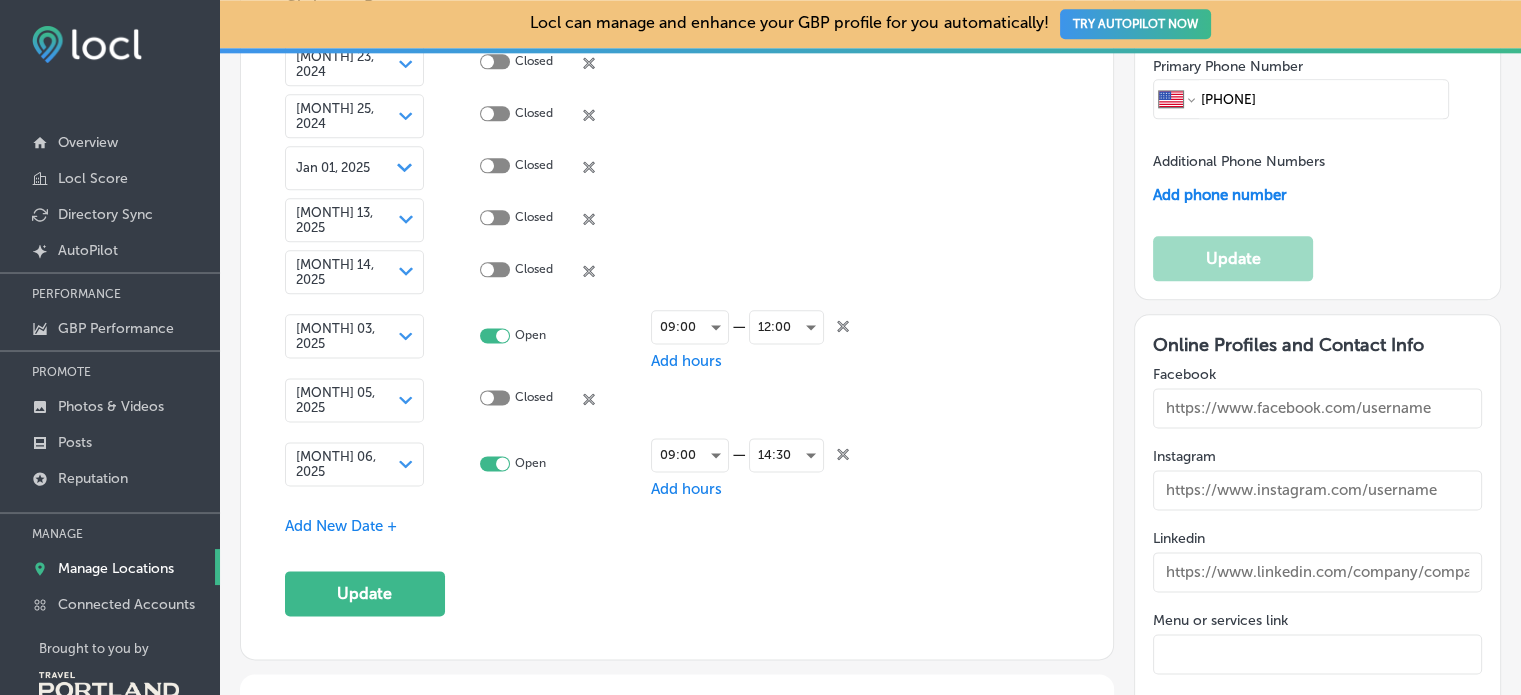 click on "Add New Date +" at bounding box center [341, 526] 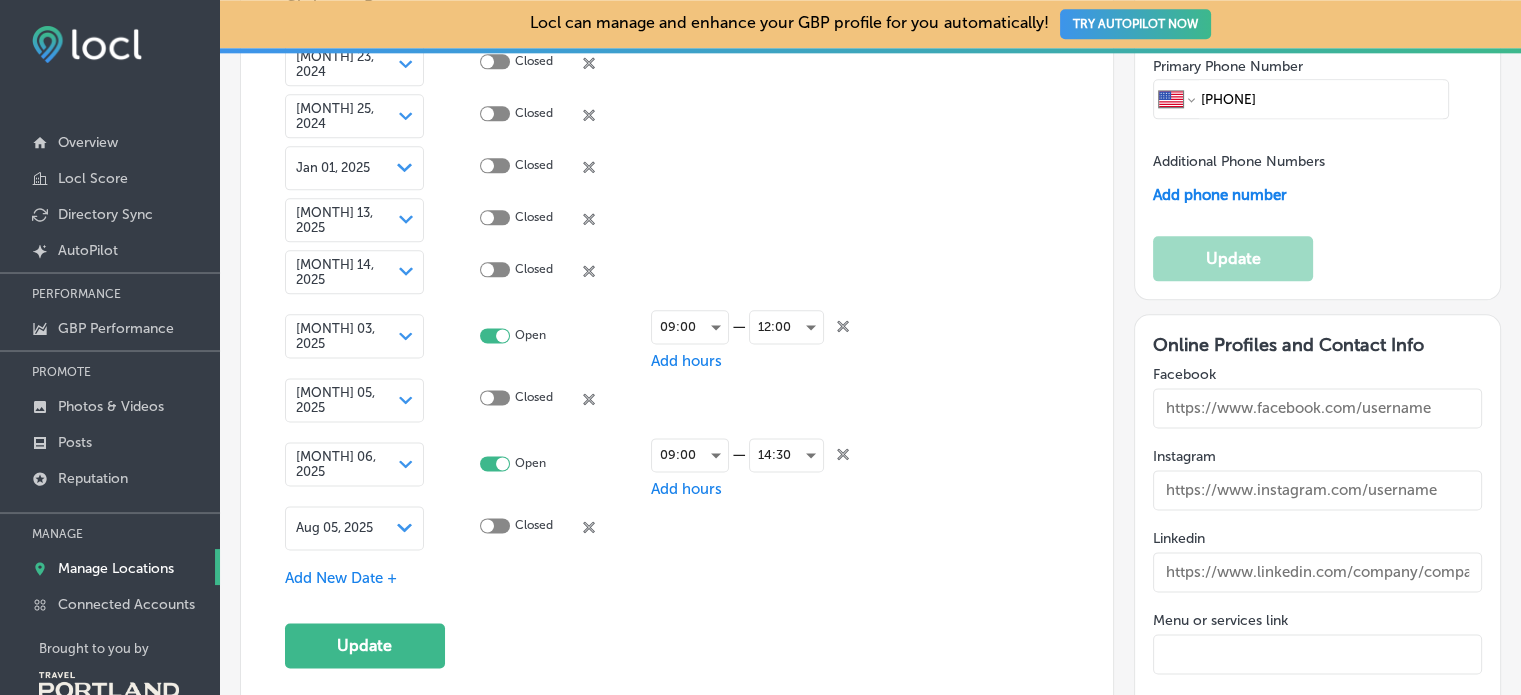 click on "Path
Created with Sketch." 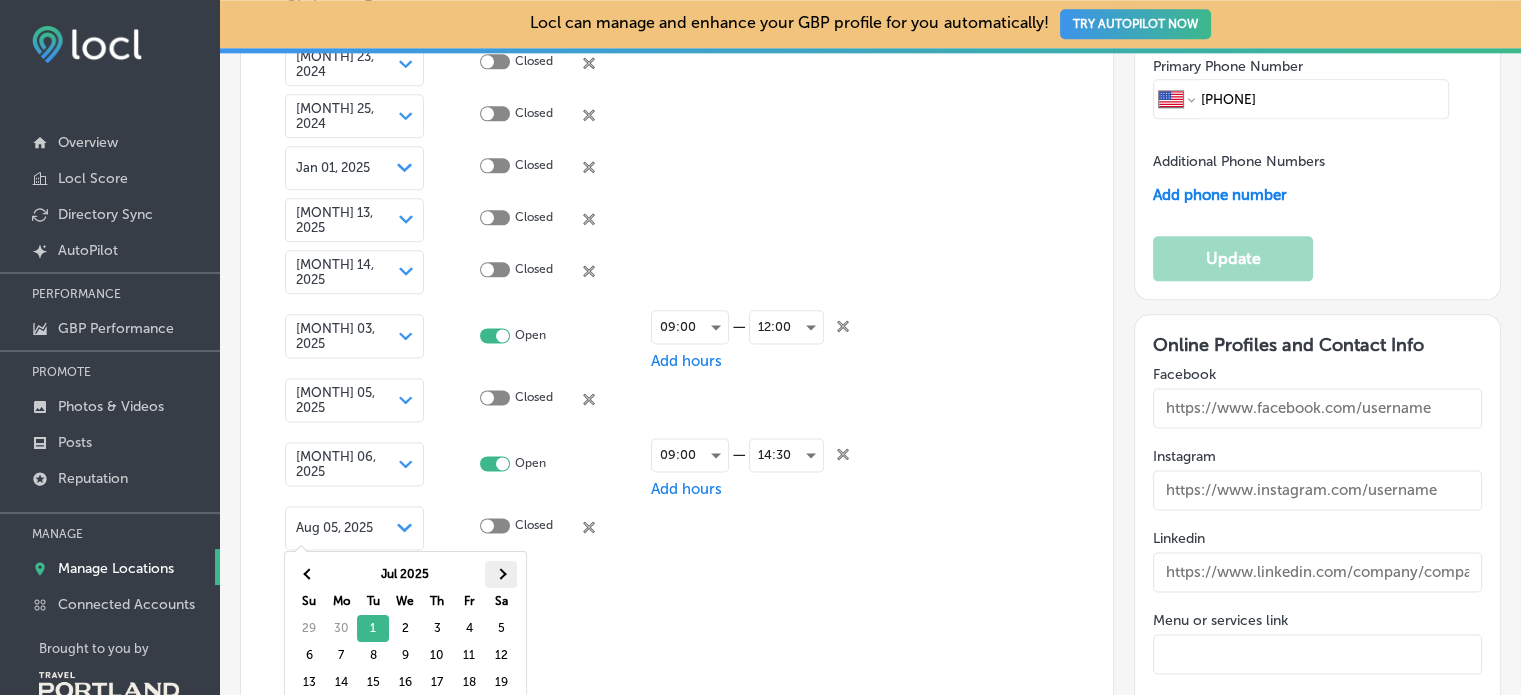 click at bounding box center (501, 574) 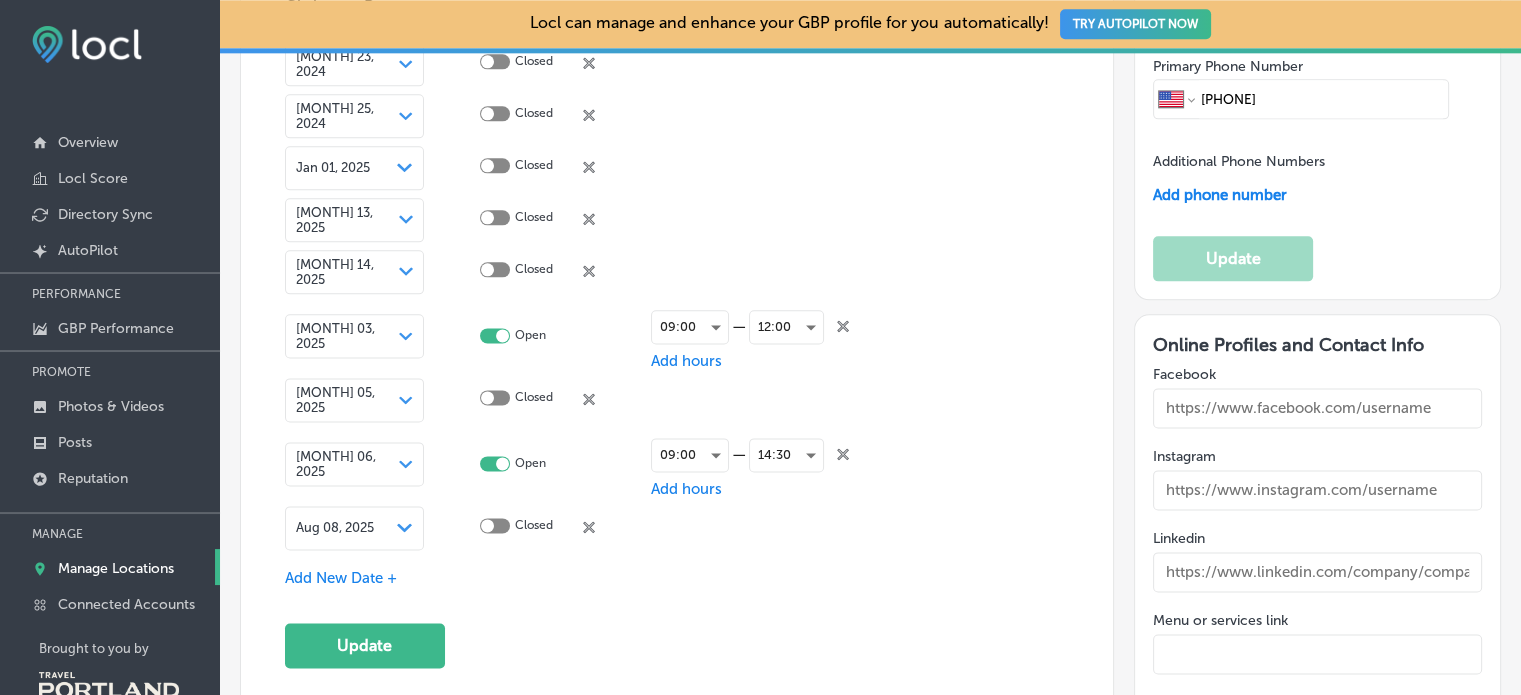 click at bounding box center [495, 525] 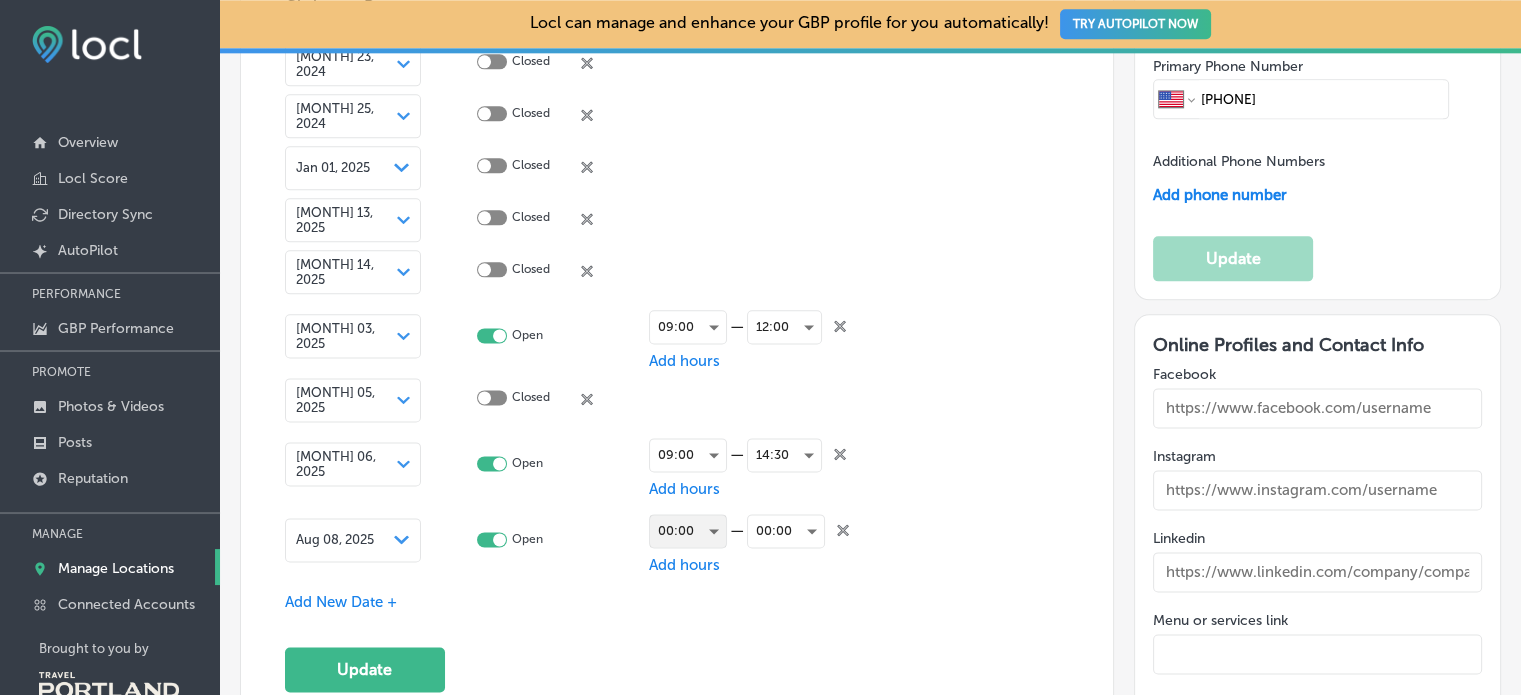 click on "00:00" at bounding box center (688, 531) 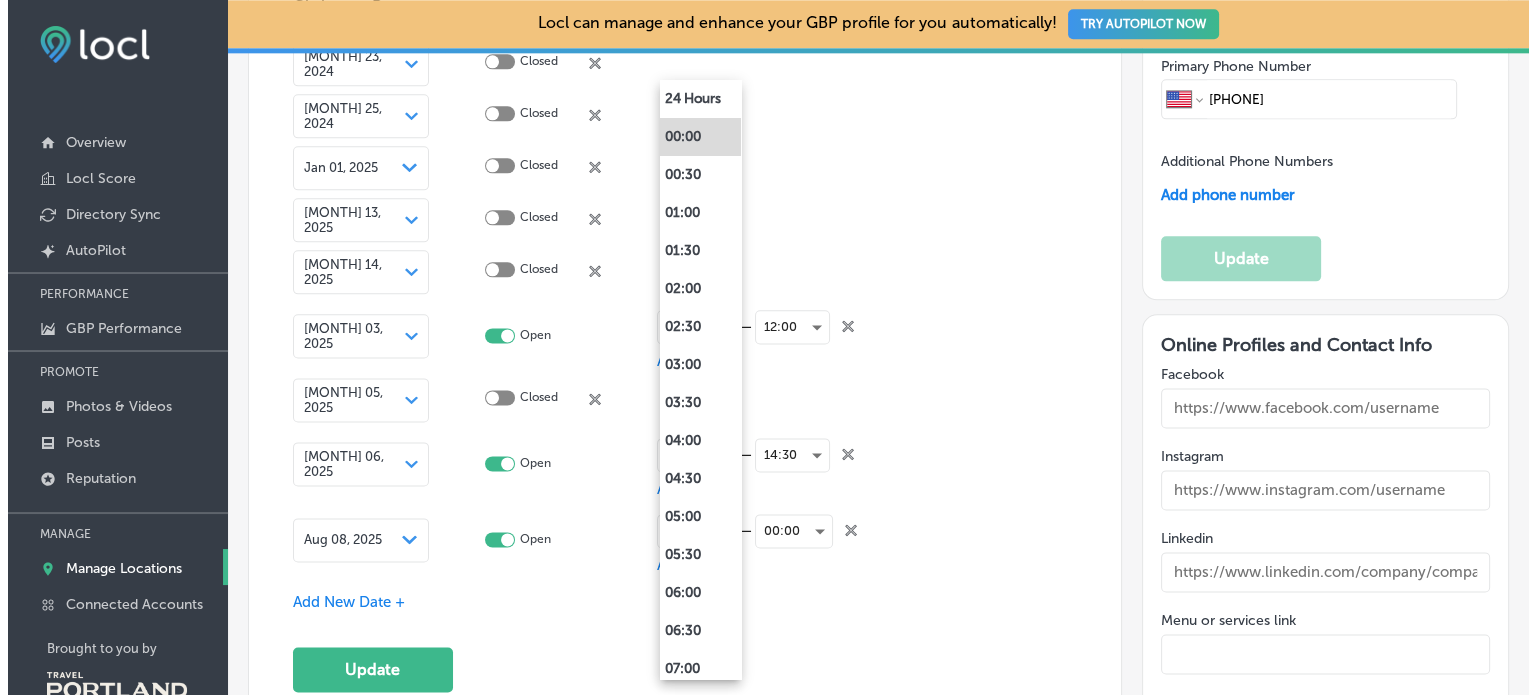 scroll, scrollTop: 2539, scrollLeft: 0, axis: vertical 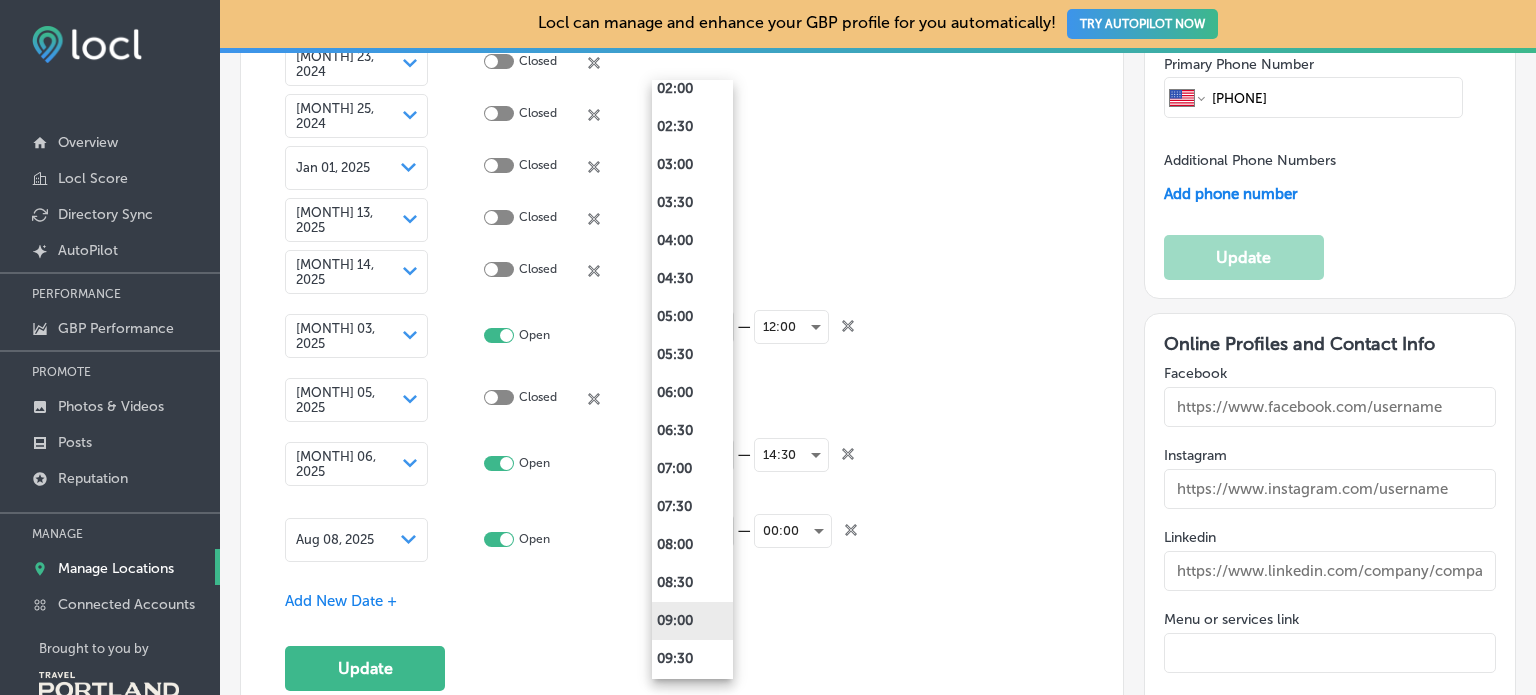 click on "09:00" at bounding box center [692, 621] 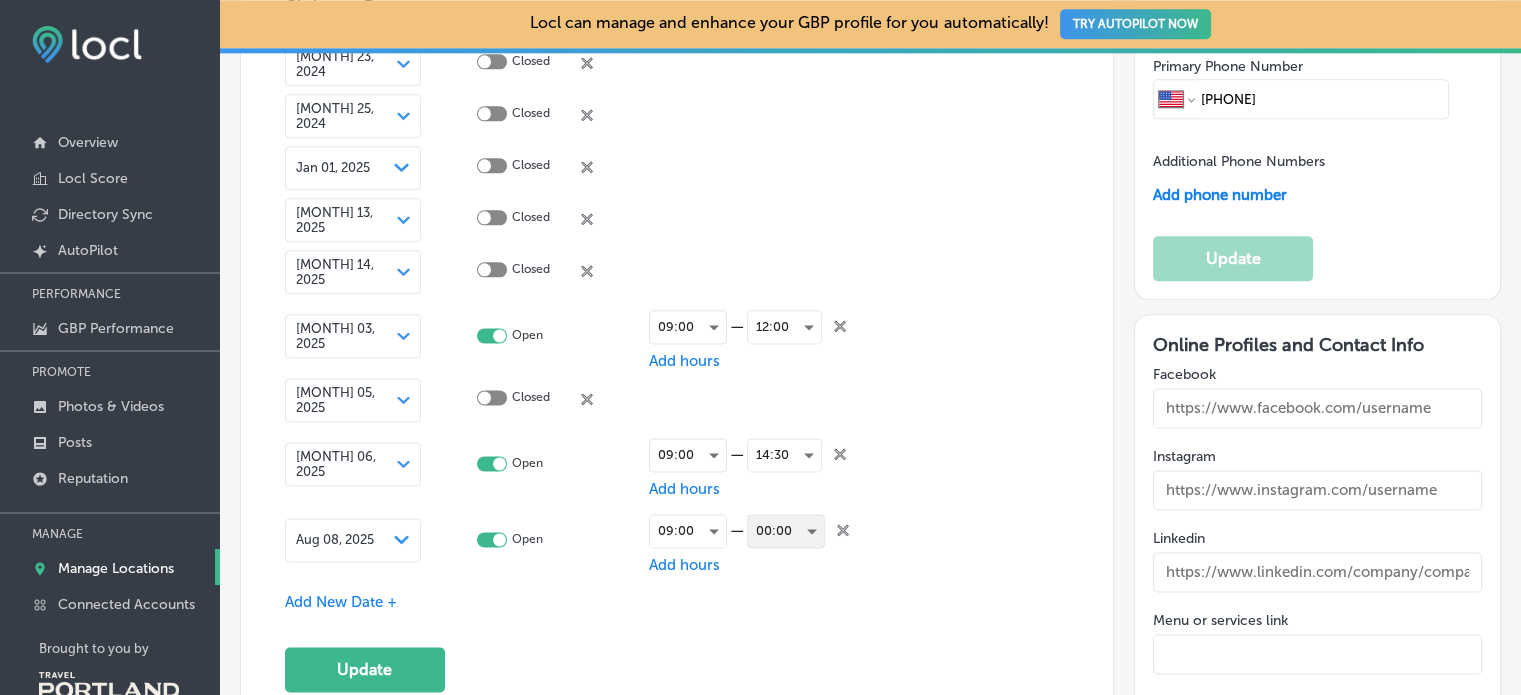 click on "00:00" at bounding box center (786, 531) 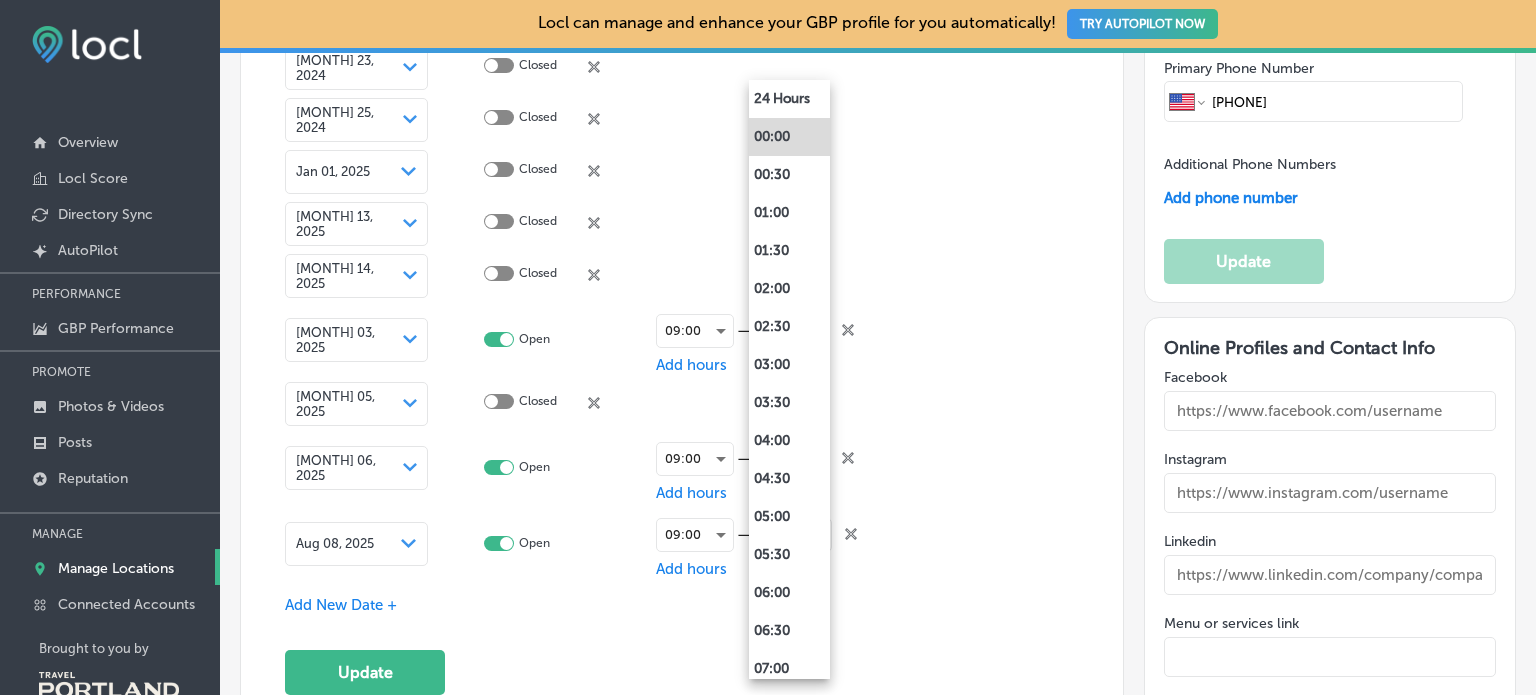 scroll, scrollTop: 2539, scrollLeft: 0, axis: vertical 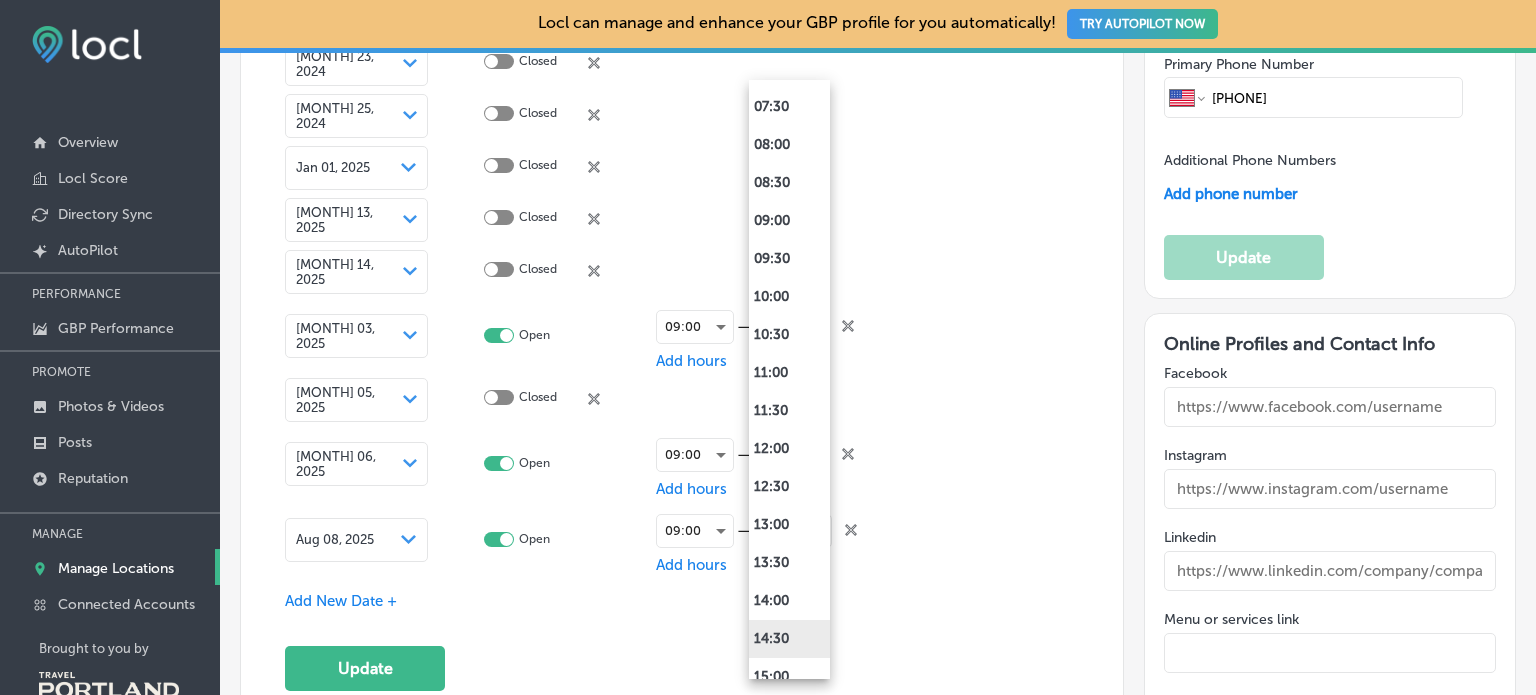 click on "14:30" at bounding box center [789, 639] 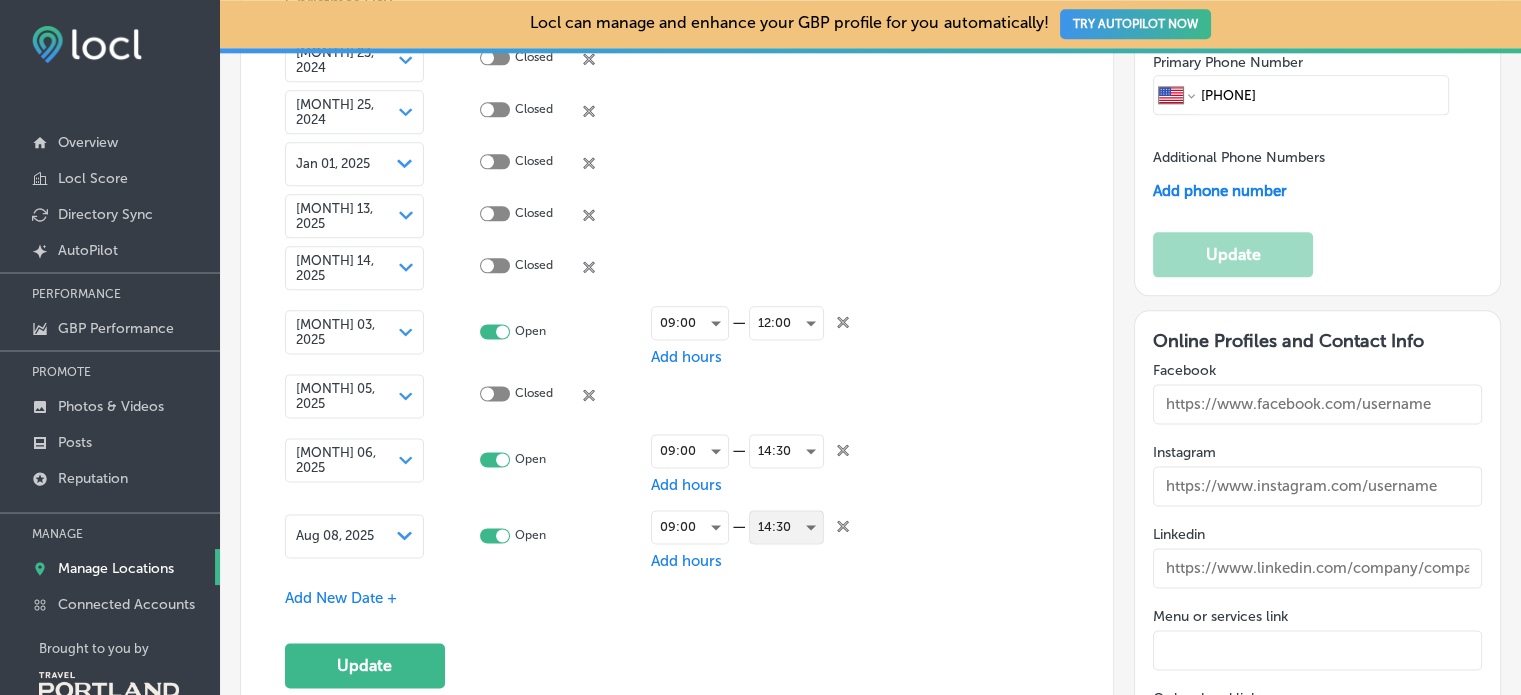 scroll, scrollTop: 2535, scrollLeft: 0, axis: vertical 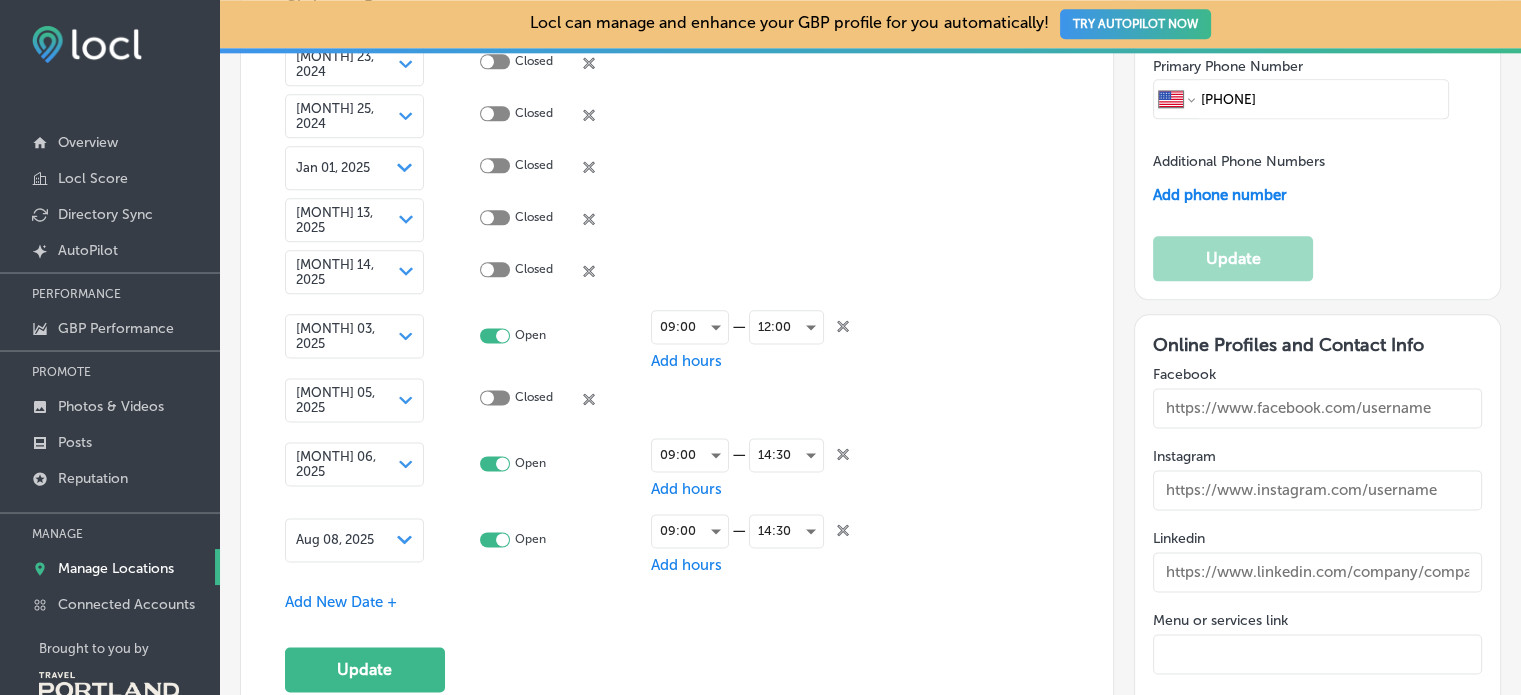 click on "Add New Date +" at bounding box center (341, 602) 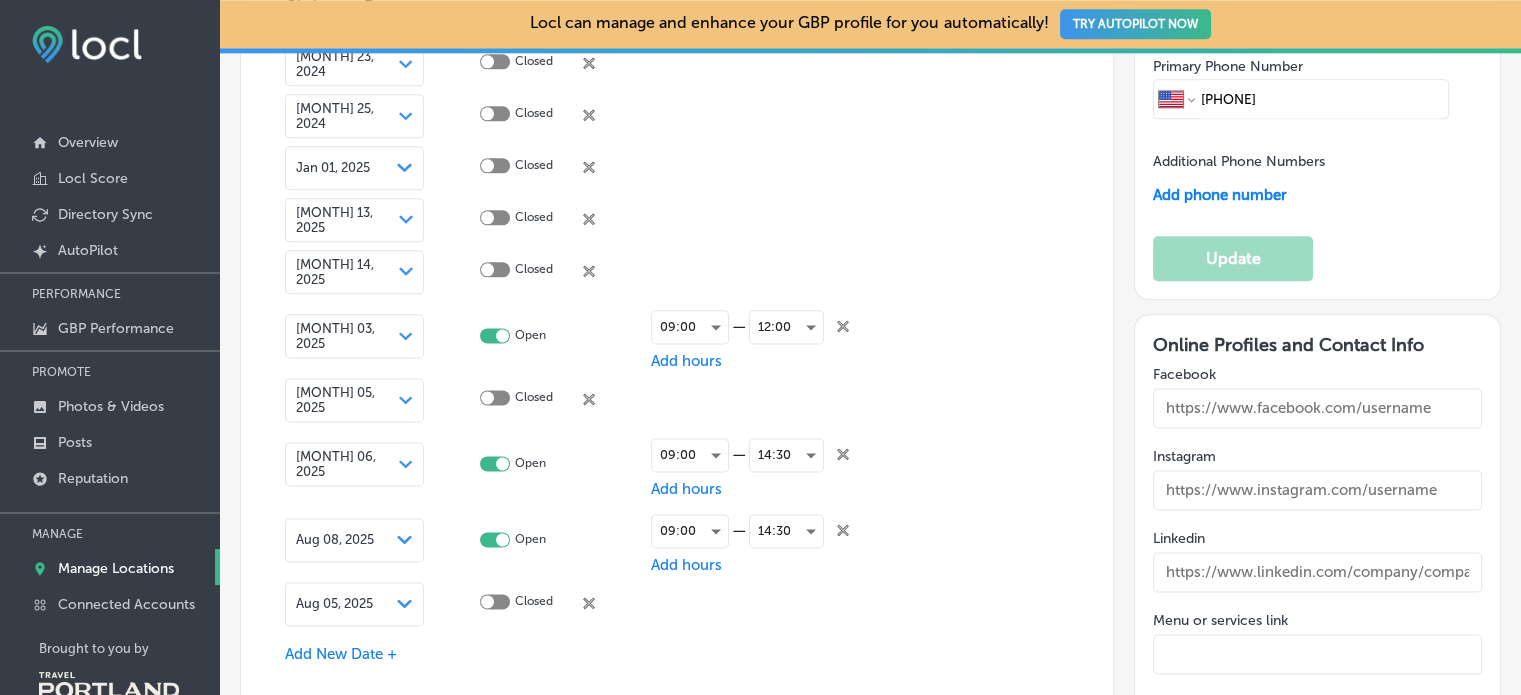 click 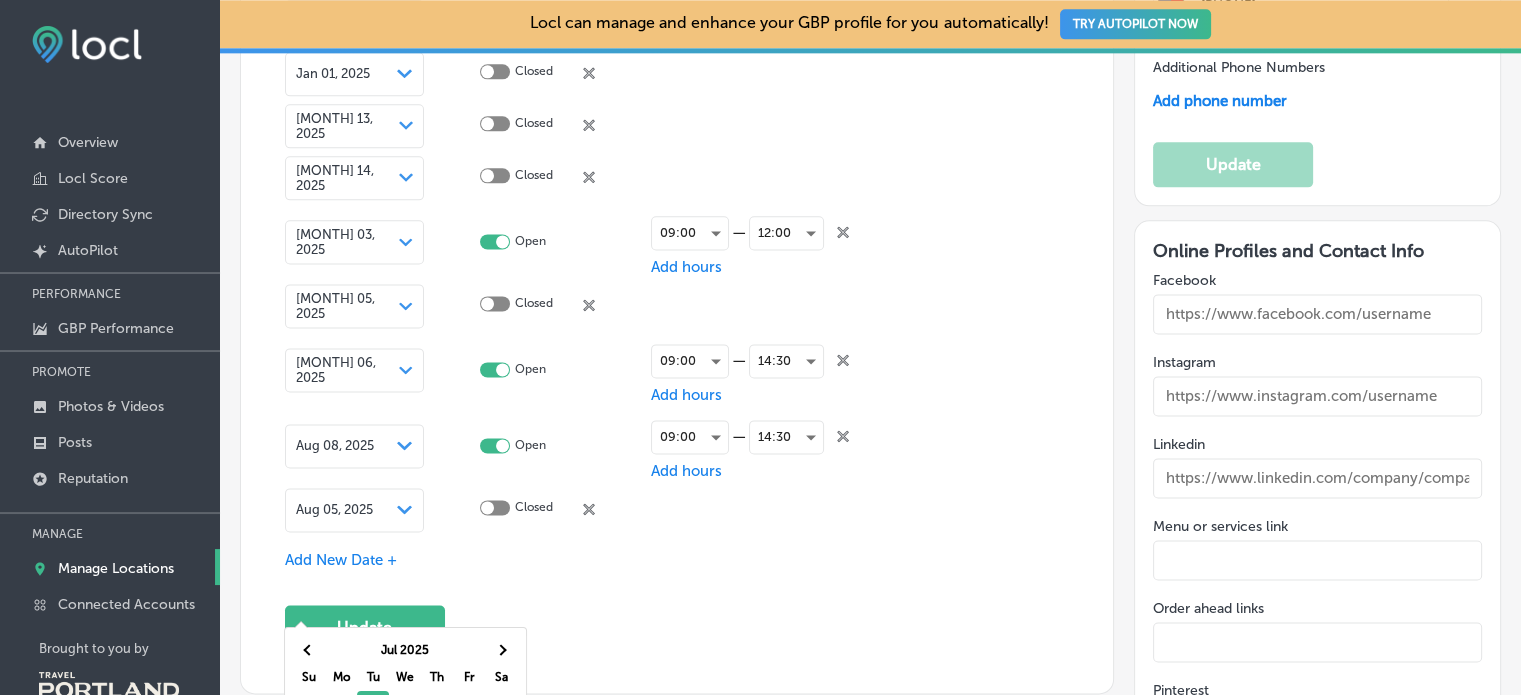 scroll, scrollTop: 2735, scrollLeft: 0, axis: vertical 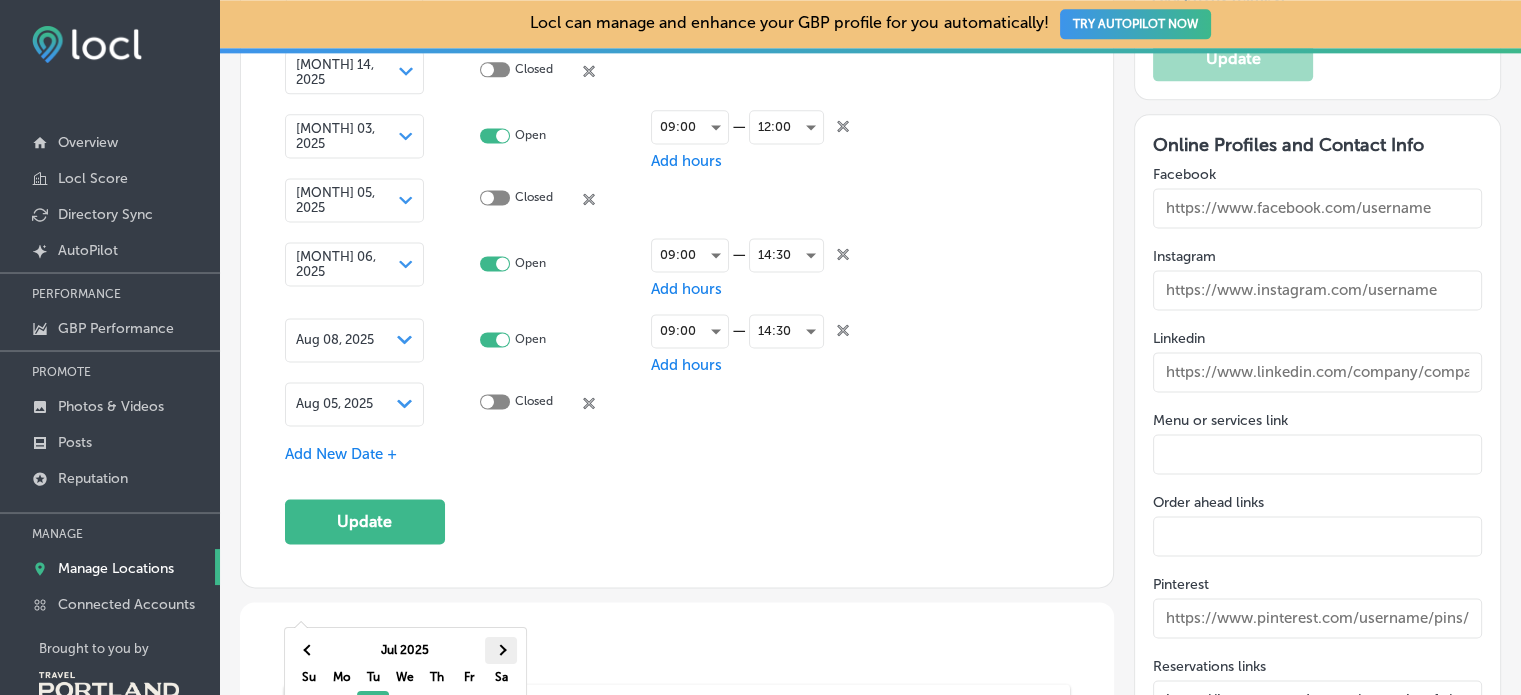 click at bounding box center [501, 650] 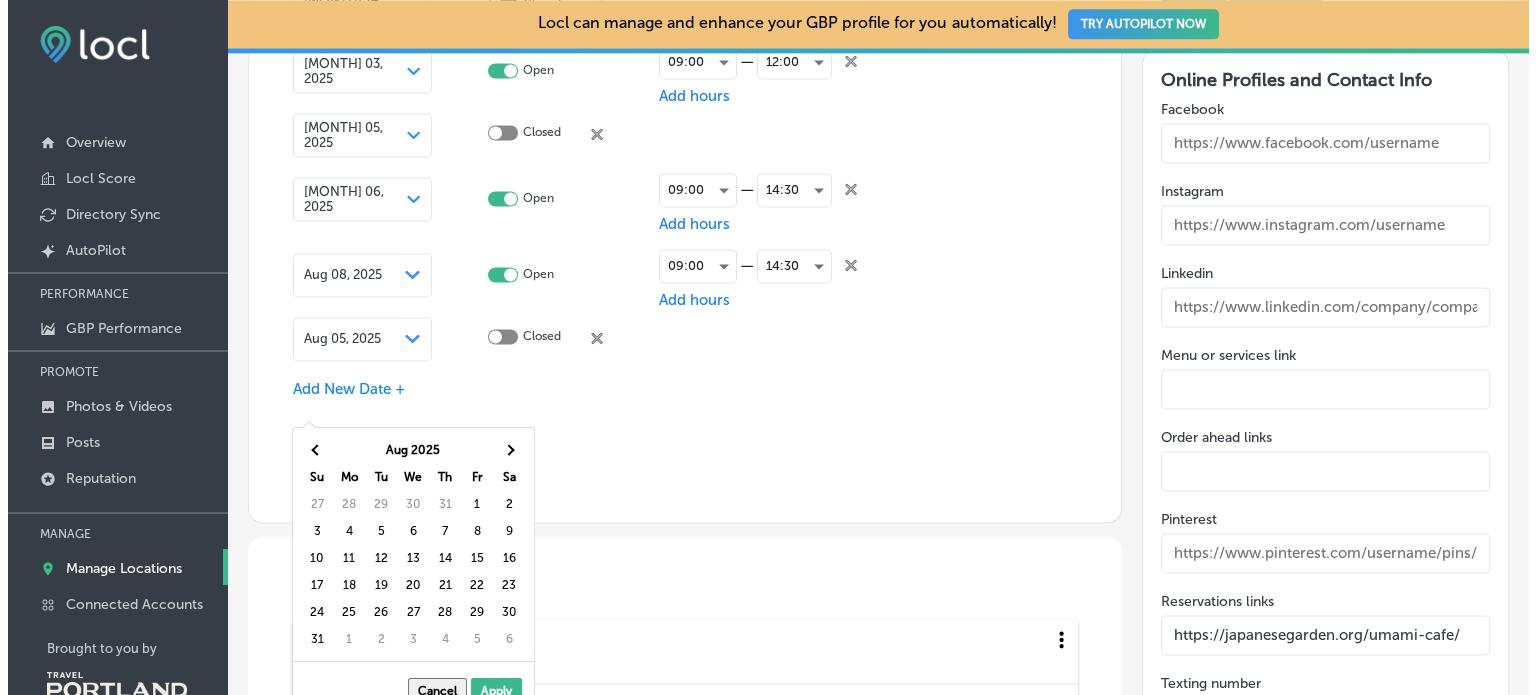 scroll, scrollTop: 2835, scrollLeft: 0, axis: vertical 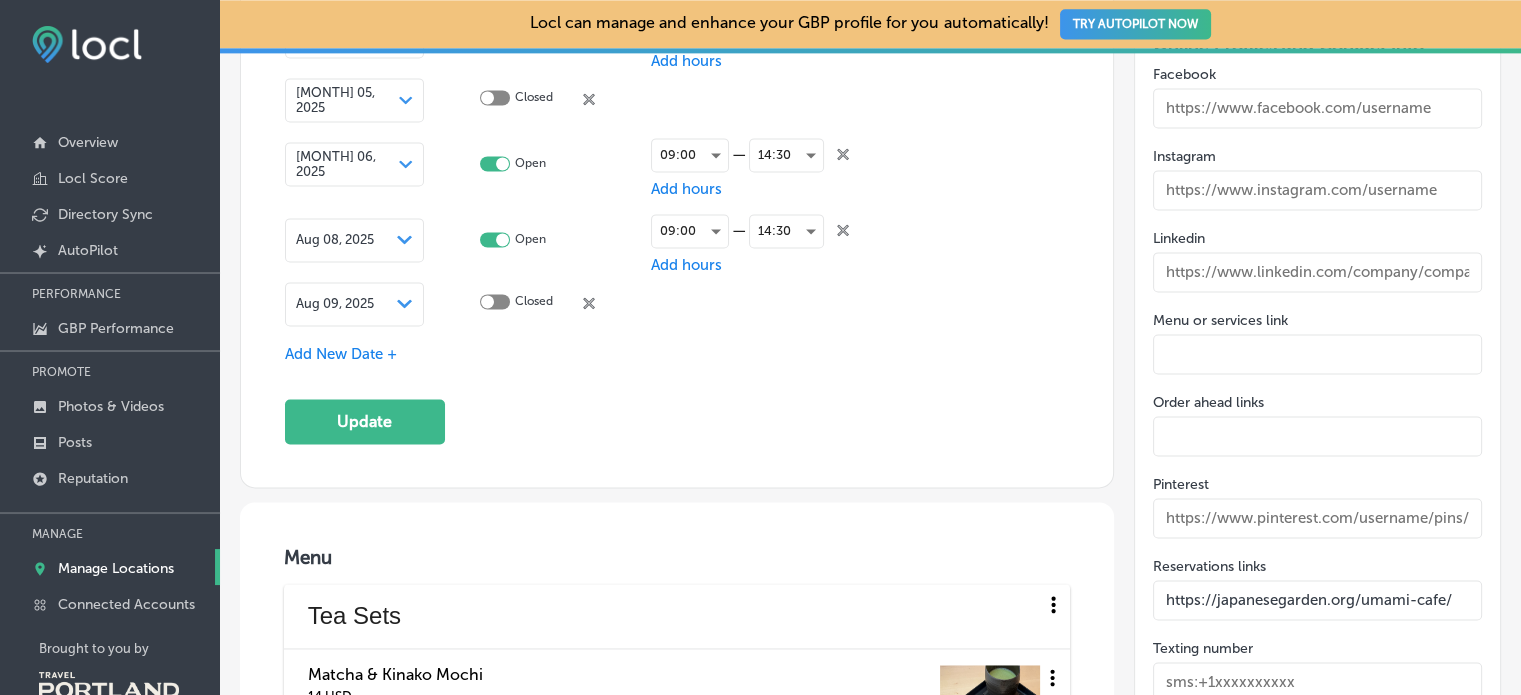 click on "Closed
close
Created with Sketch." at bounding box center (552, 303) 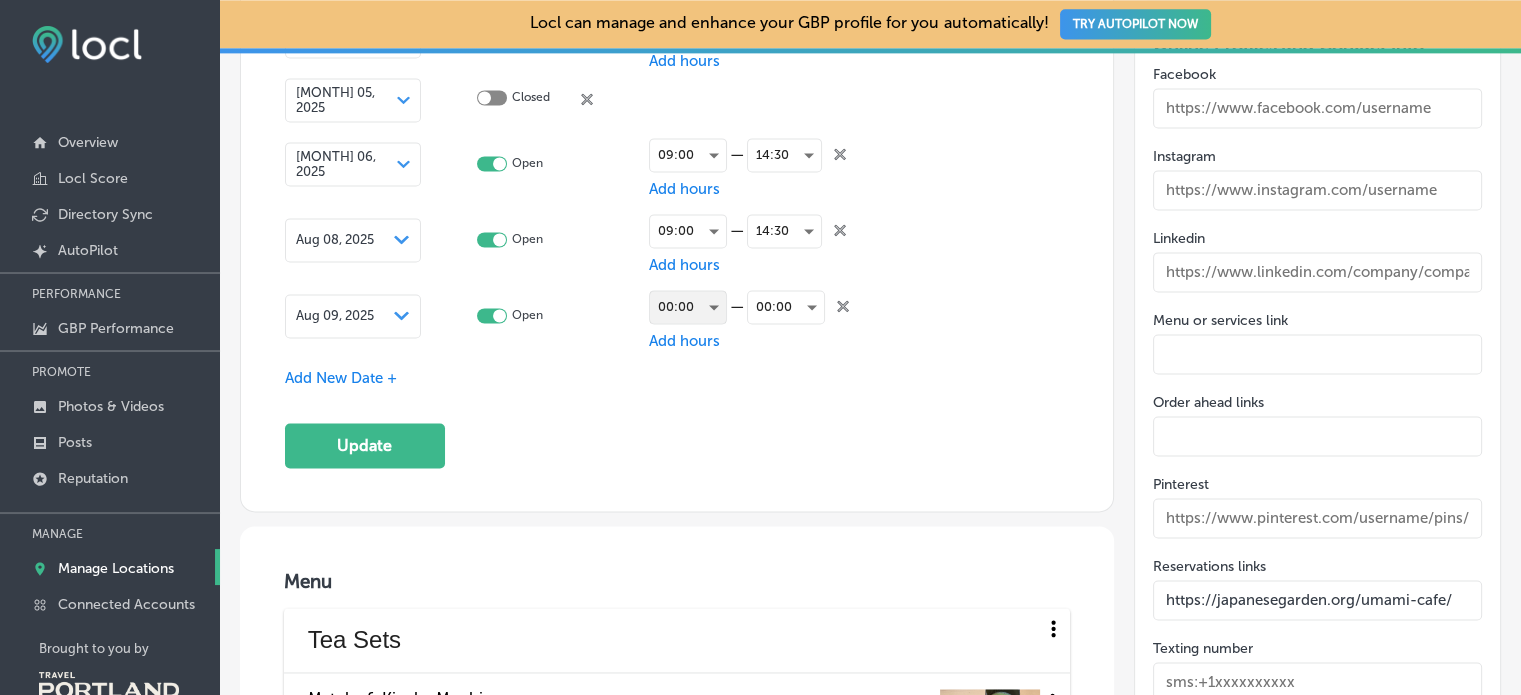 click on "00:00" at bounding box center (688, 307) 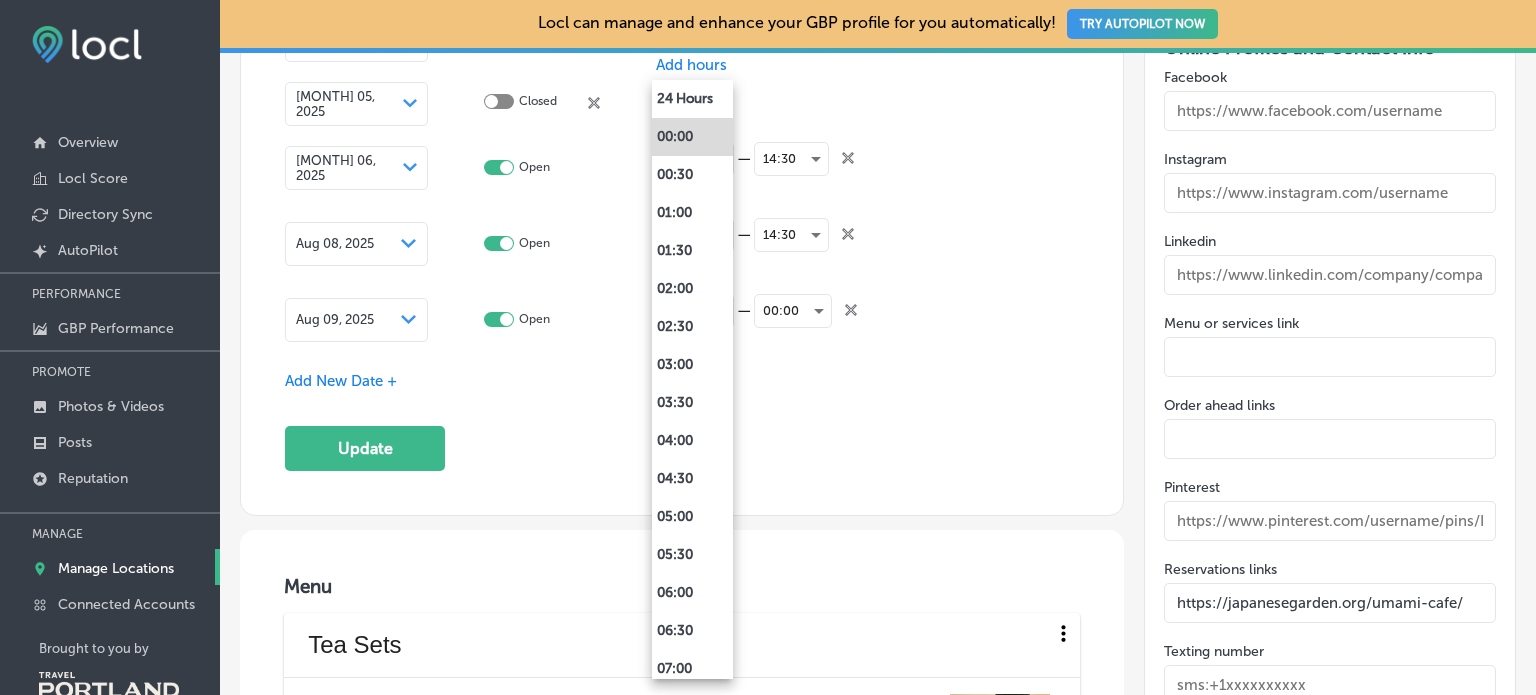 scroll, scrollTop: 2839, scrollLeft: 0, axis: vertical 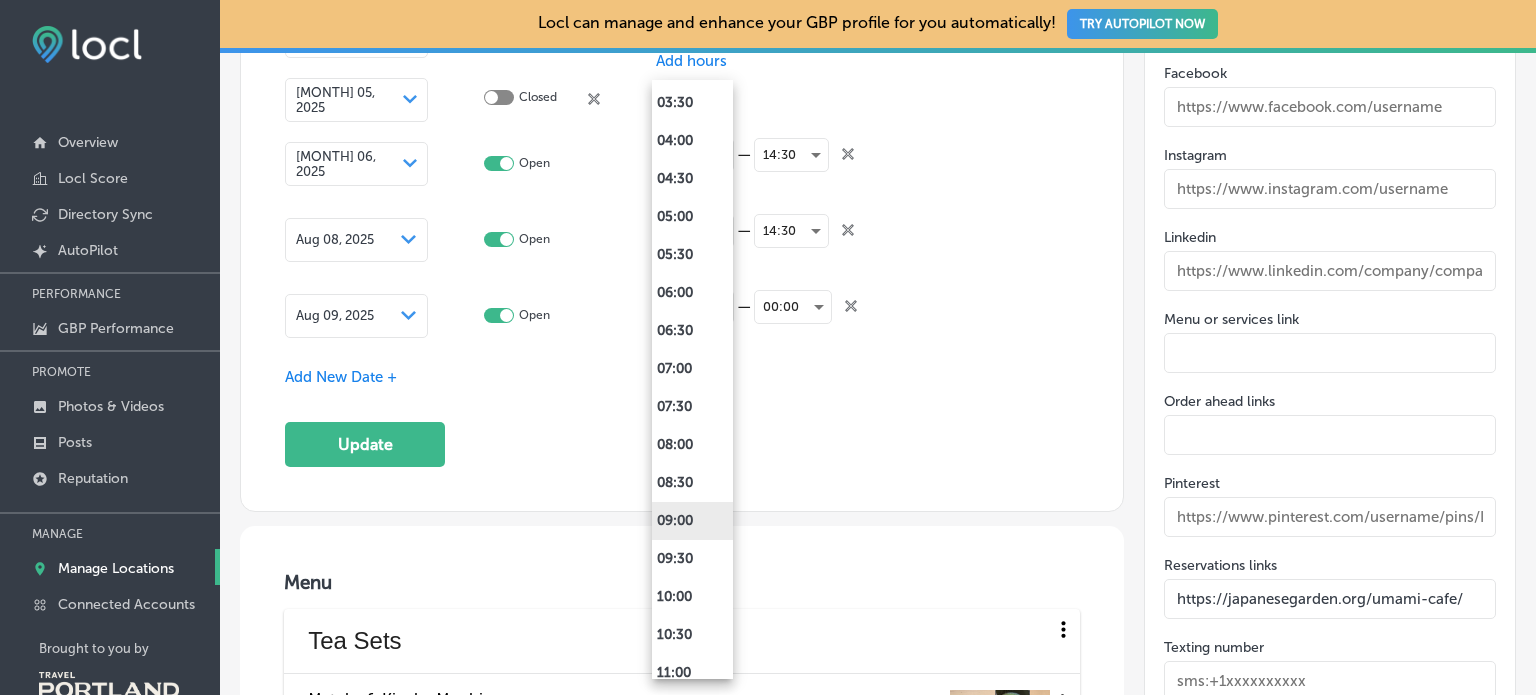 click on "09:00" at bounding box center [692, 521] 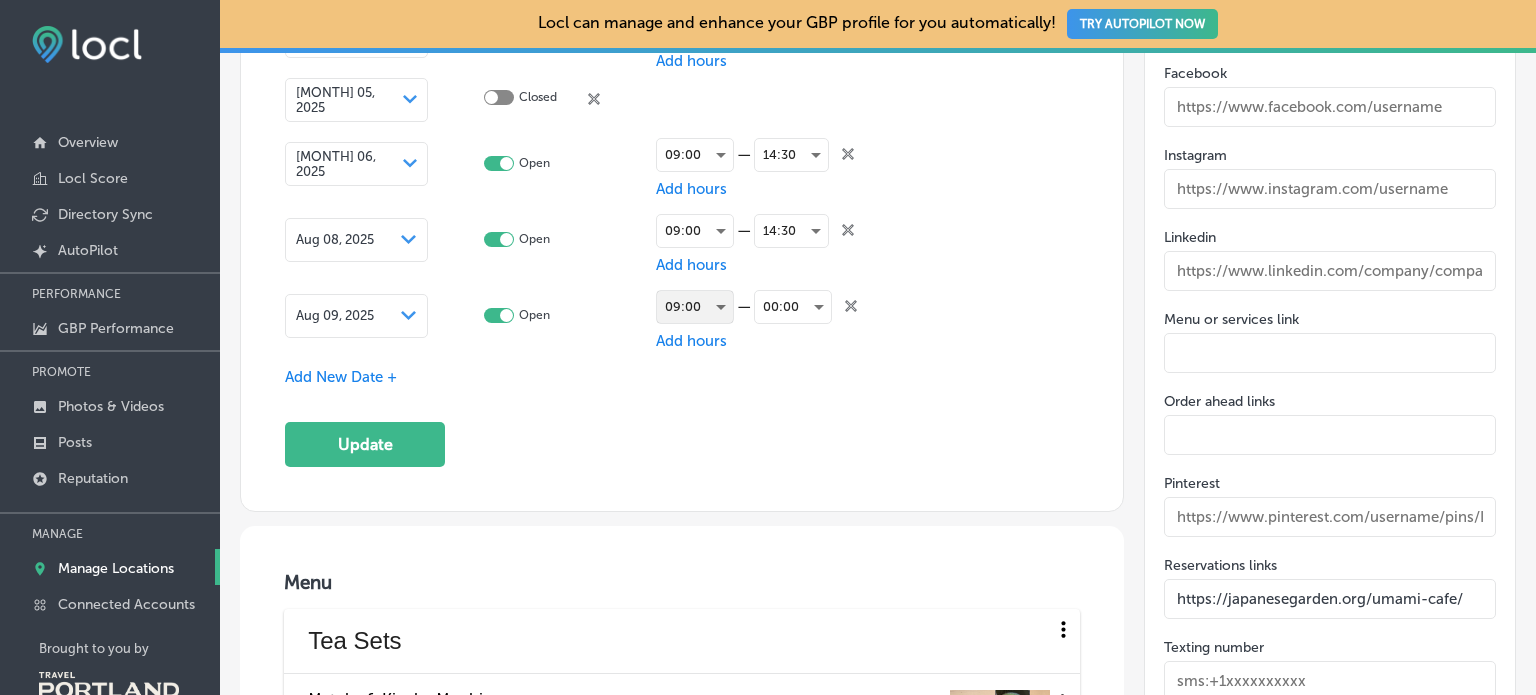 scroll, scrollTop: 2835, scrollLeft: 0, axis: vertical 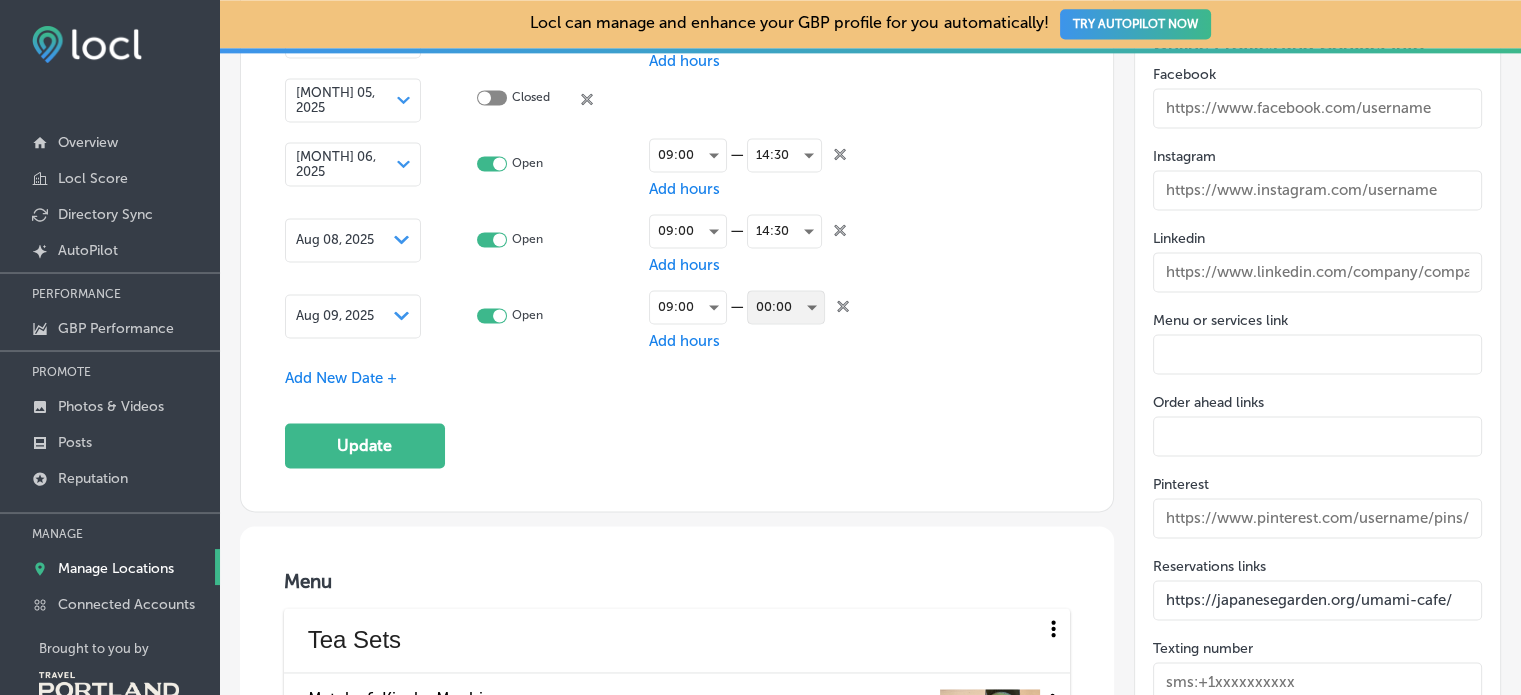 click on "00:00" at bounding box center (786, 307) 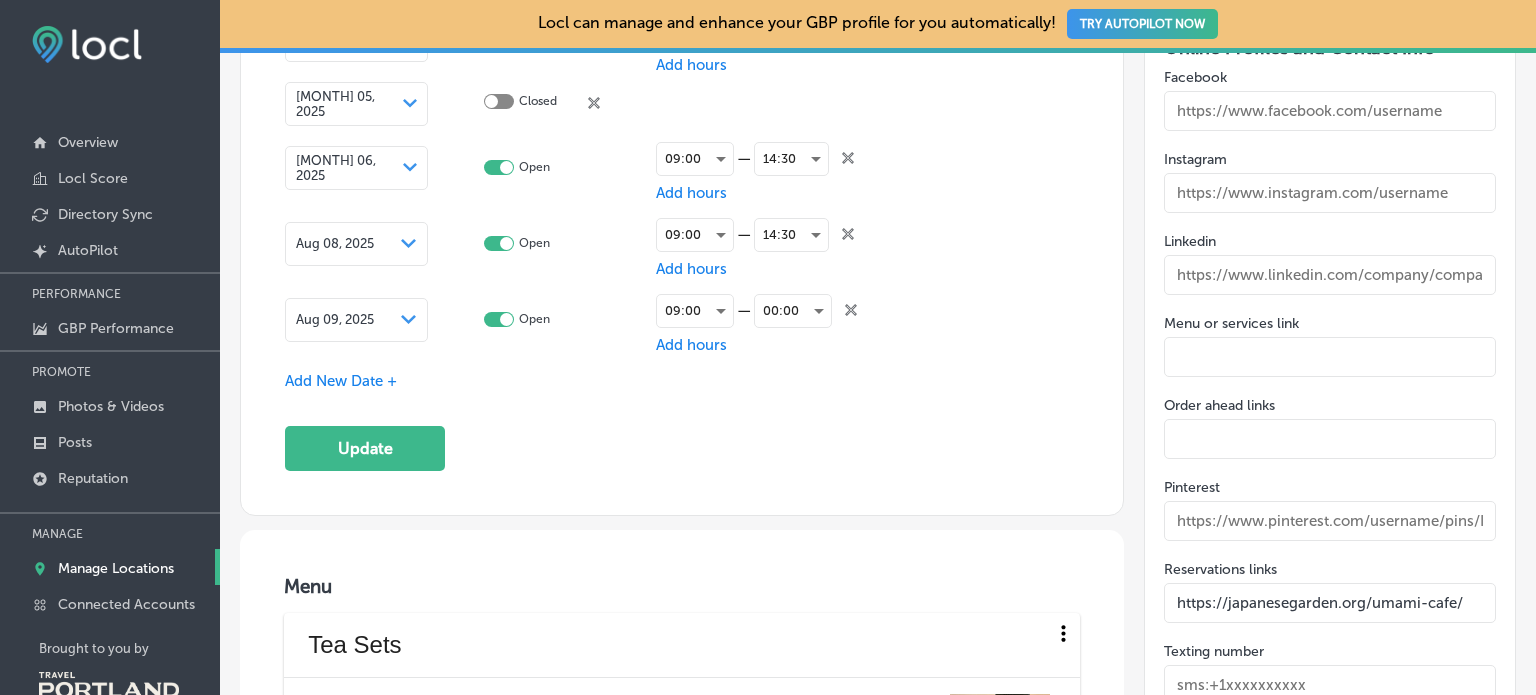 scroll, scrollTop: 2839, scrollLeft: 0, axis: vertical 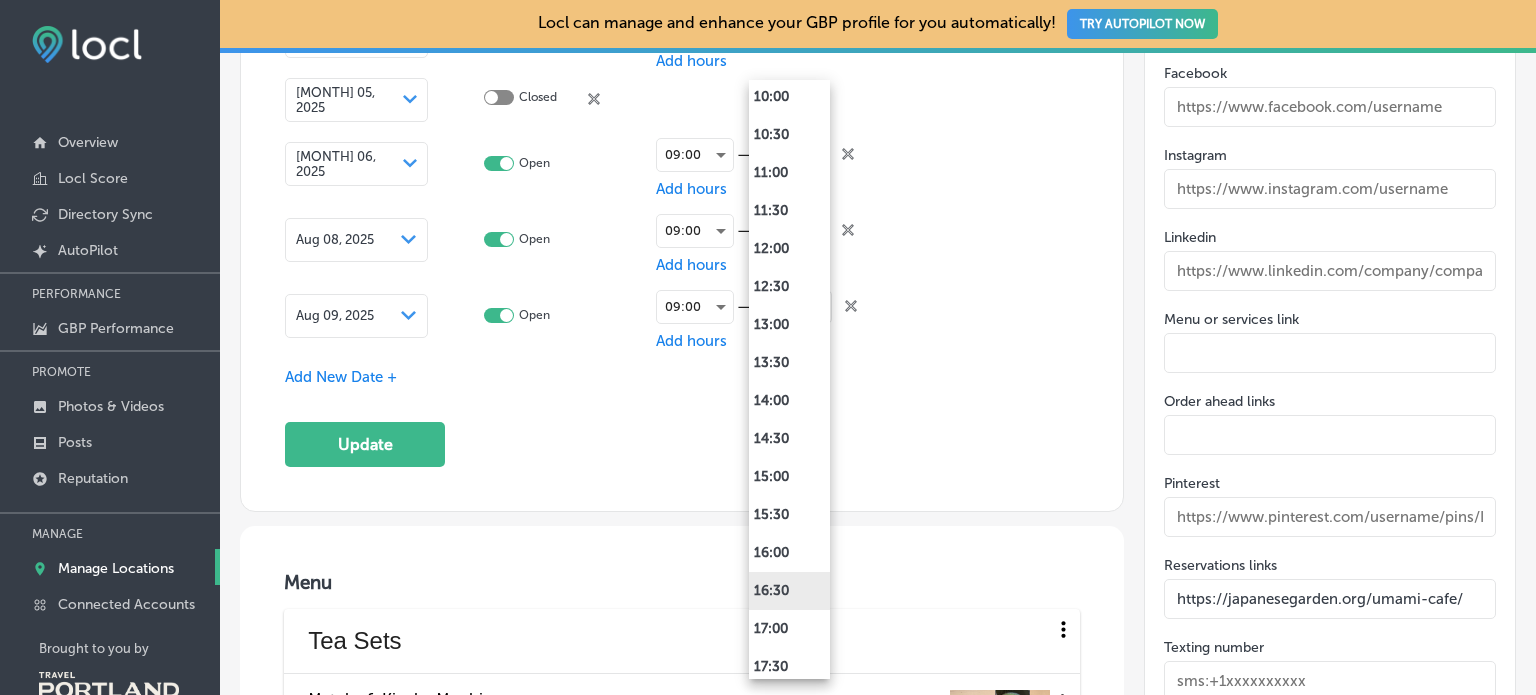click on "16:30" at bounding box center (789, 591) 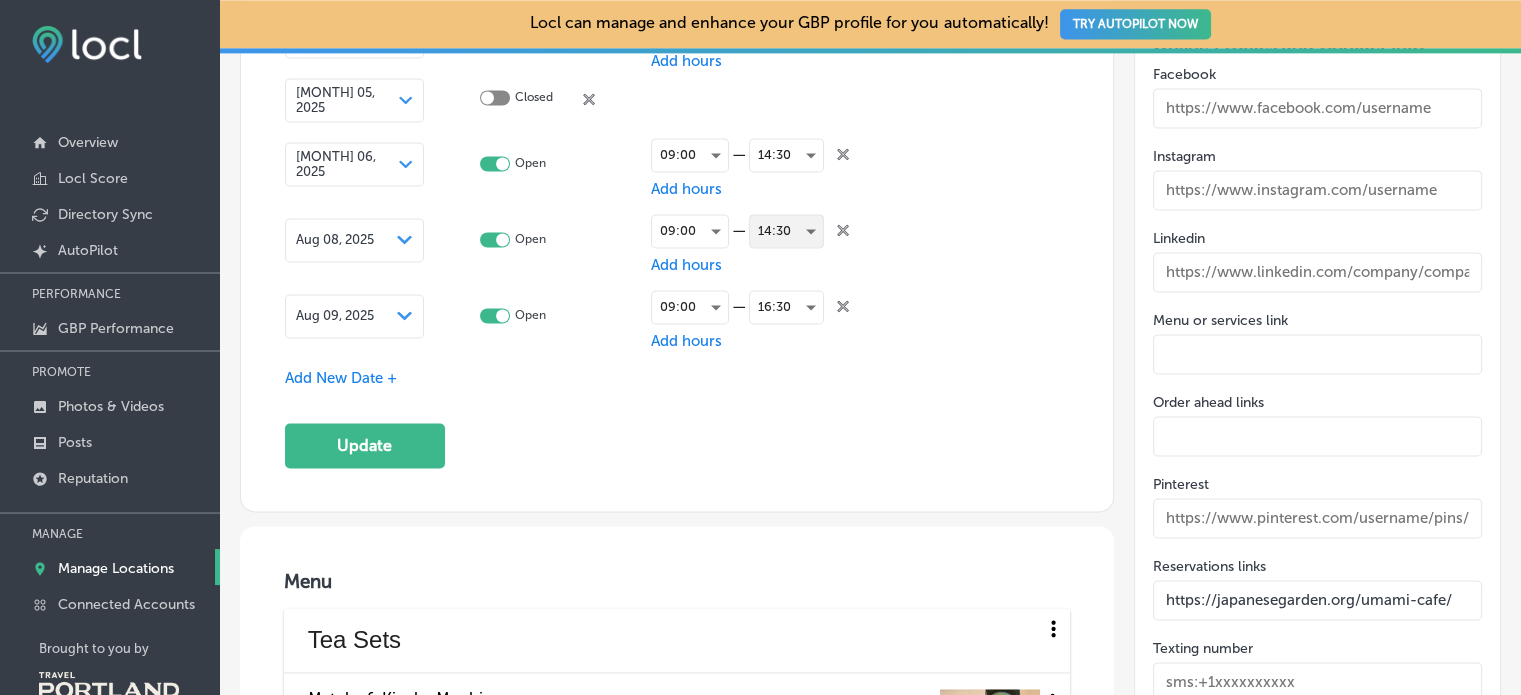 click on "14:30" at bounding box center [786, 231] 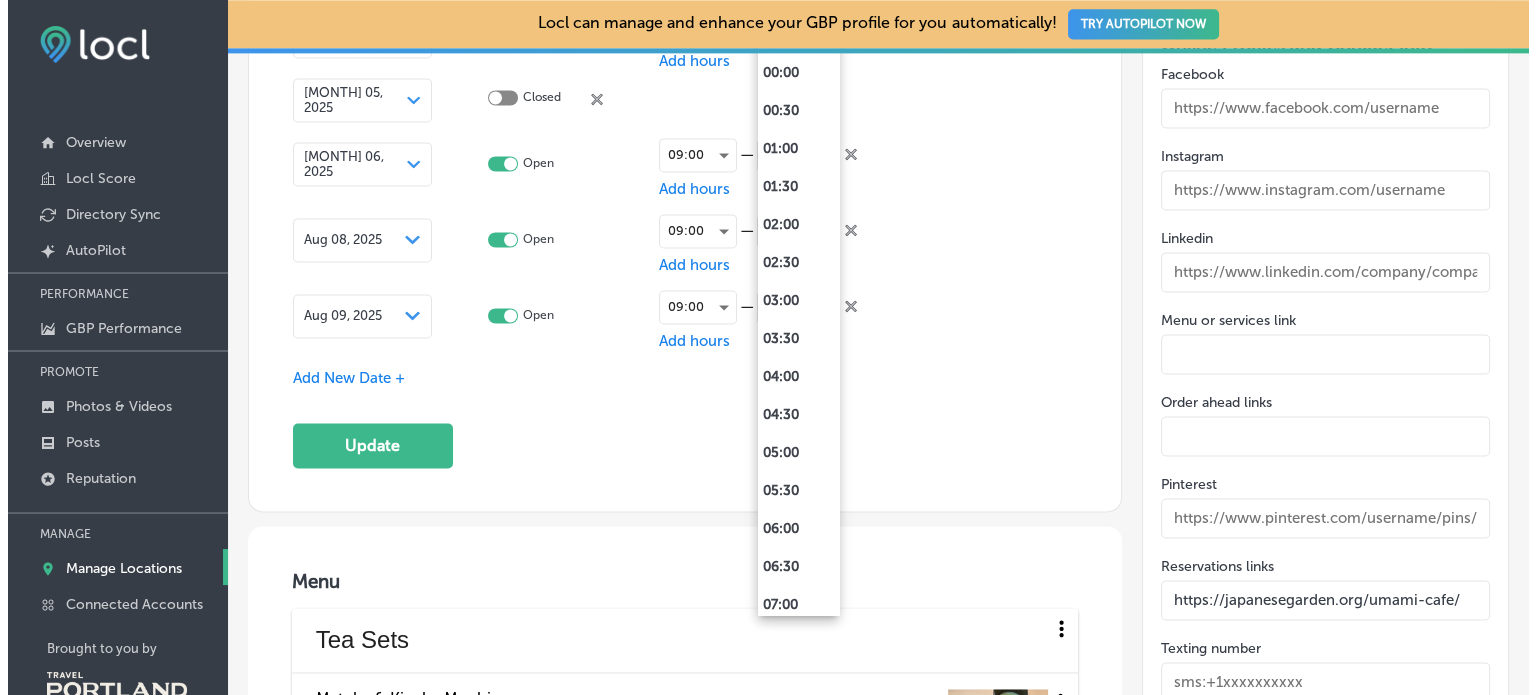 scroll, scrollTop: 2839, scrollLeft: 0, axis: vertical 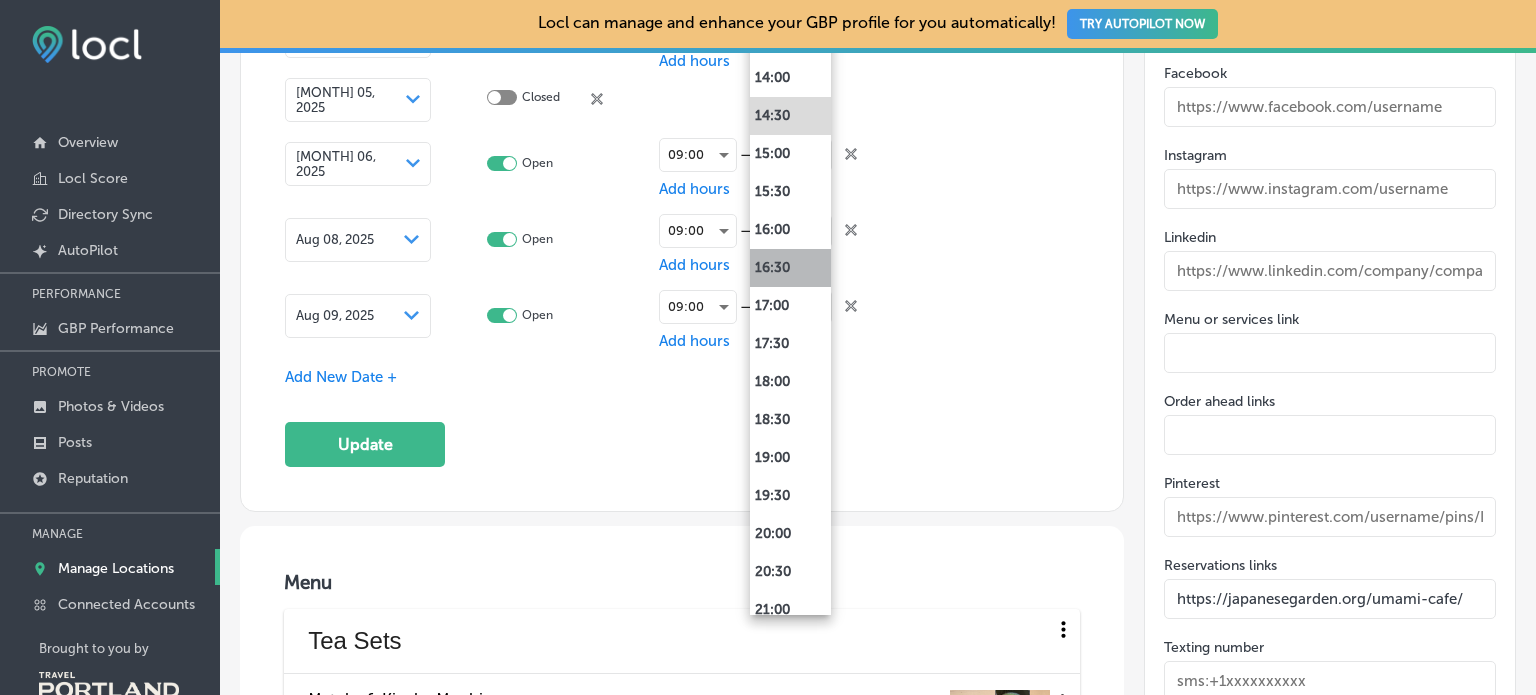 click on "16:30" at bounding box center (790, 268) 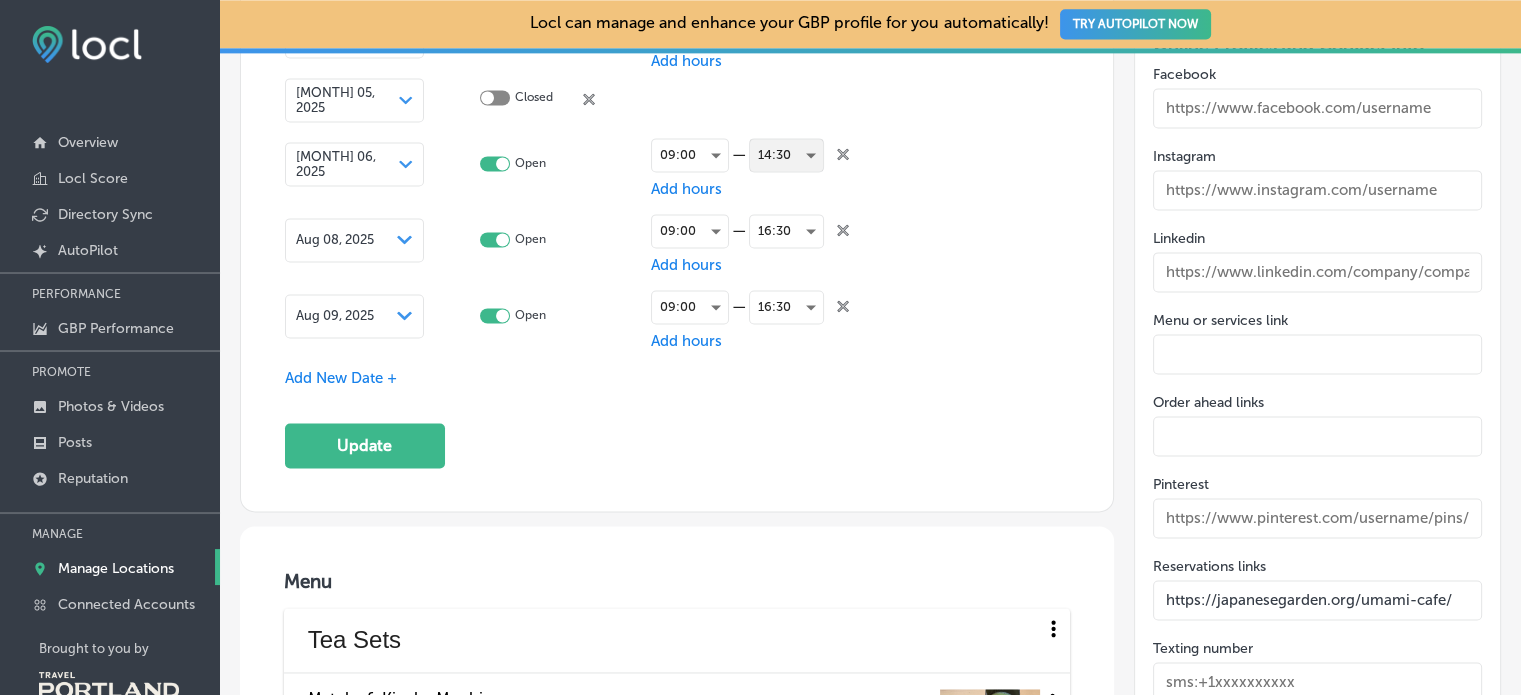 click on "14:30" at bounding box center (786, 155) 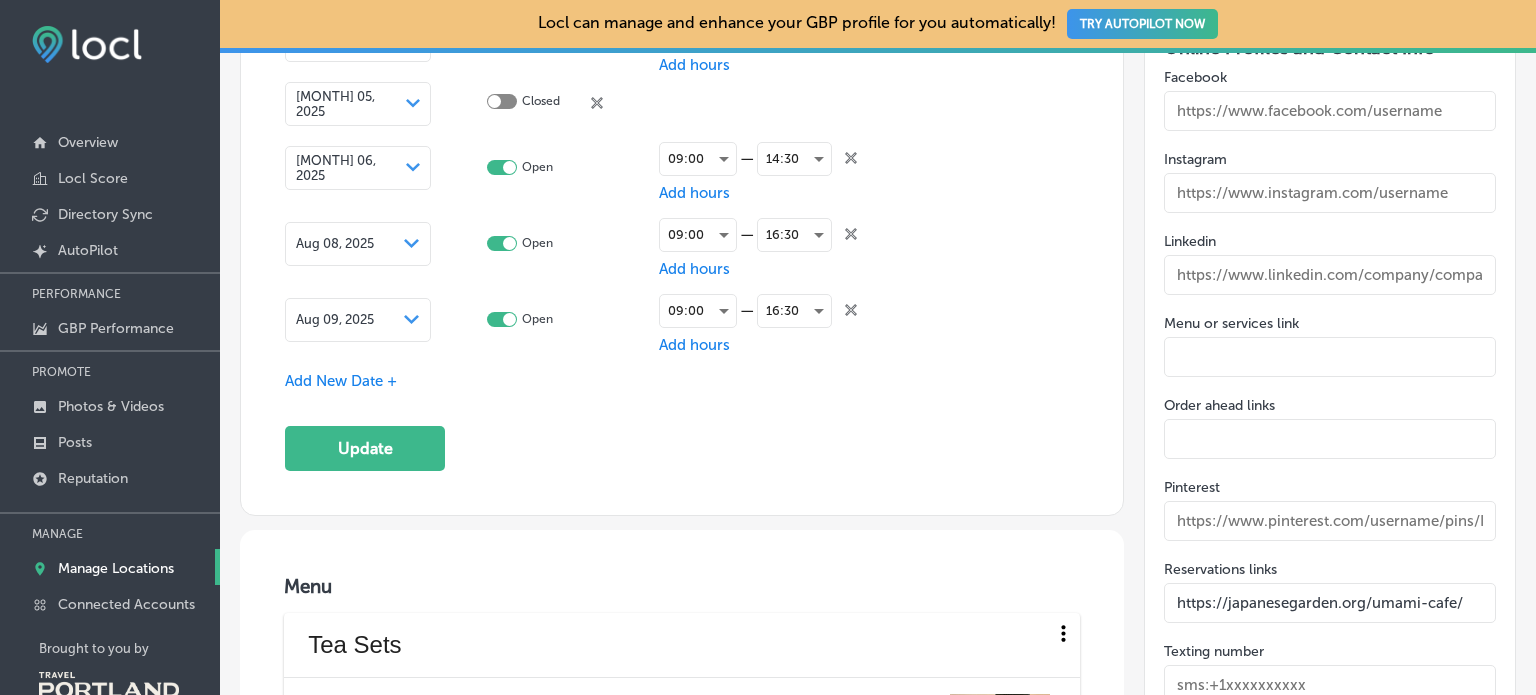 scroll, scrollTop: 2839, scrollLeft: 0, axis: vertical 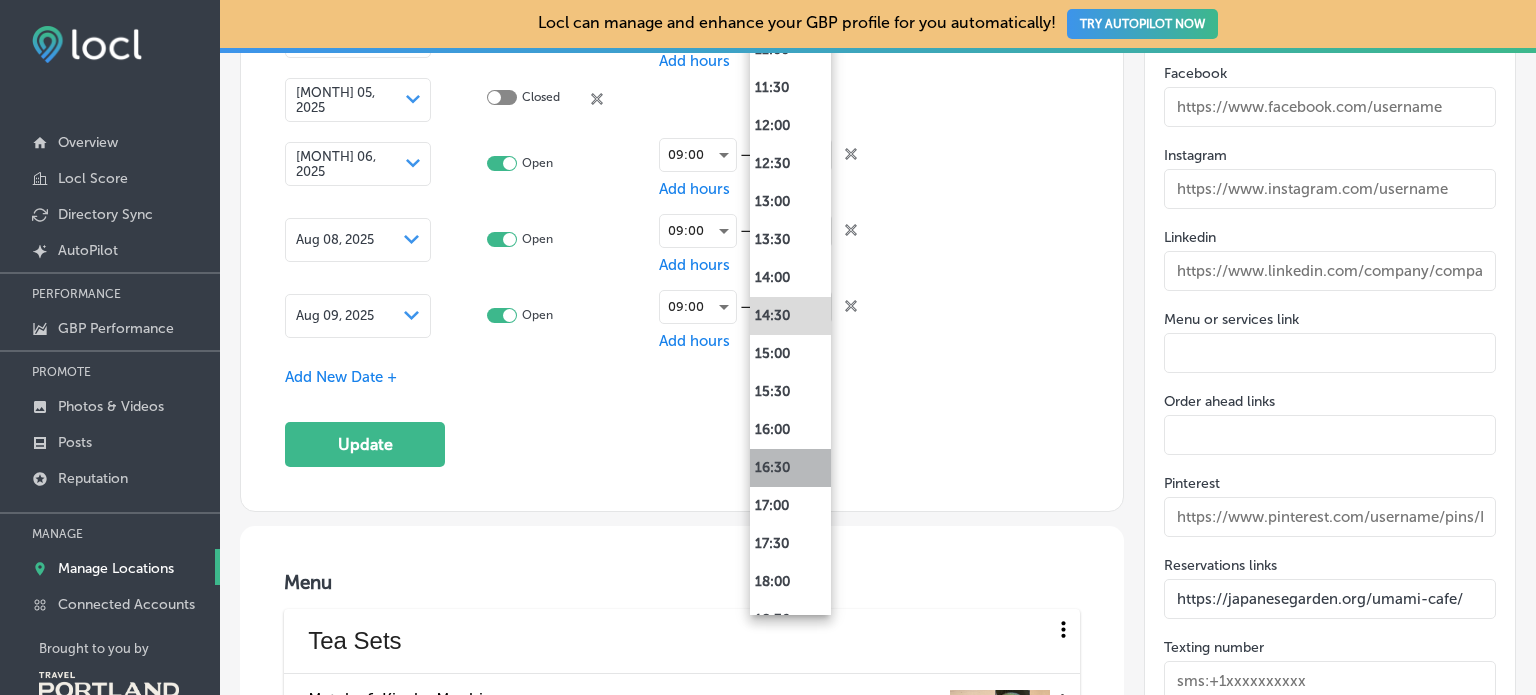 click on "16:30" at bounding box center [790, 468] 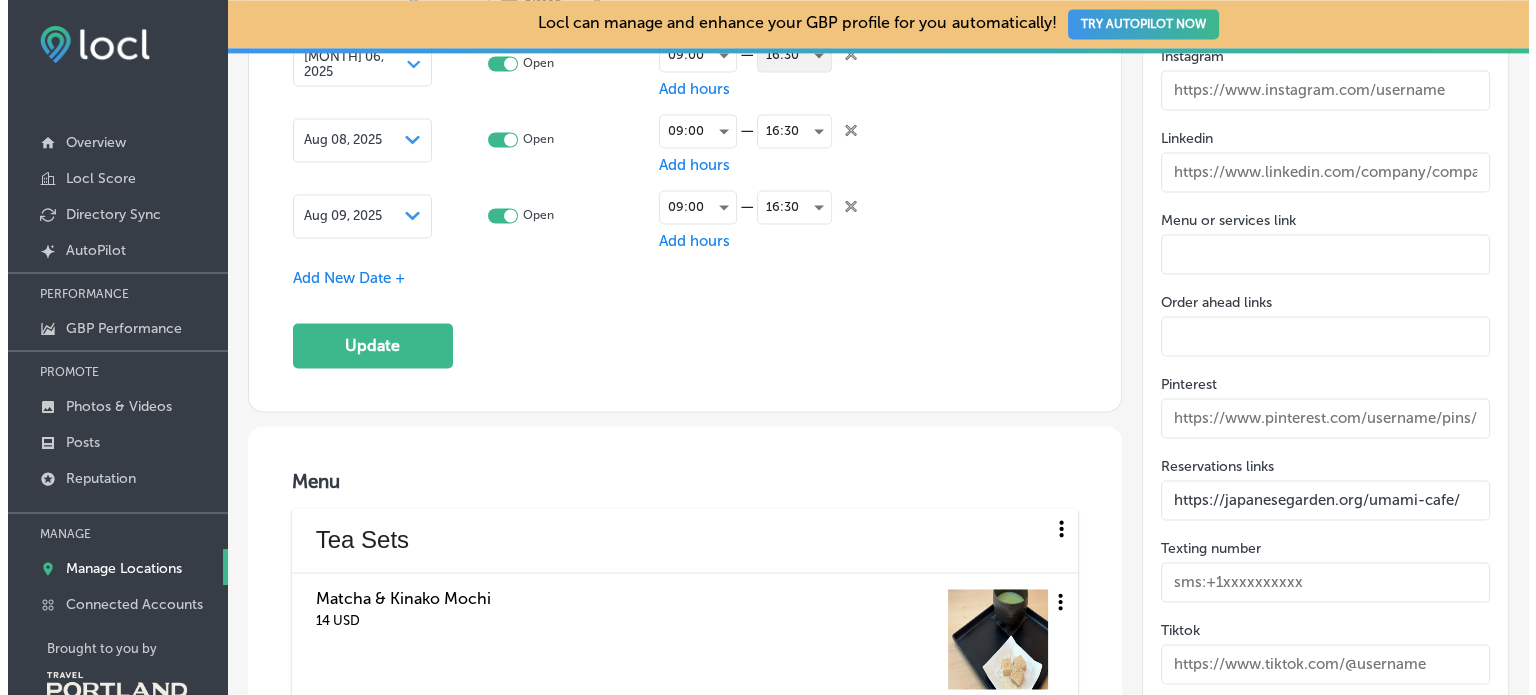 scroll, scrollTop: 2835, scrollLeft: 0, axis: vertical 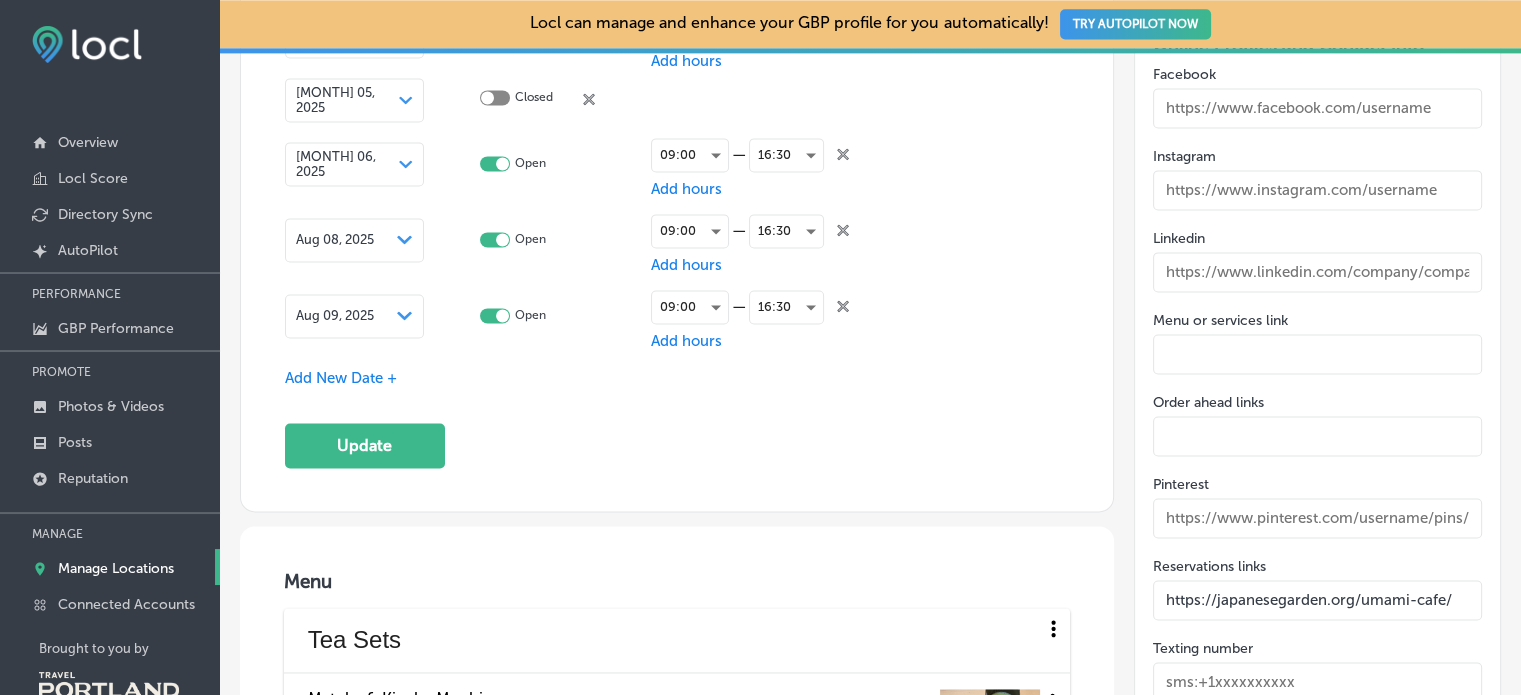 click on "Add New Date +" at bounding box center [341, 378] 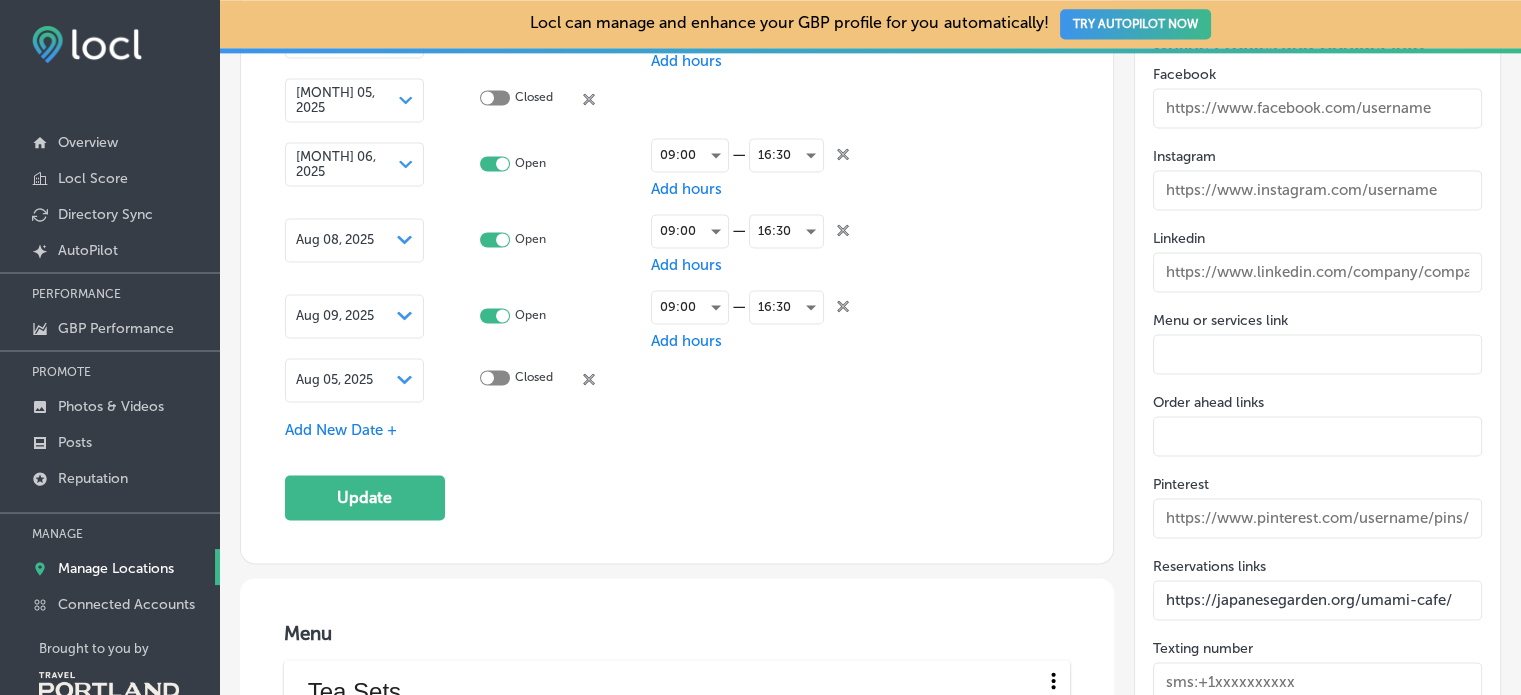 click on "Aug 05, 2025" at bounding box center [334, 379] 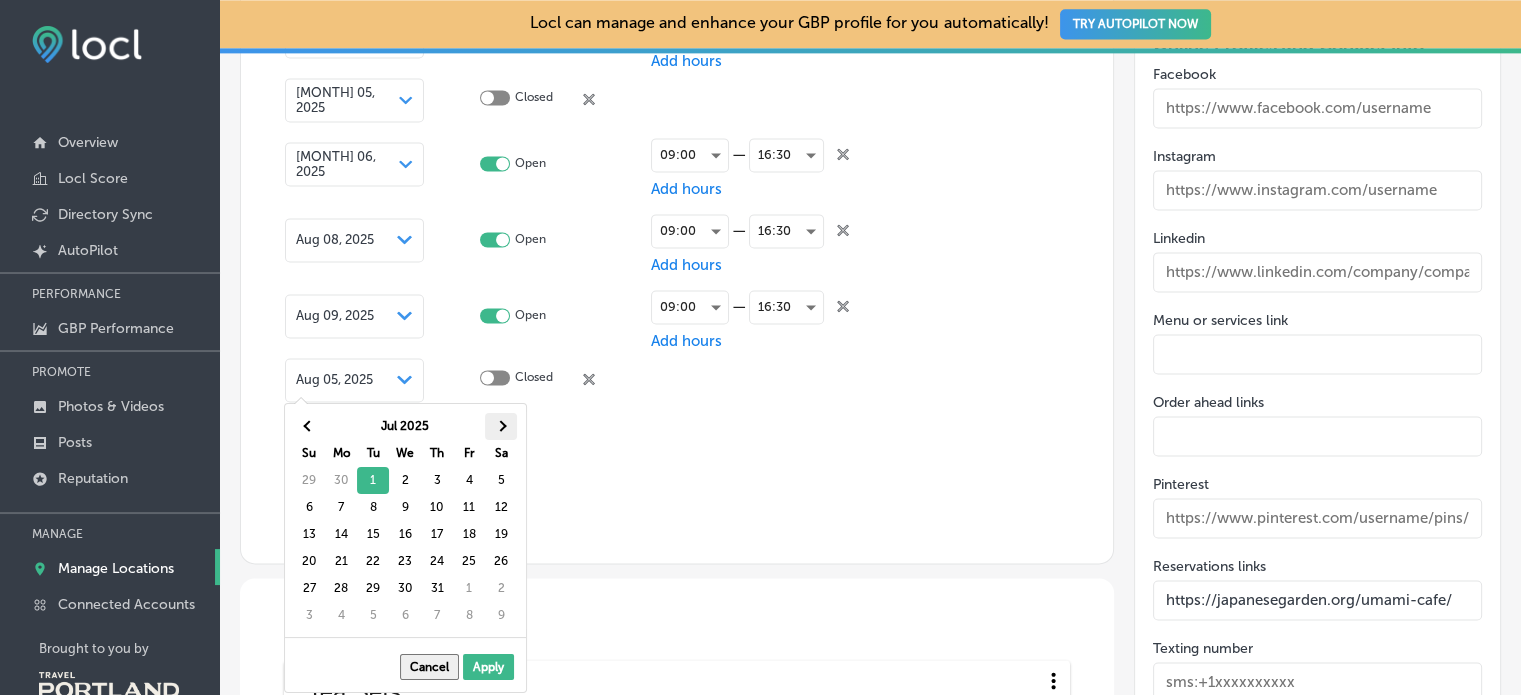 click at bounding box center (501, 425) 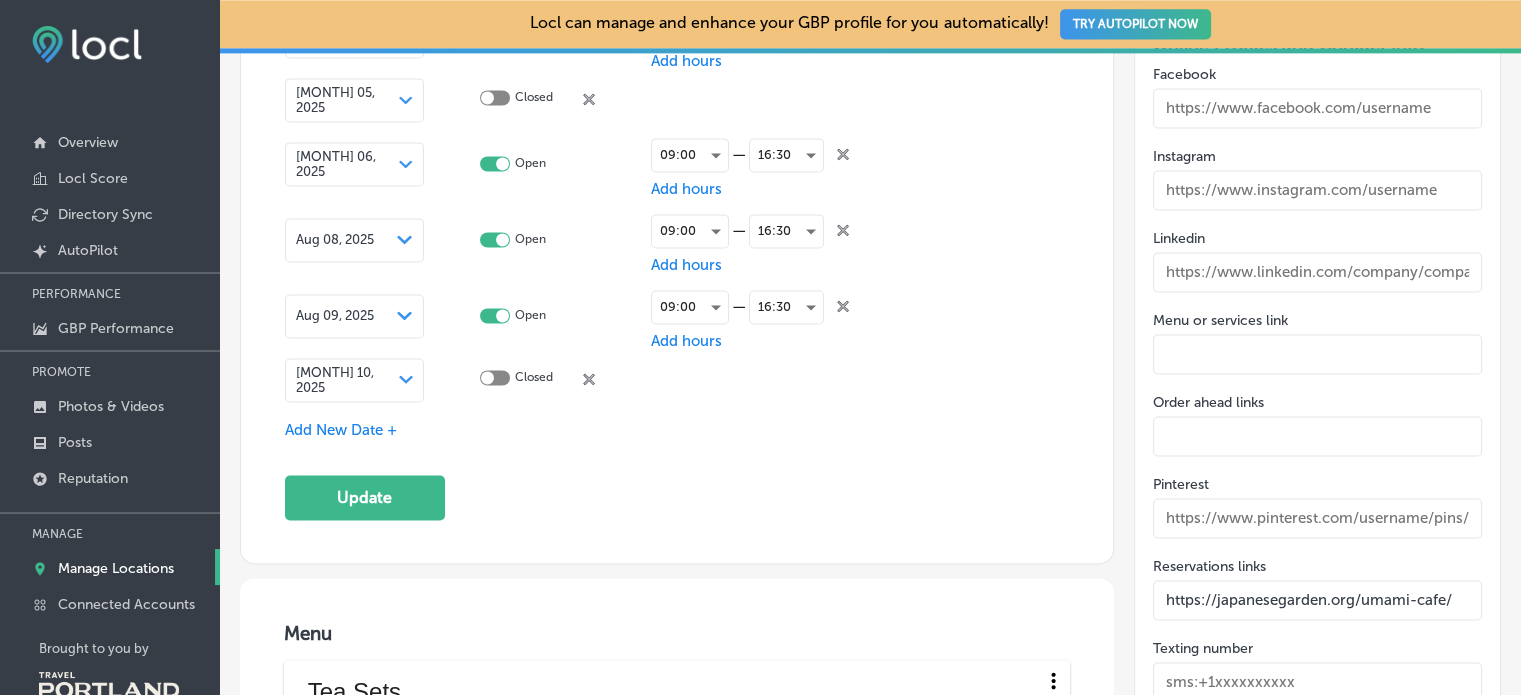 click at bounding box center (495, 377) 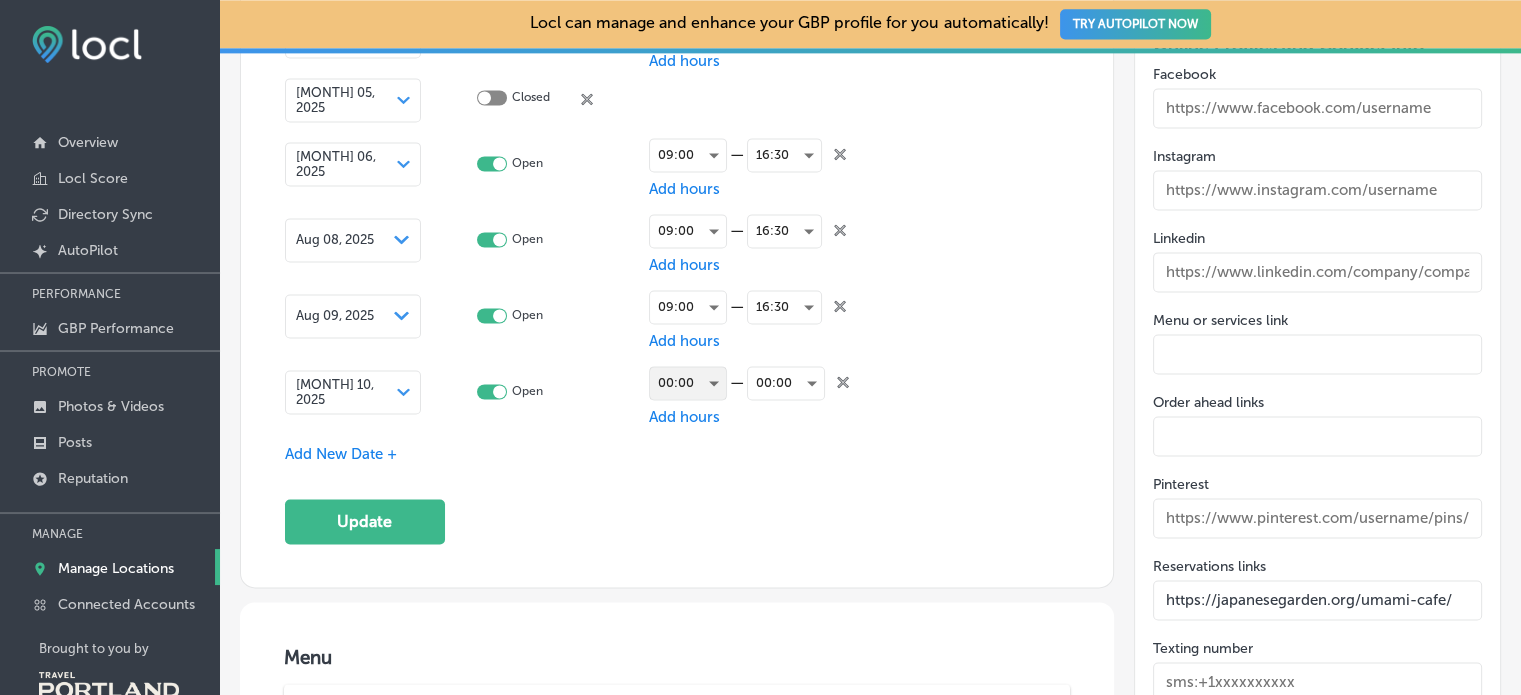 click on "00:00" at bounding box center (688, 383) 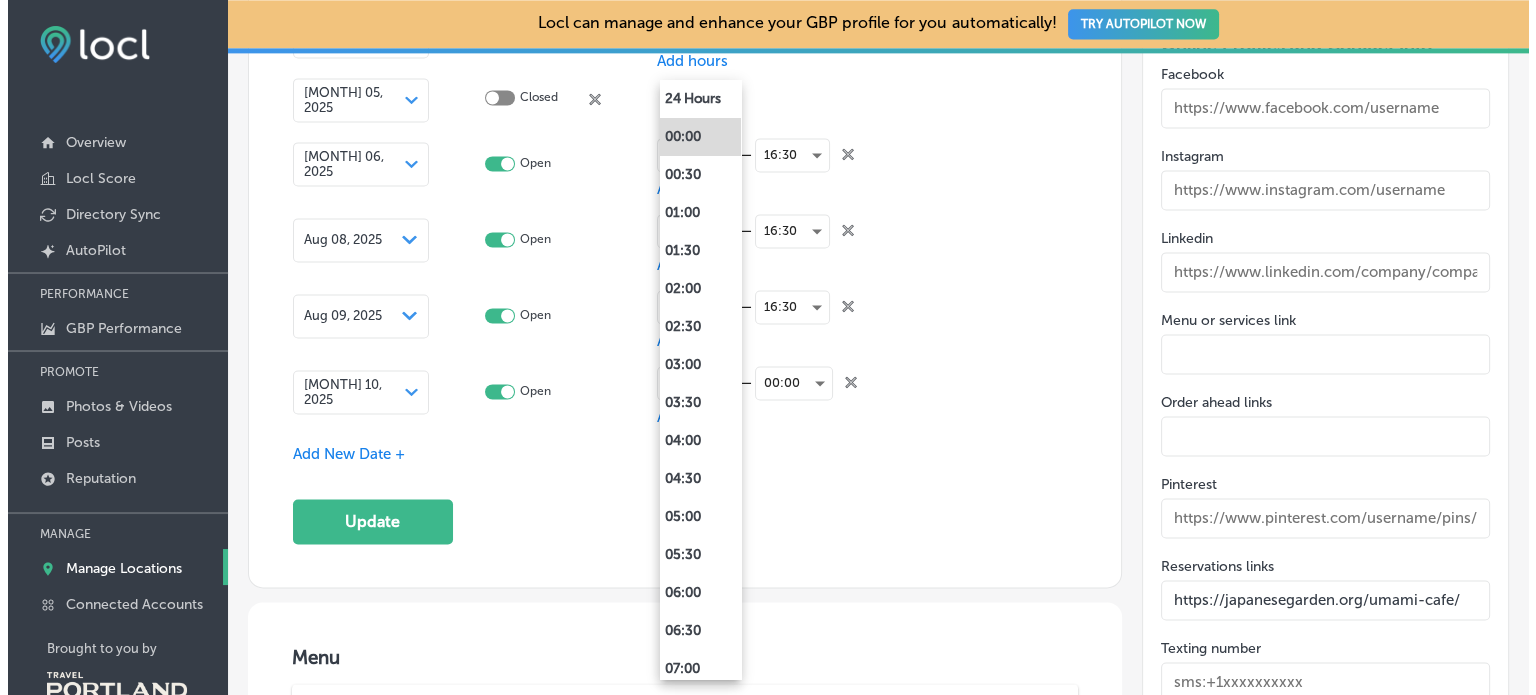 scroll, scrollTop: 2839, scrollLeft: 0, axis: vertical 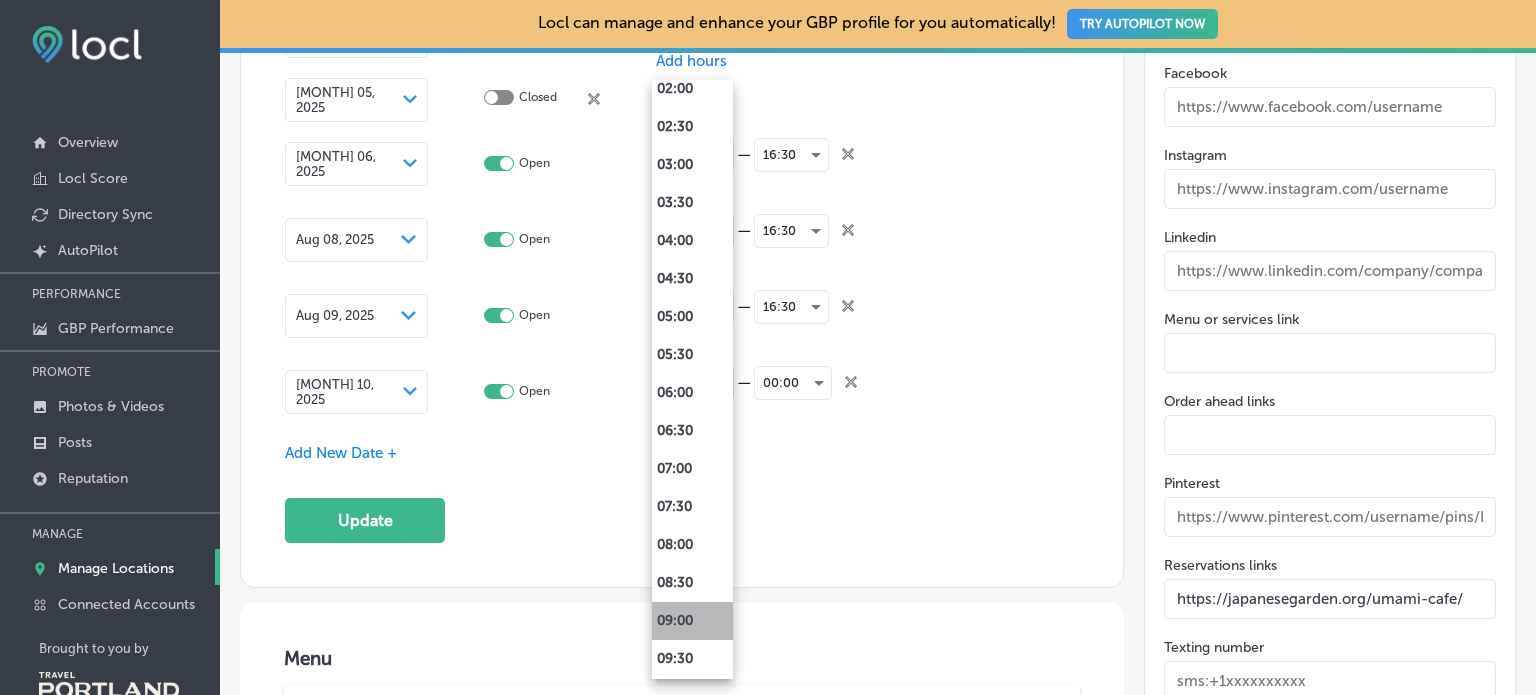 click on "09:00" at bounding box center [692, 621] 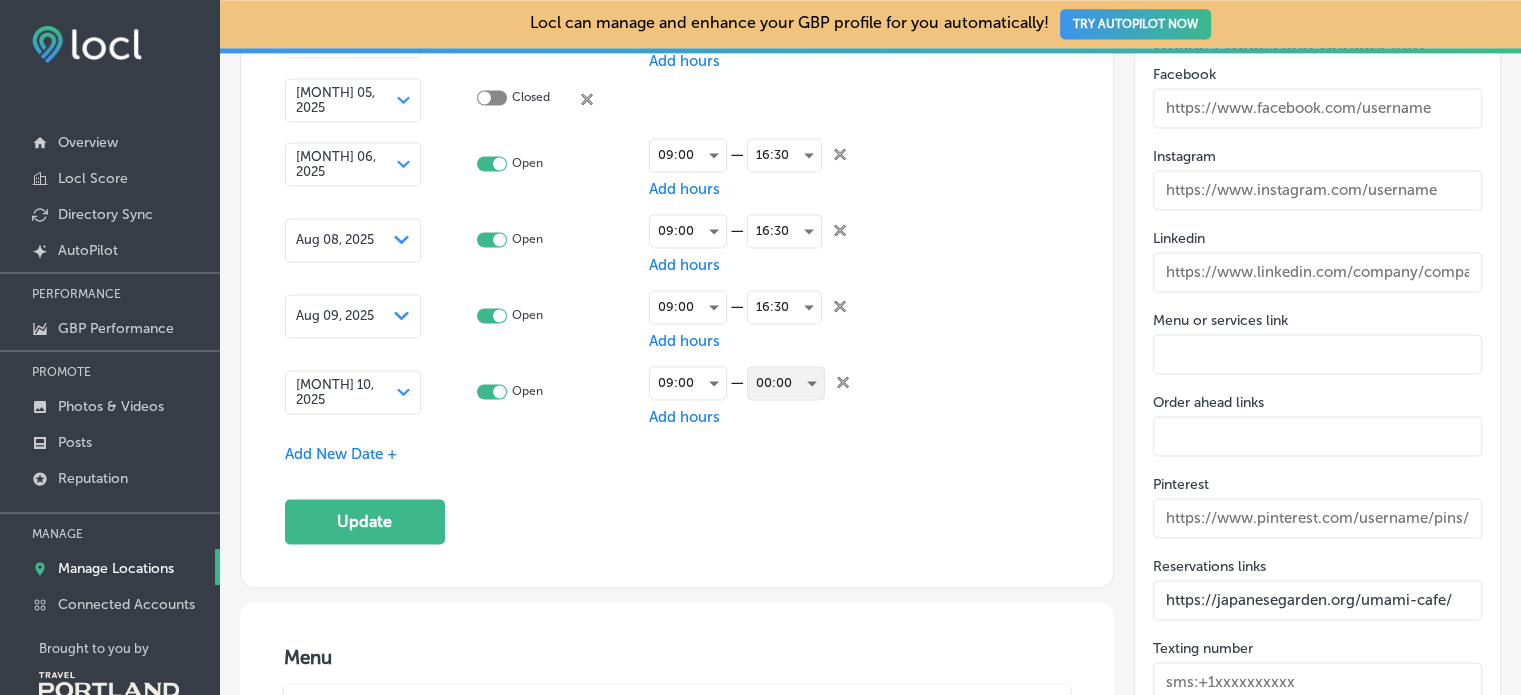 click on "00:00" at bounding box center (786, 383) 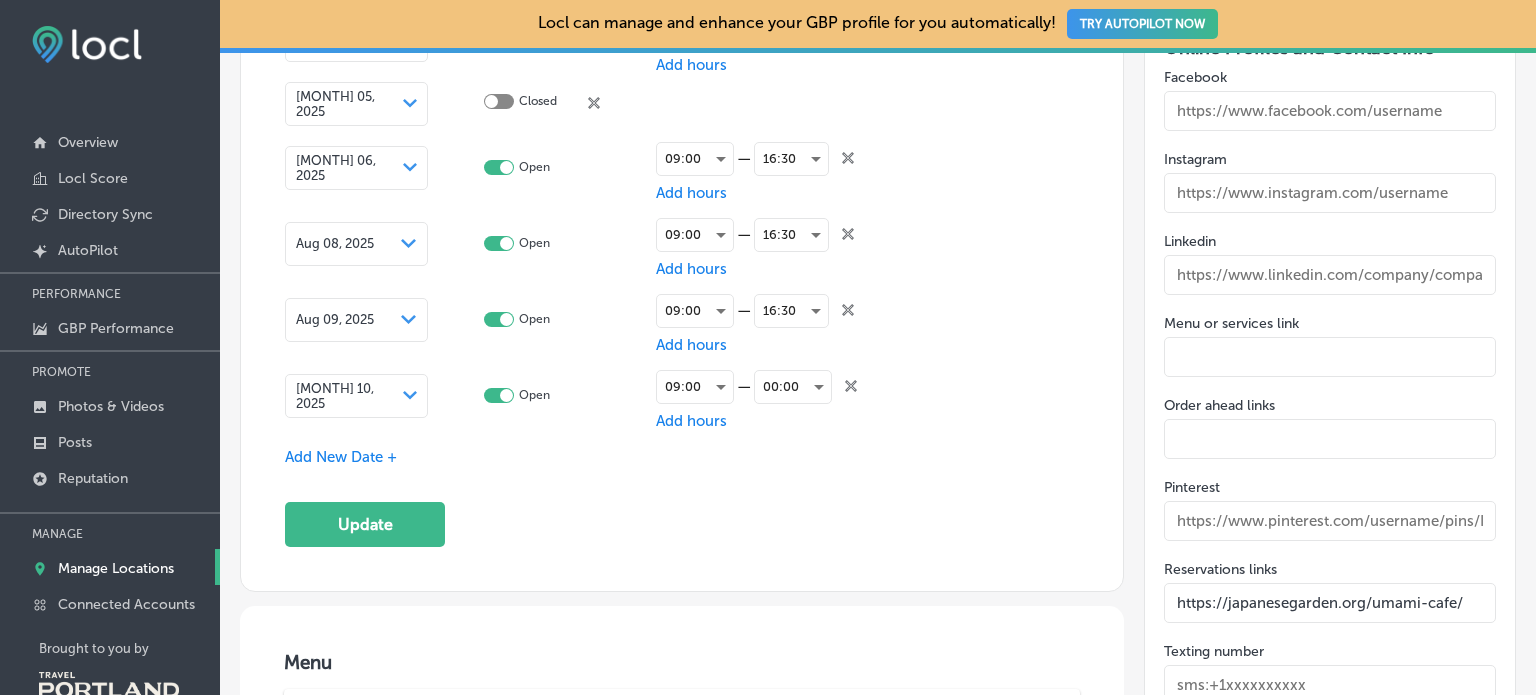 scroll, scrollTop: 2839, scrollLeft: 0, axis: vertical 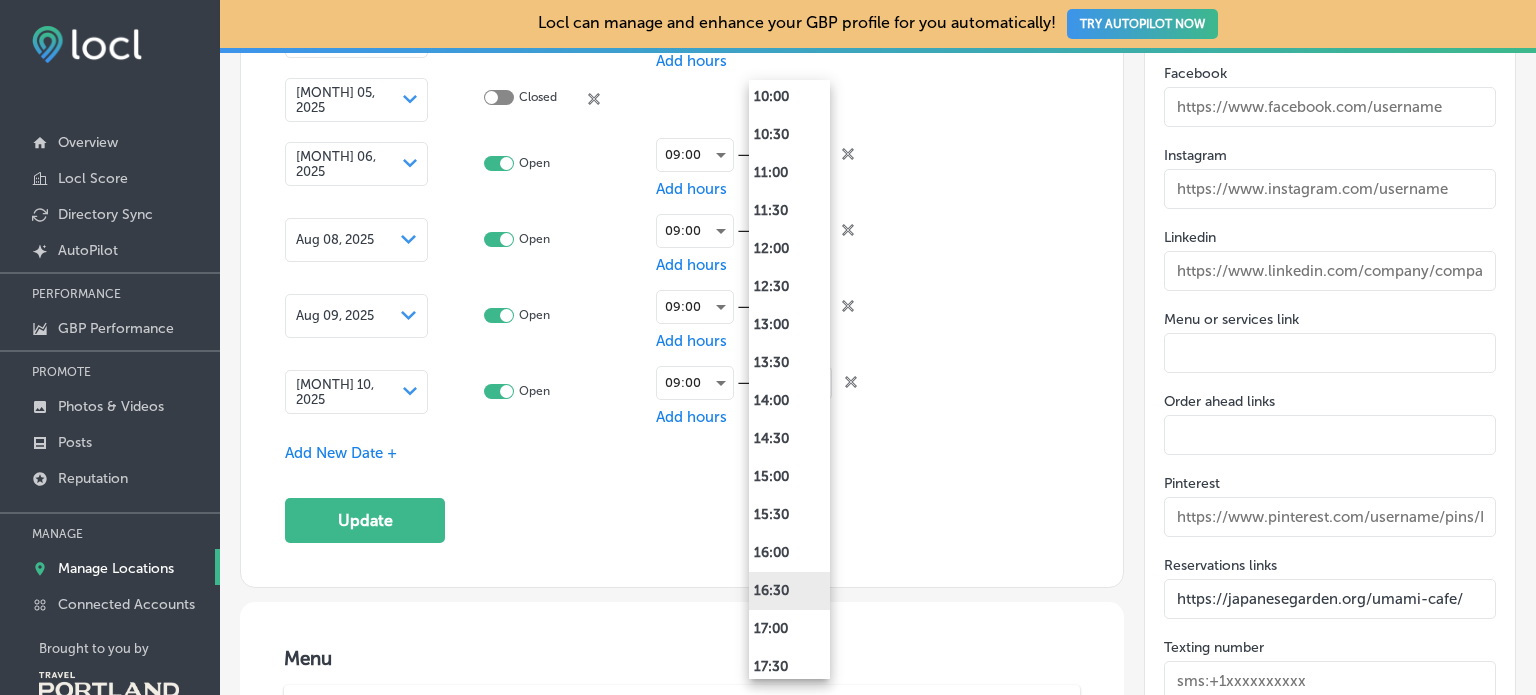 click on "16:30" at bounding box center (789, 591) 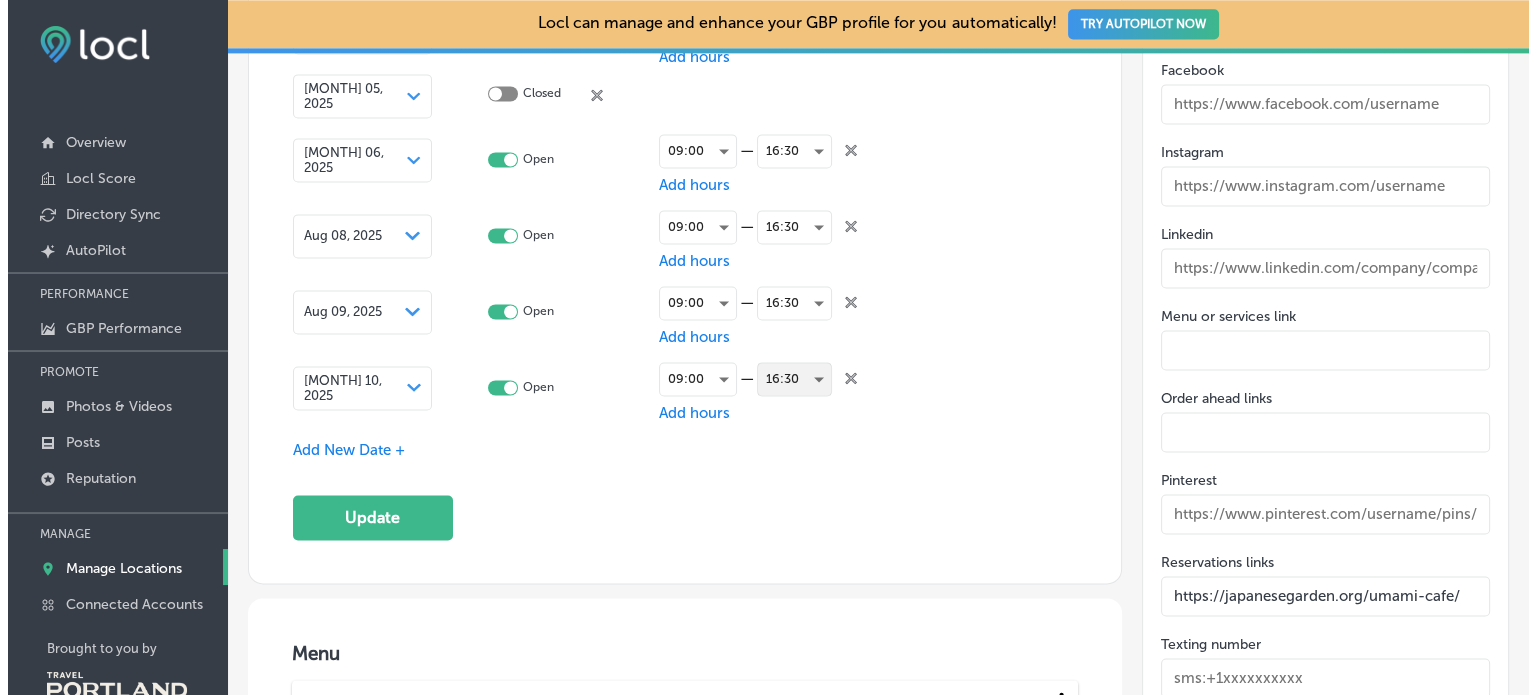 scroll, scrollTop: 2835, scrollLeft: 0, axis: vertical 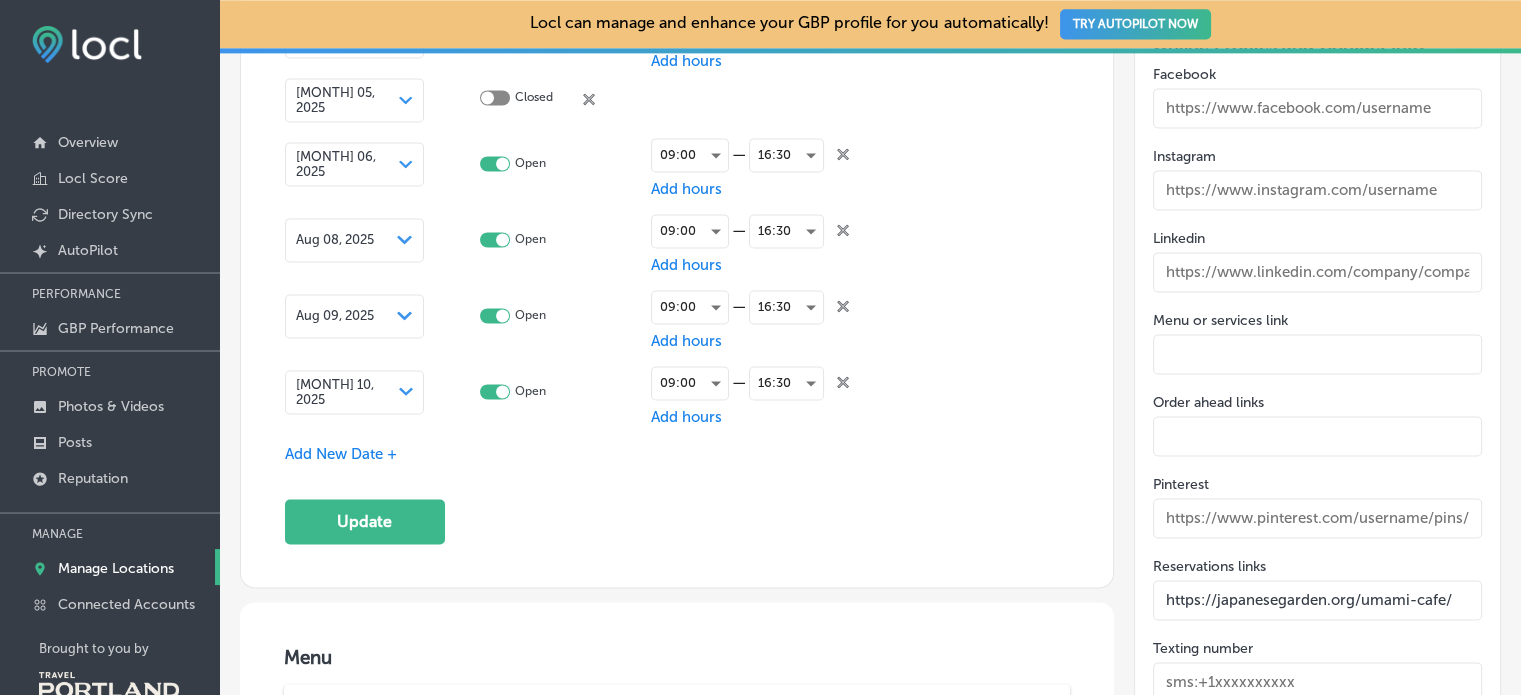 click on "Add New Date +" at bounding box center [341, 454] 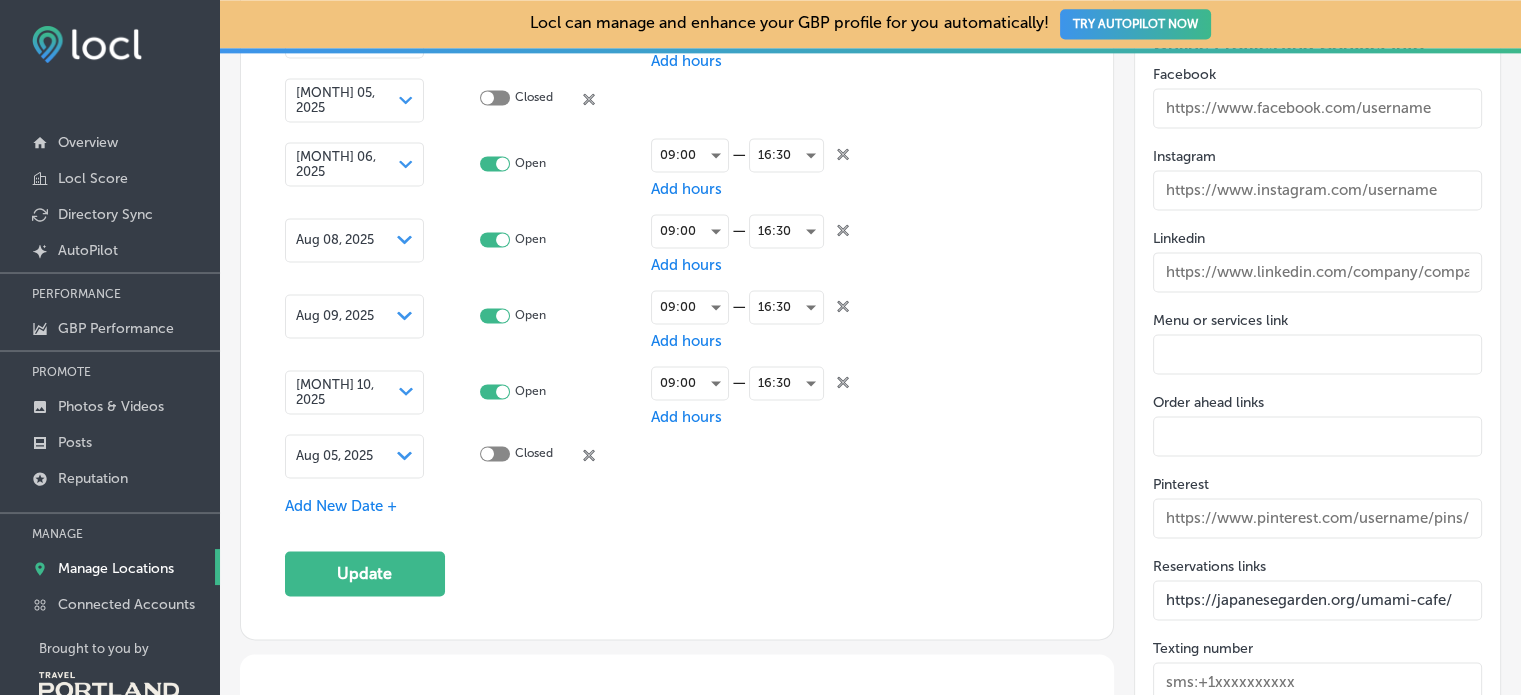 click on "[MONTH] 05, 2025
Path
Created with Sketch." at bounding box center (354, 456) 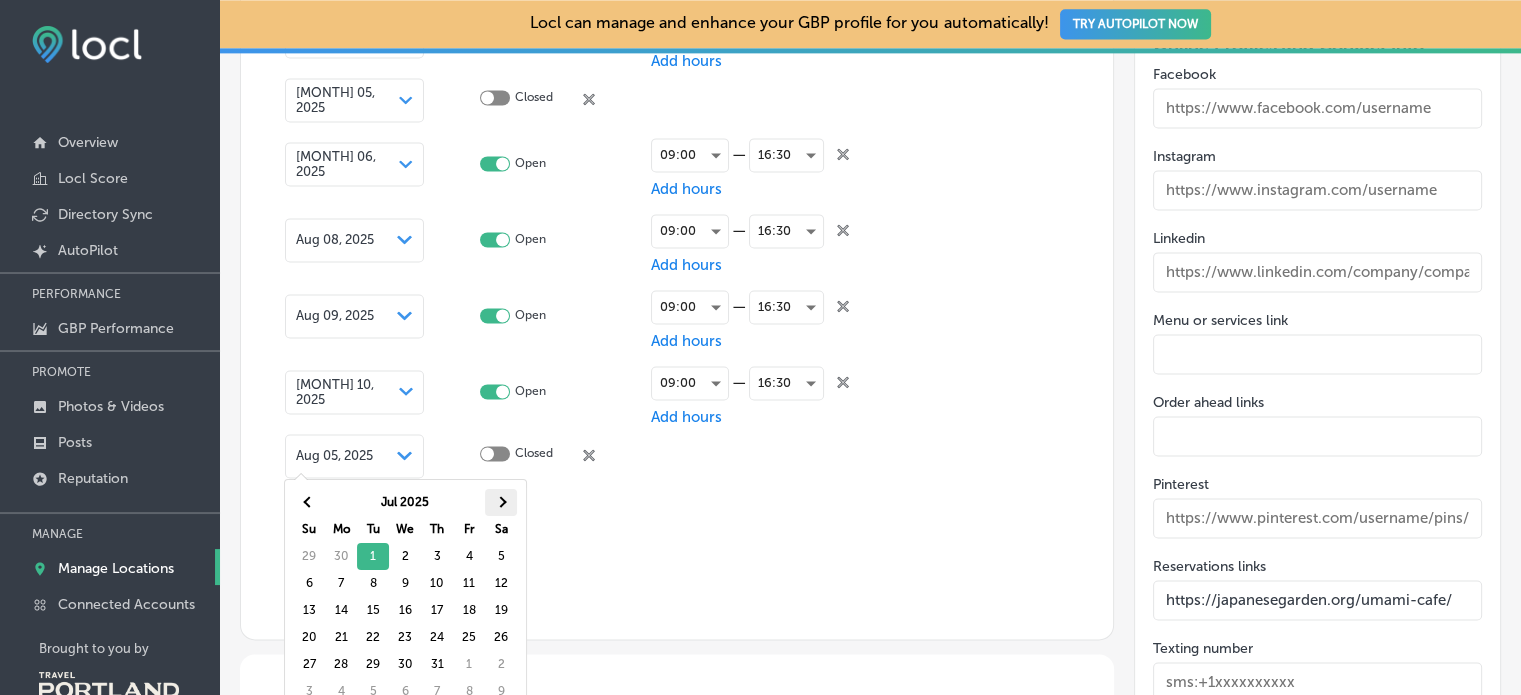 click at bounding box center (501, 502) 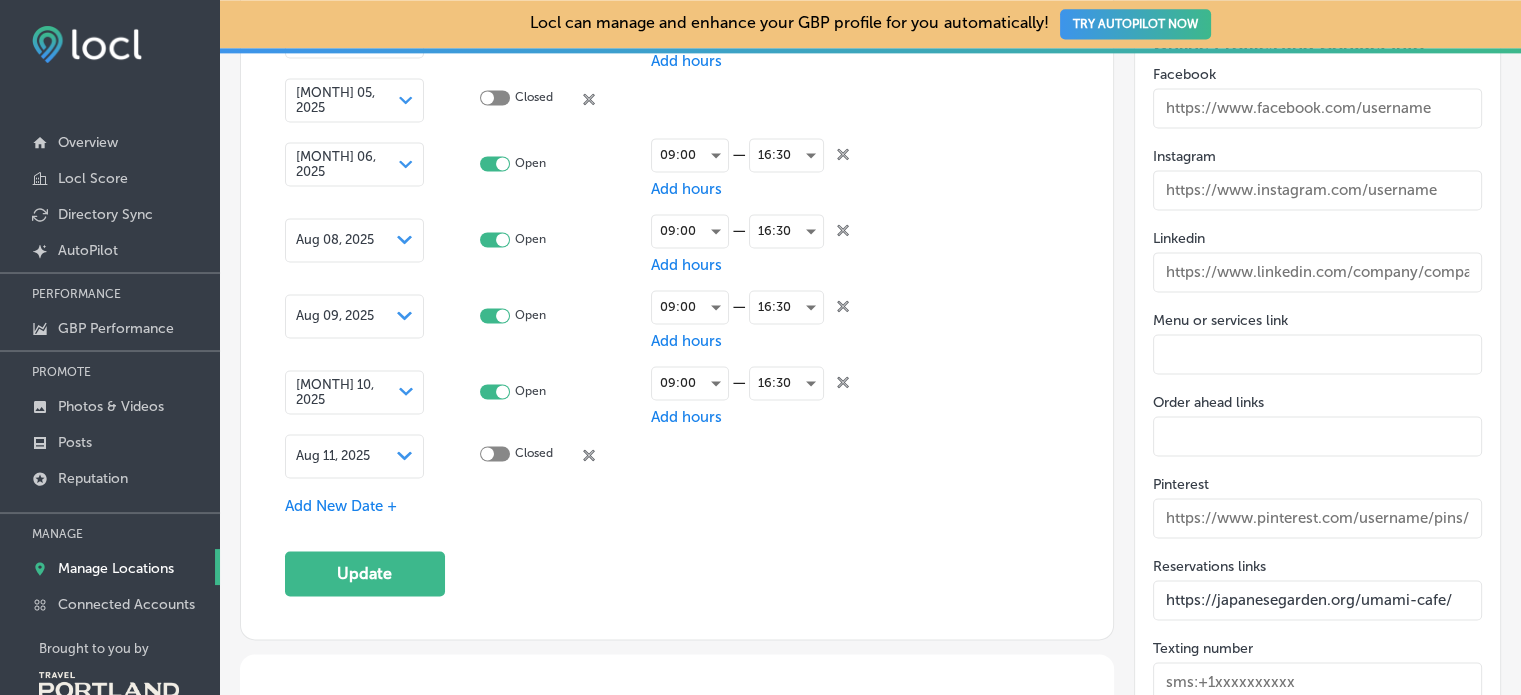 click at bounding box center (495, 453) 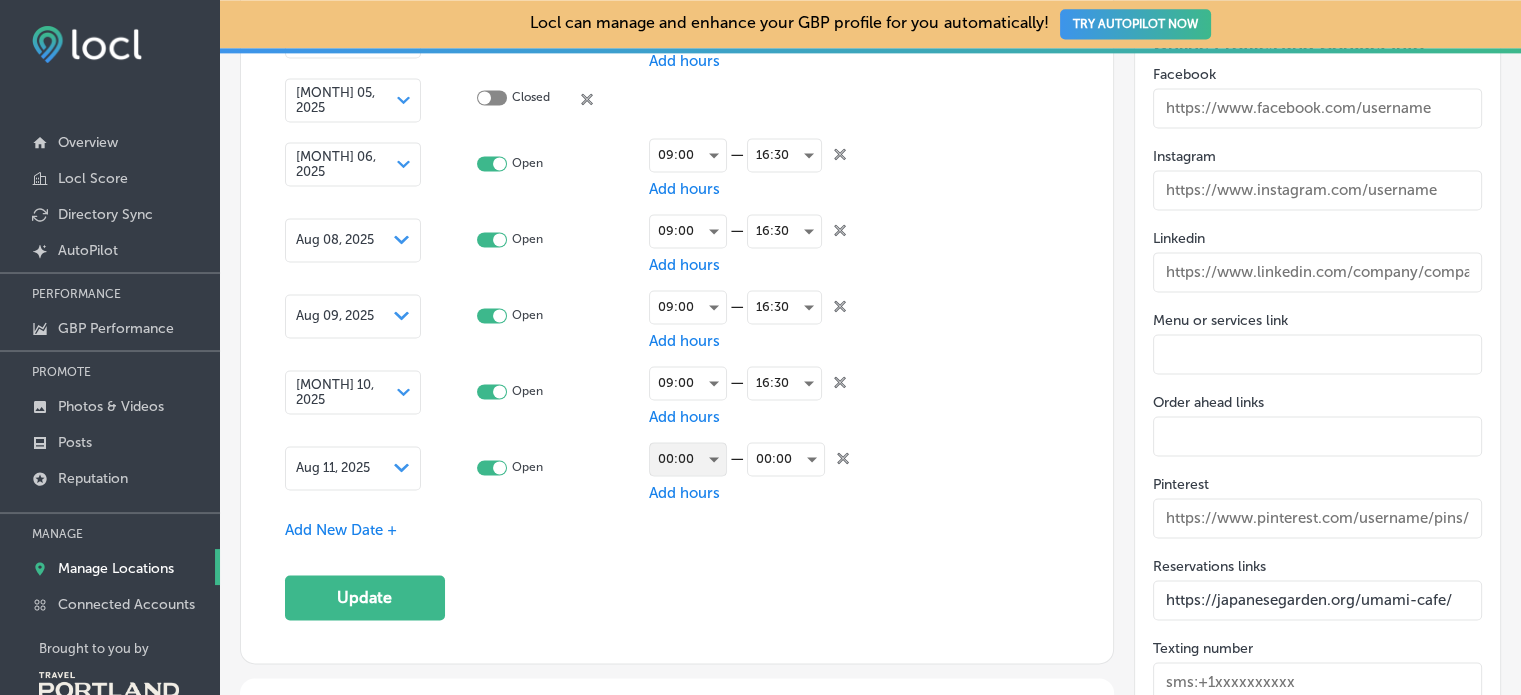 click on "00:00" at bounding box center [688, 459] 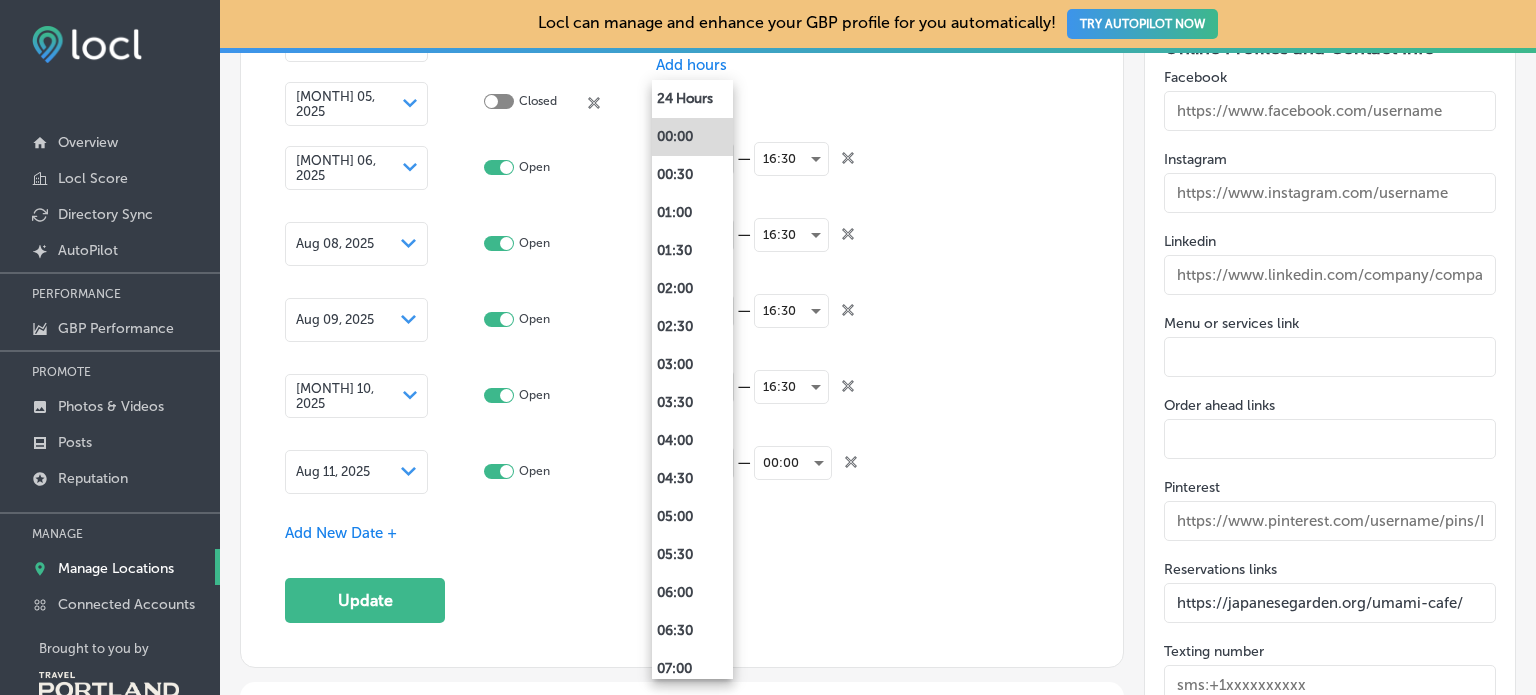 scroll, scrollTop: 2839, scrollLeft: 0, axis: vertical 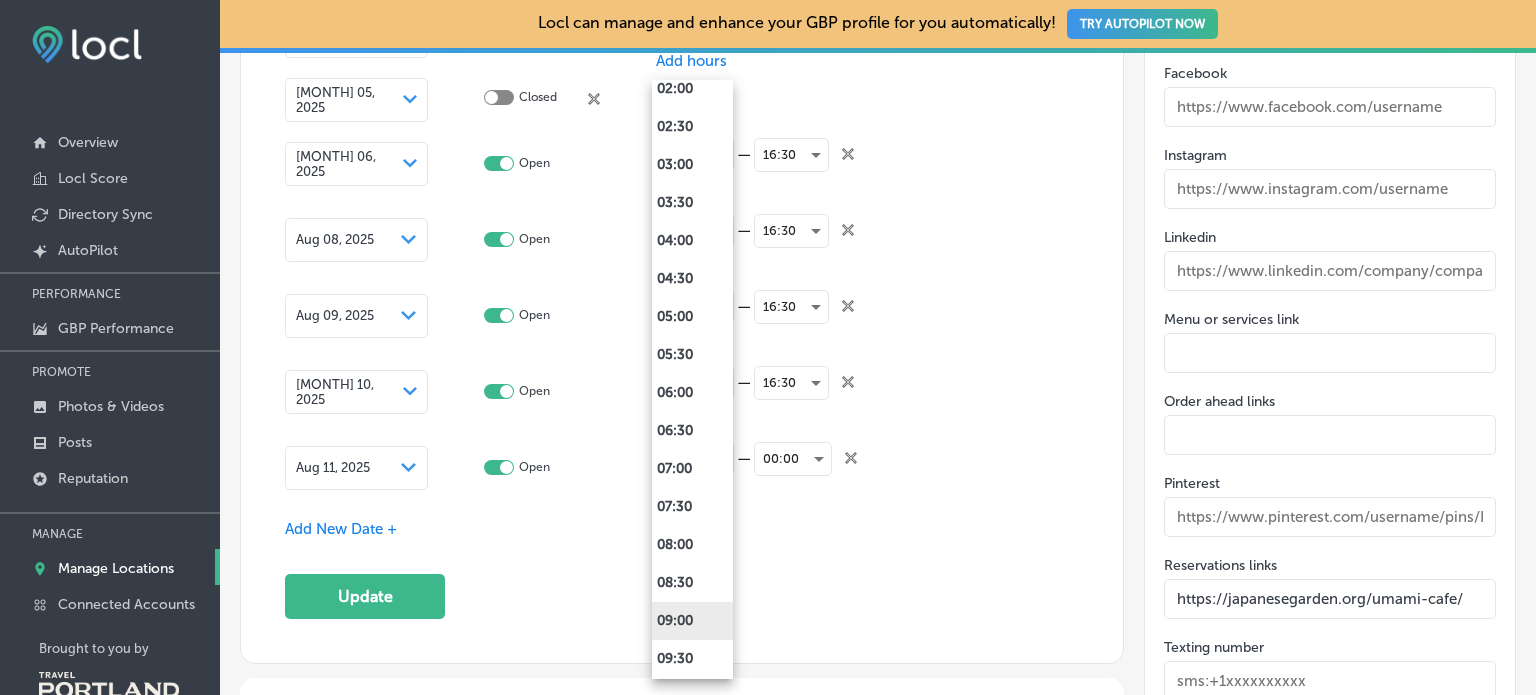 click on "09:00" at bounding box center (692, 621) 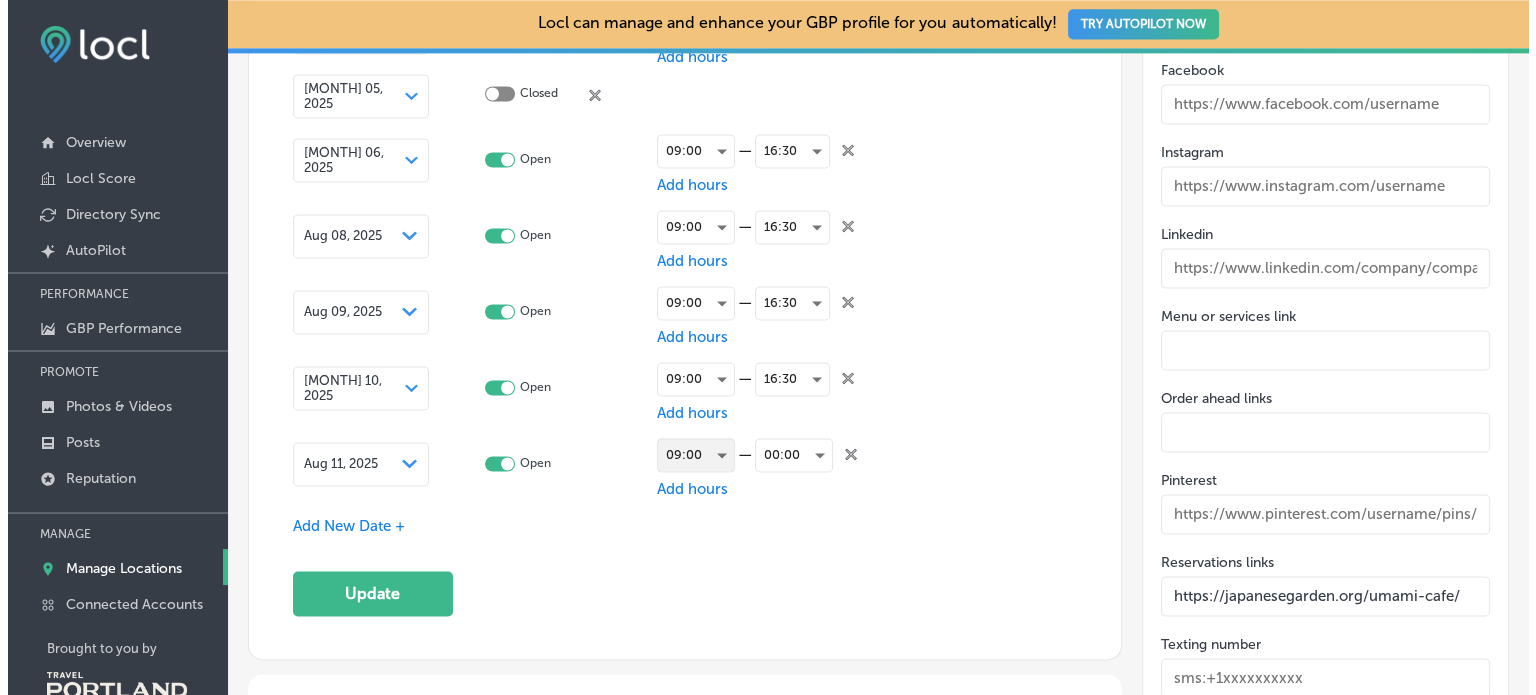 scroll, scrollTop: 2835, scrollLeft: 0, axis: vertical 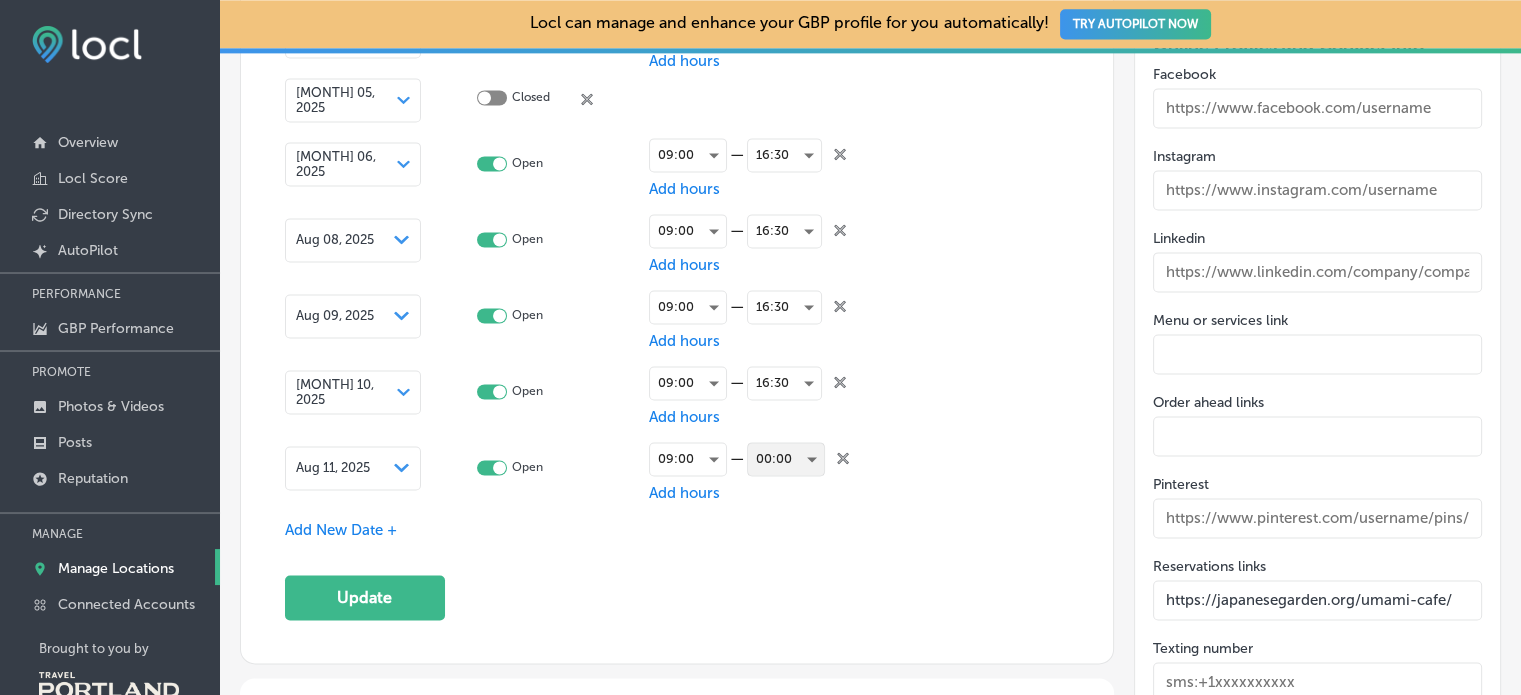 click on "00:00" at bounding box center (786, 459) 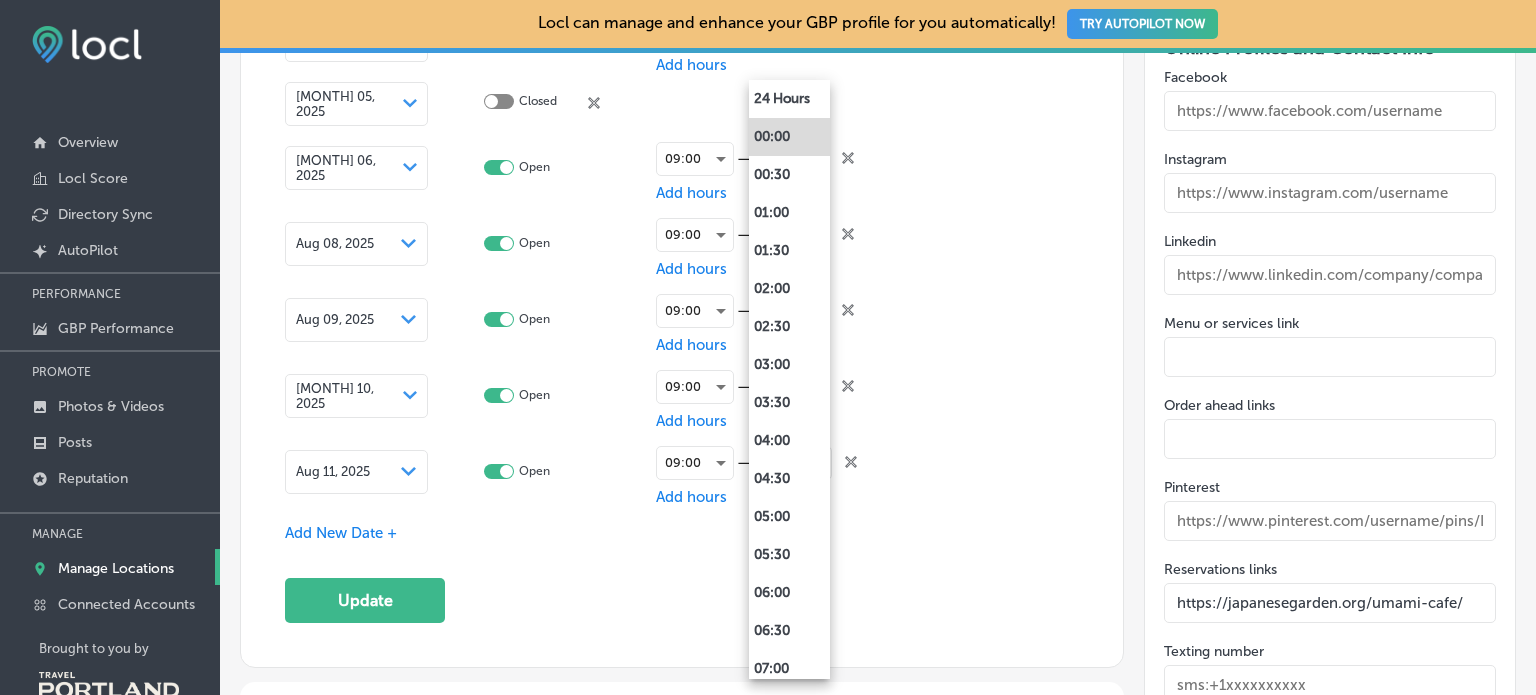 scroll, scrollTop: 2839, scrollLeft: 0, axis: vertical 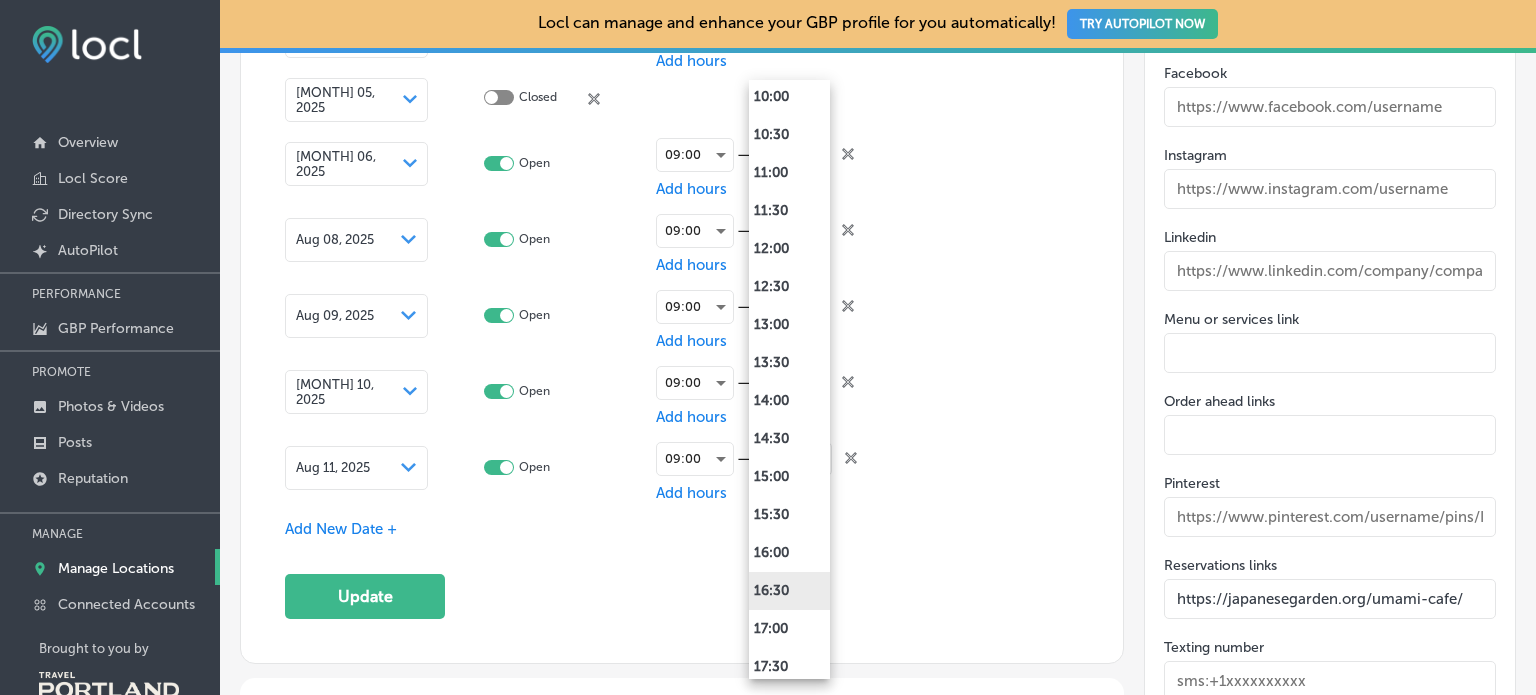 click on "16:30" at bounding box center (789, 591) 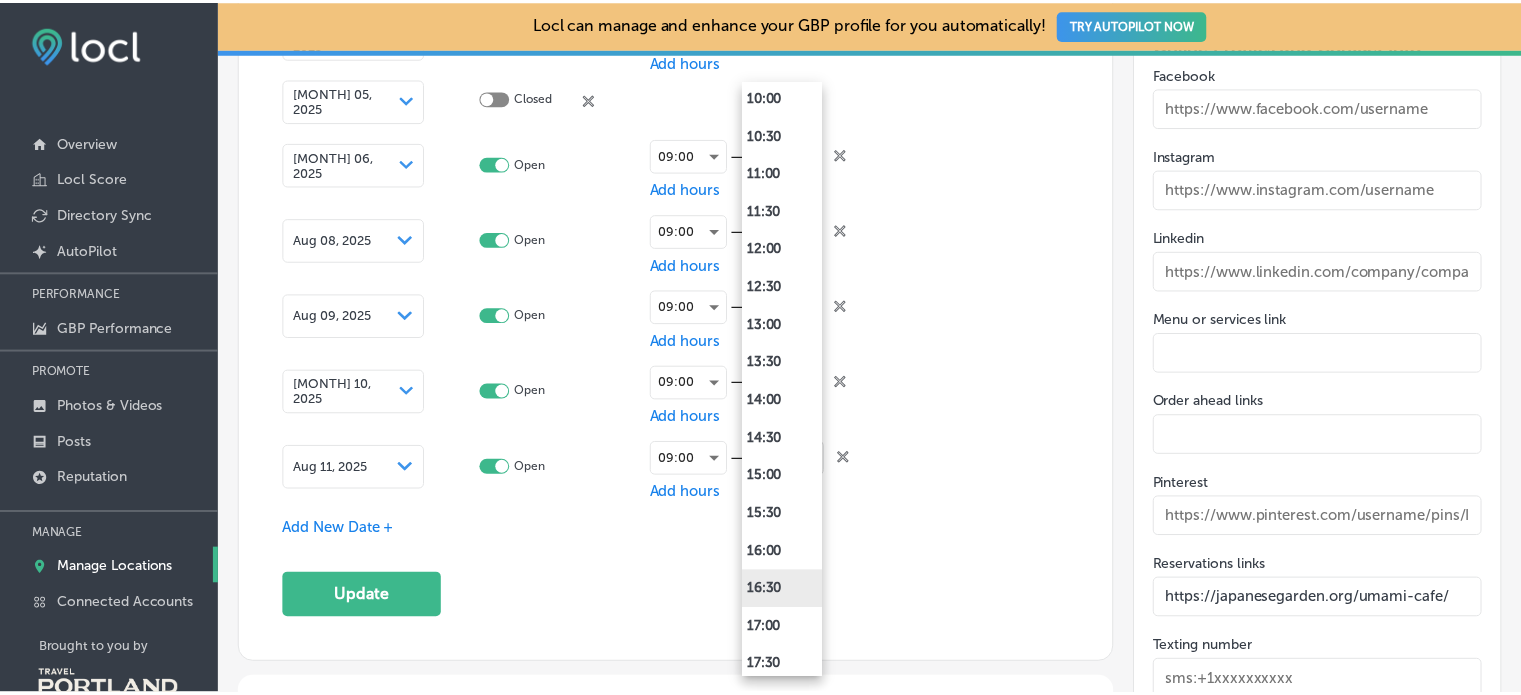scroll, scrollTop: 2835, scrollLeft: 0, axis: vertical 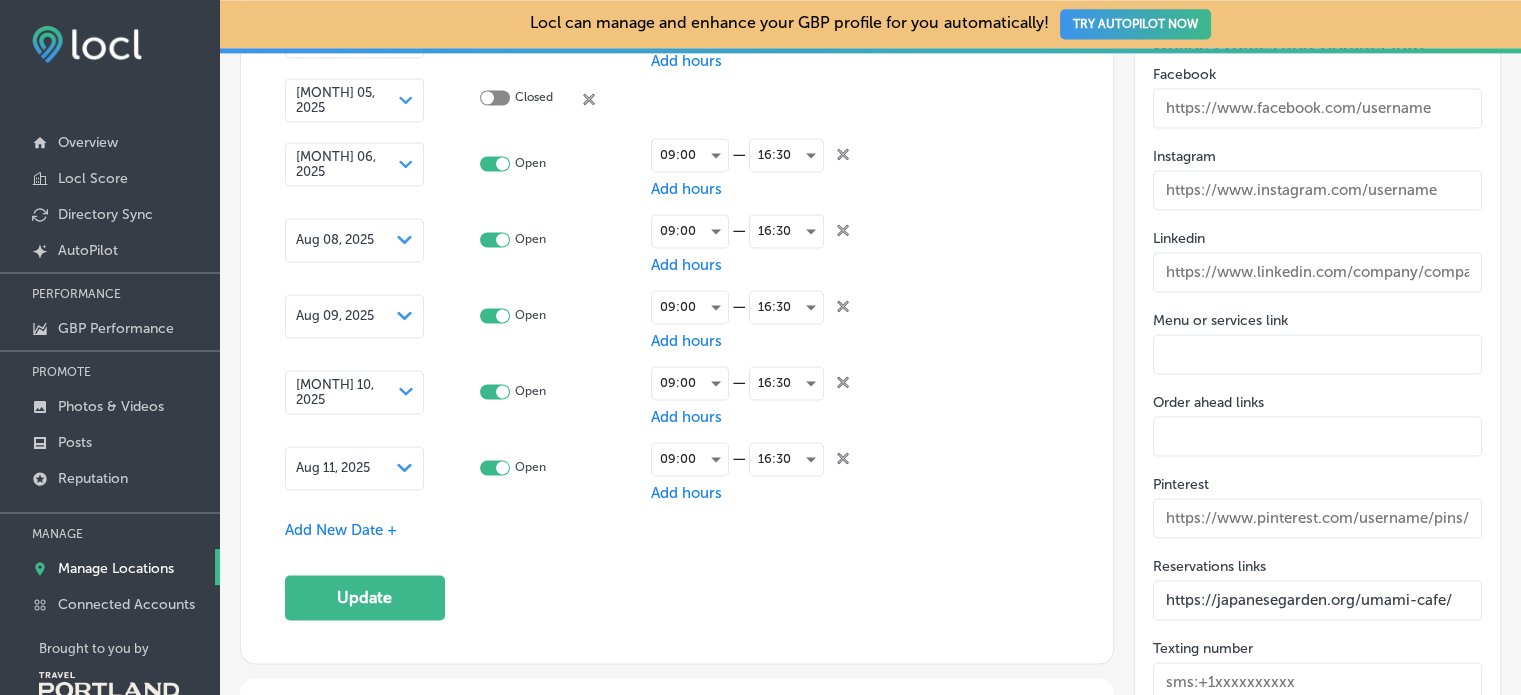 click on "Add New Date +" at bounding box center [341, 530] 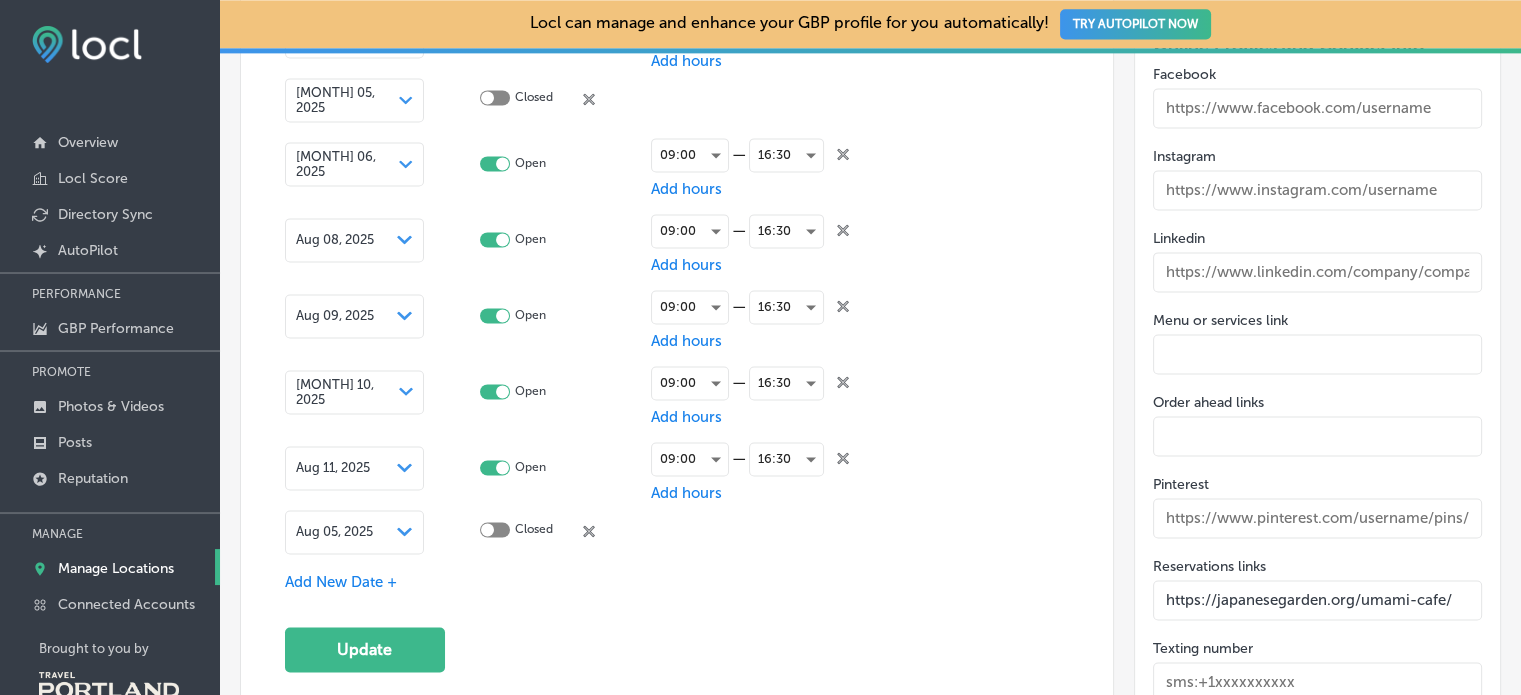 click on "[MONTH] 05, 2025
Path
Created with Sketch." at bounding box center (354, 532) 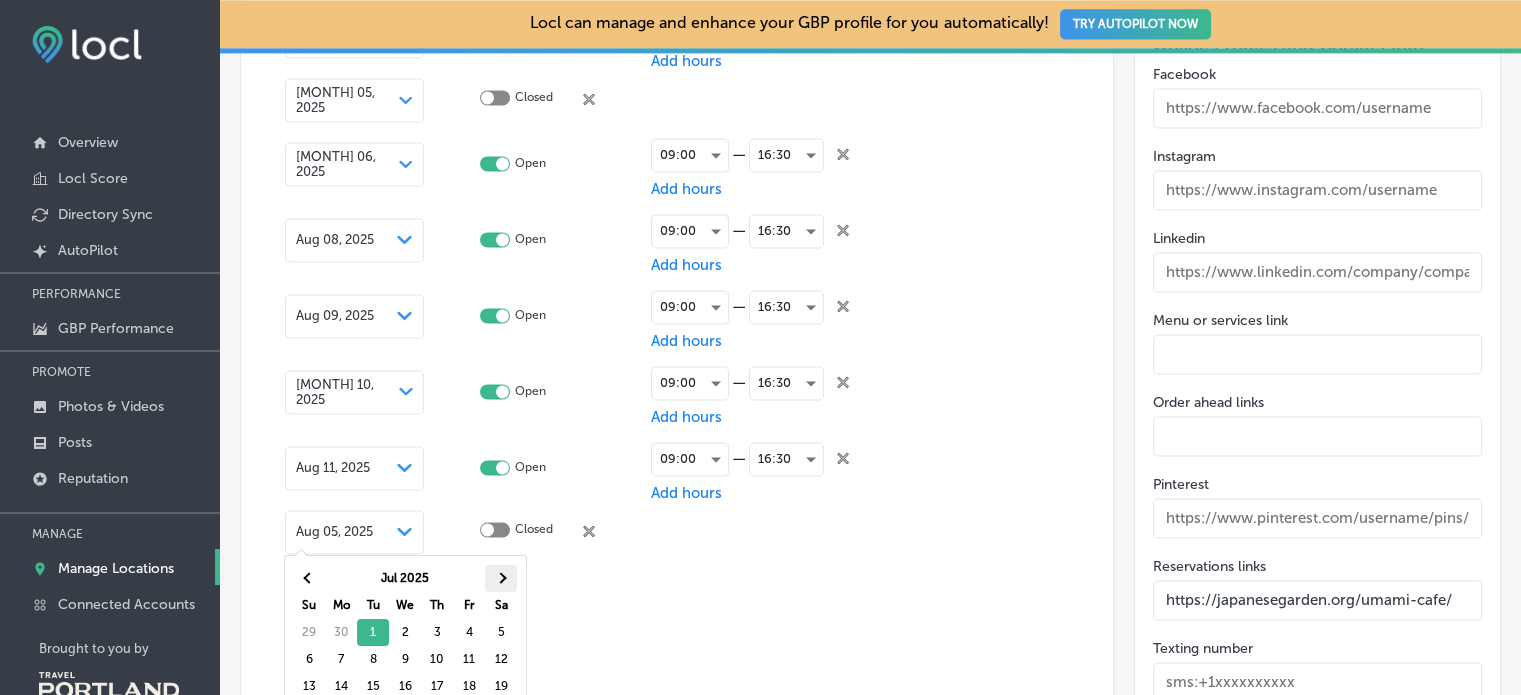 click at bounding box center [501, 578] 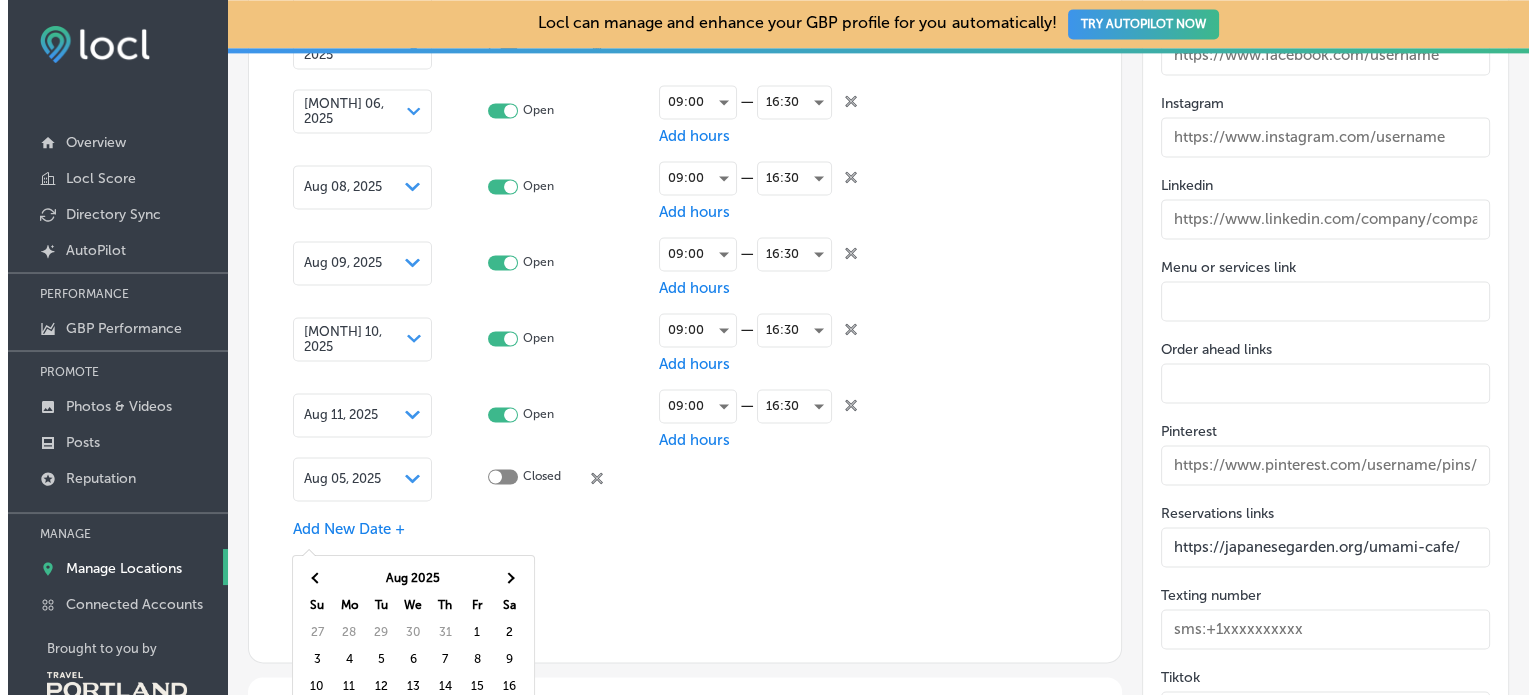 scroll, scrollTop: 2935, scrollLeft: 0, axis: vertical 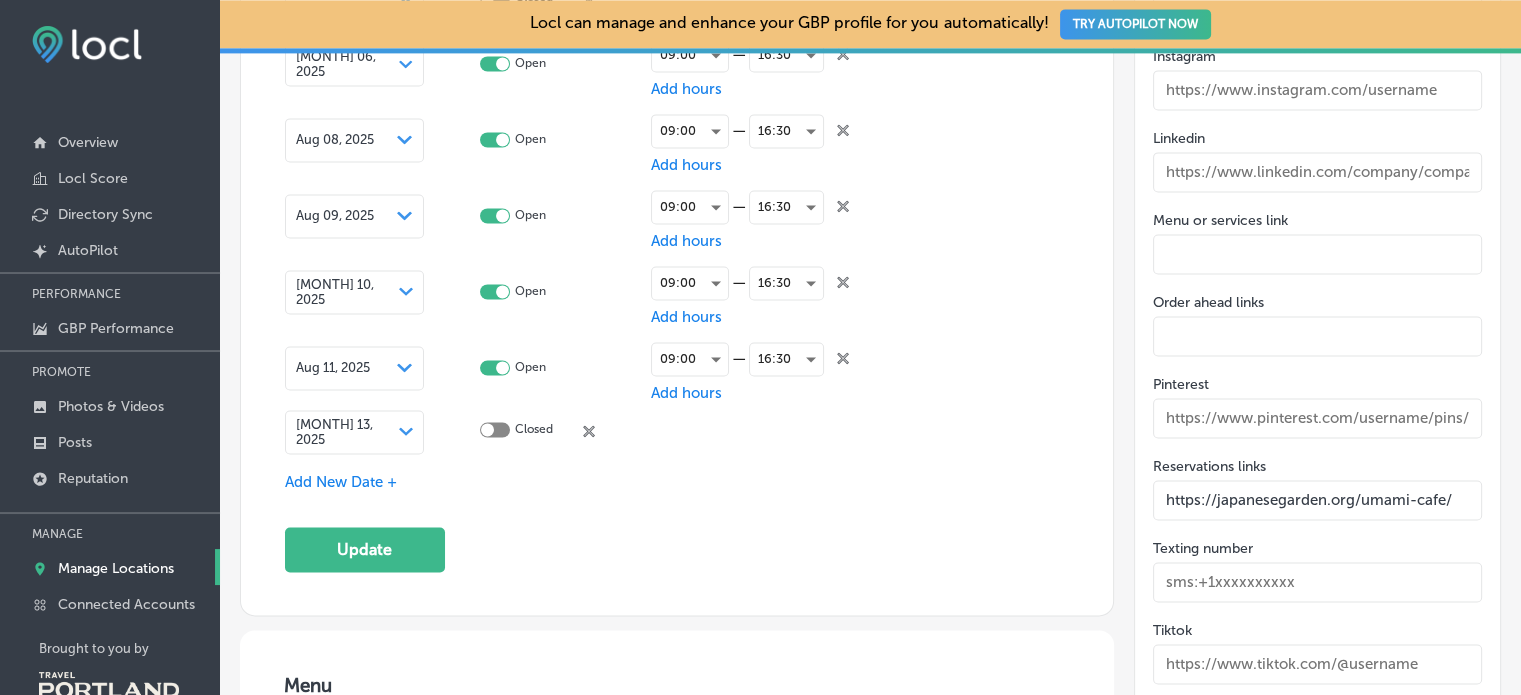 click at bounding box center (495, 429) 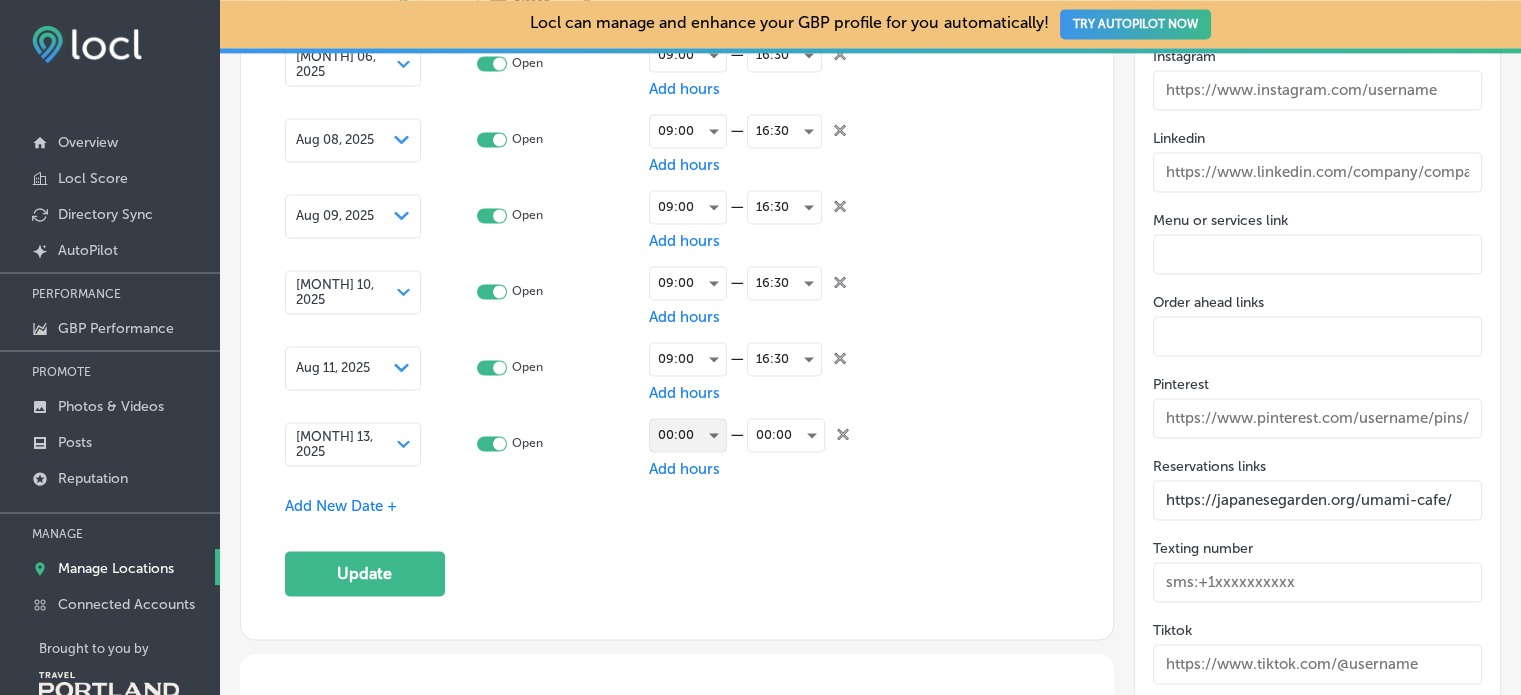 click on "00:00" at bounding box center (688, 435) 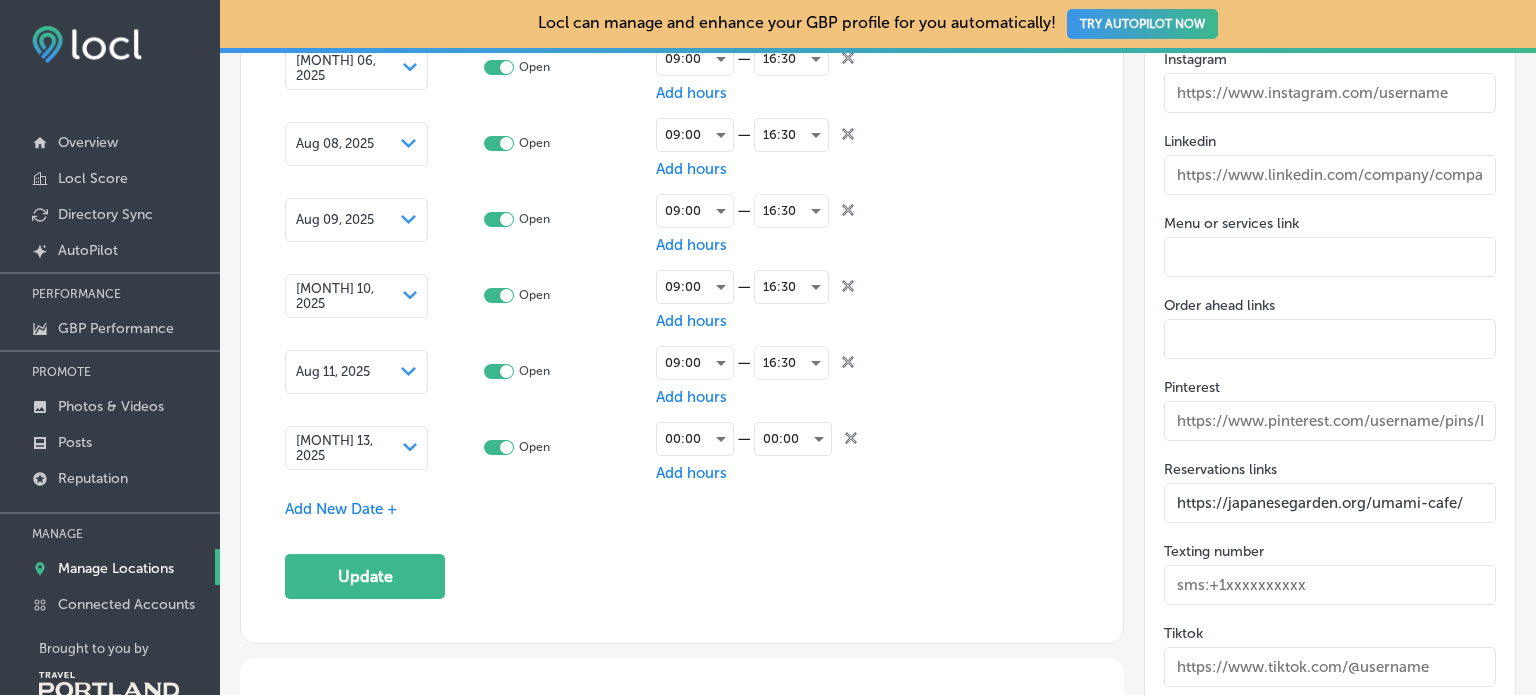 scroll, scrollTop: 2939, scrollLeft: 0, axis: vertical 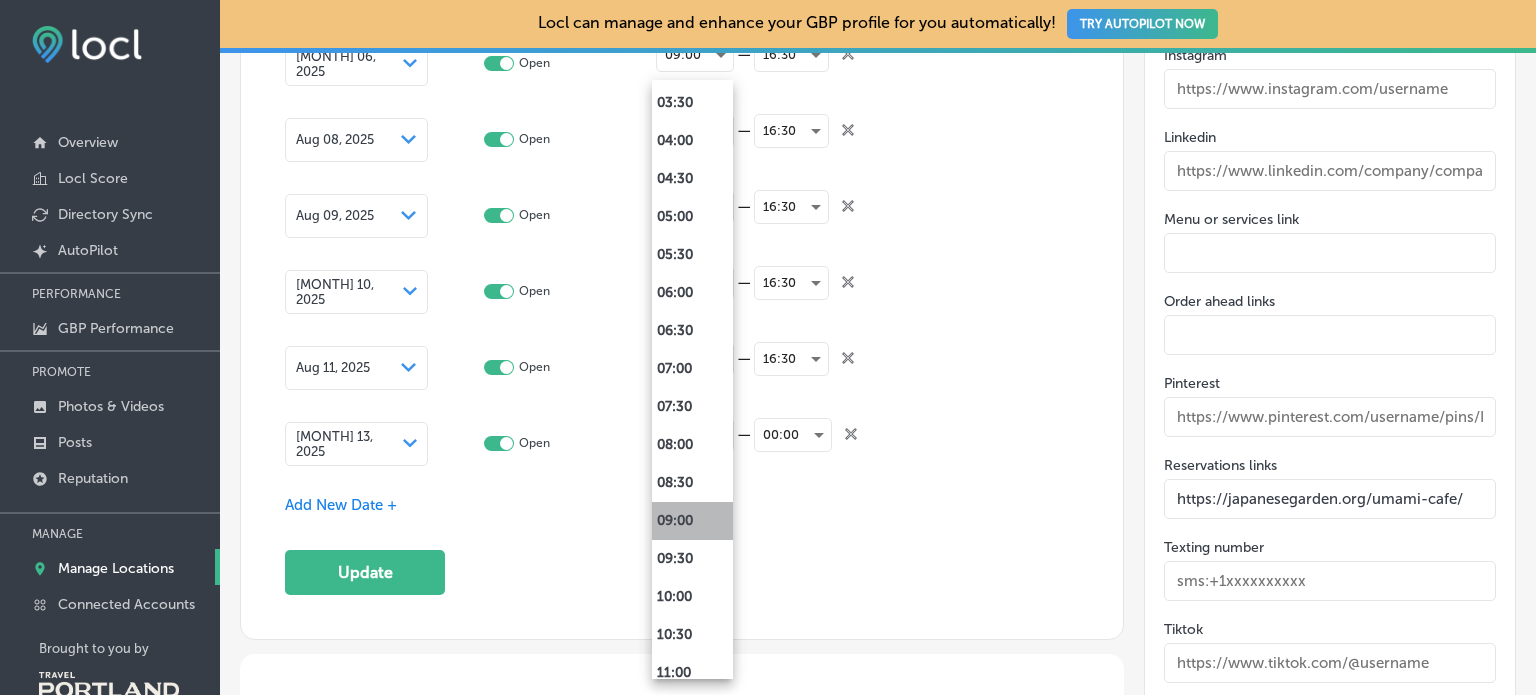 click on "09:00" at bounding box center [692, 521] 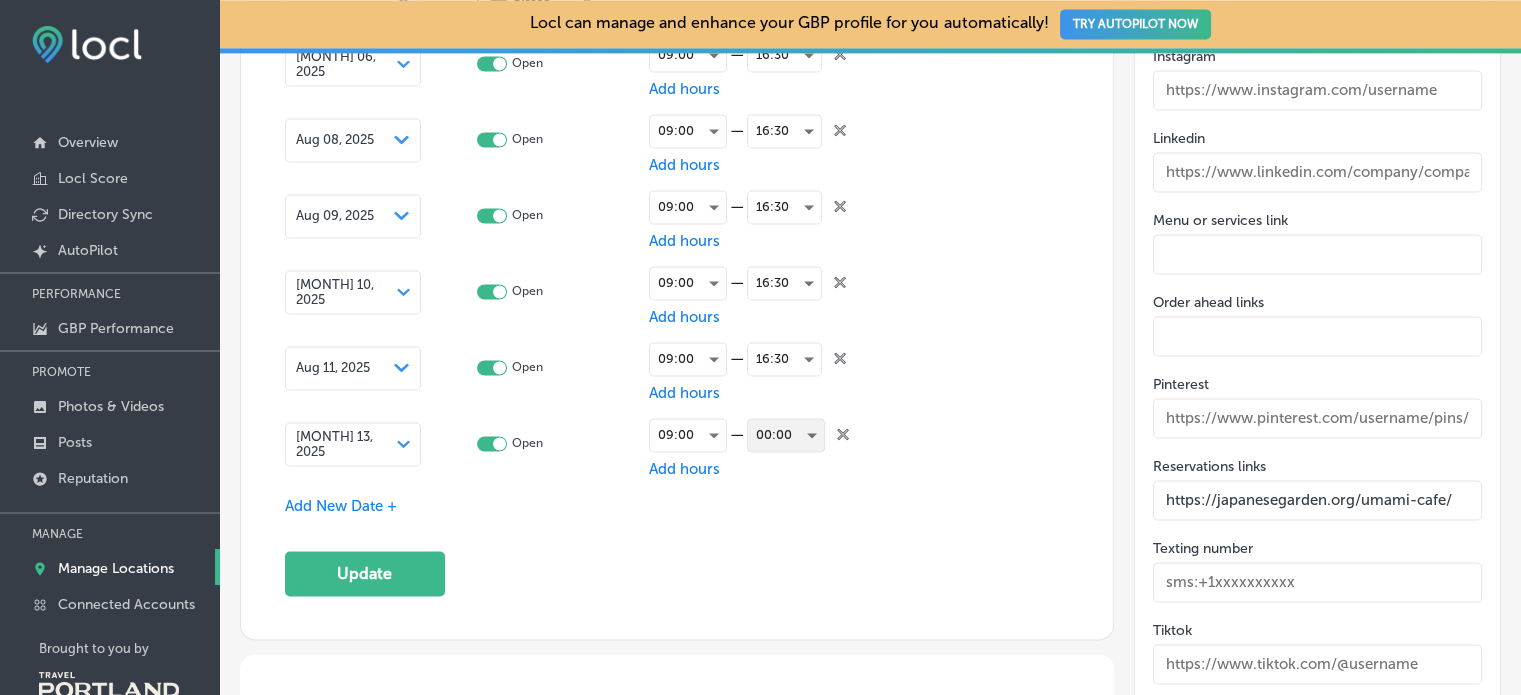 click on "00:00" at bounding box center (786, 435) 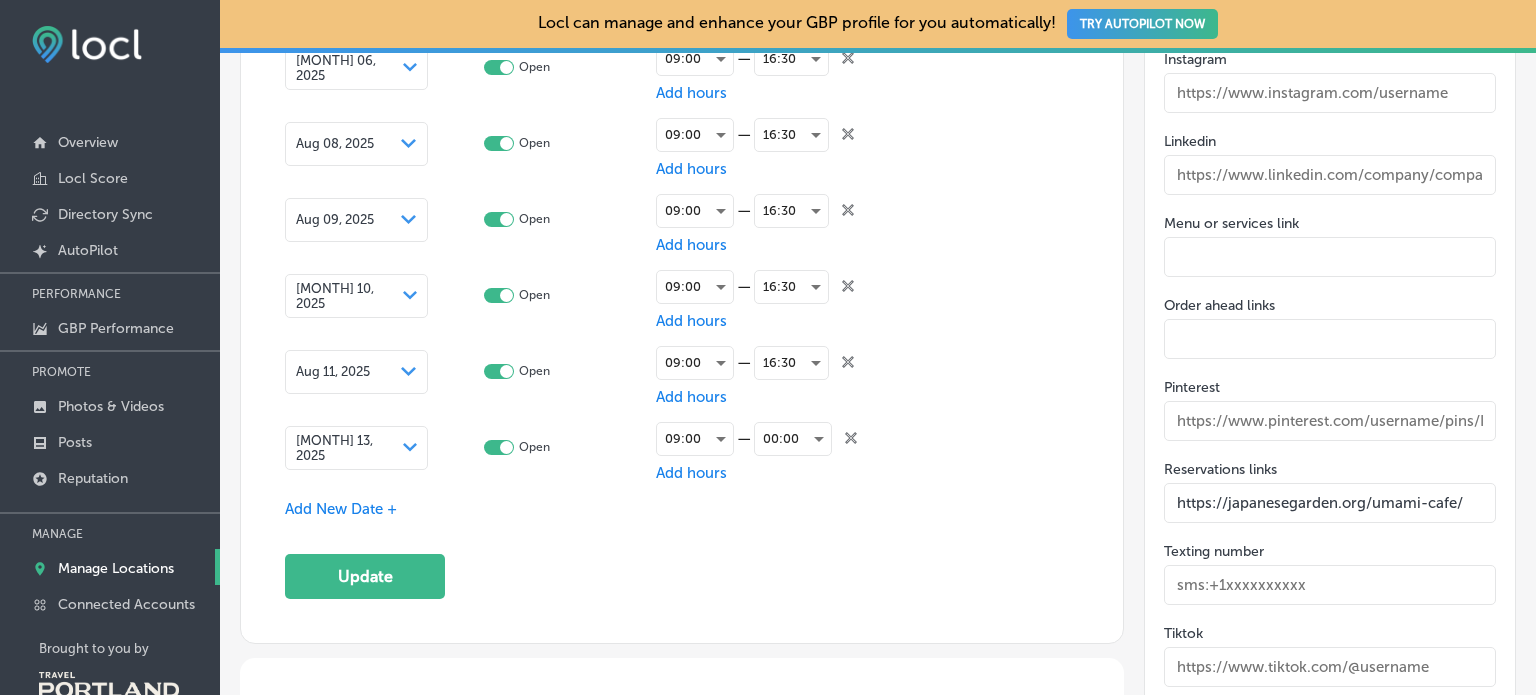 scroll, scrollTop: 2939, scrollLeft: 0, axis: vertical 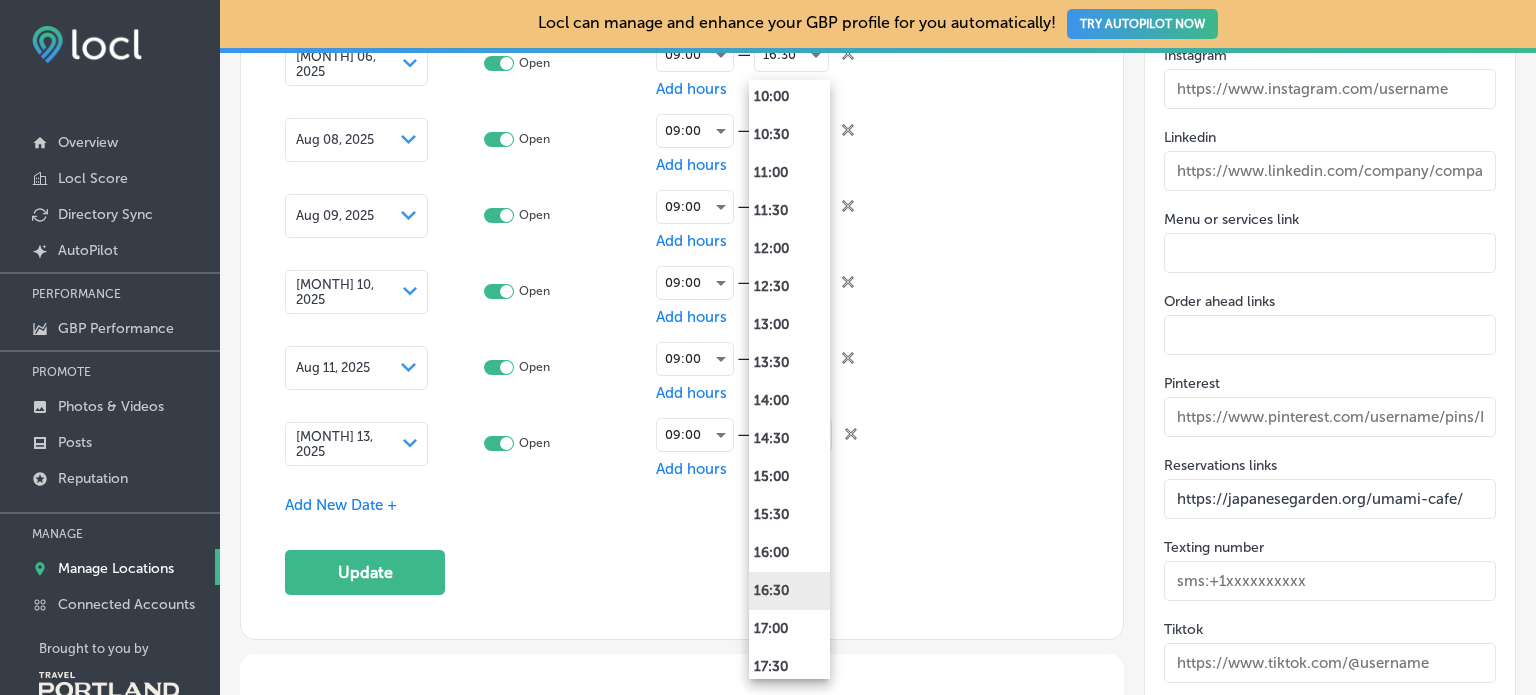 click on "16:30" at bounding box center [789, 591] 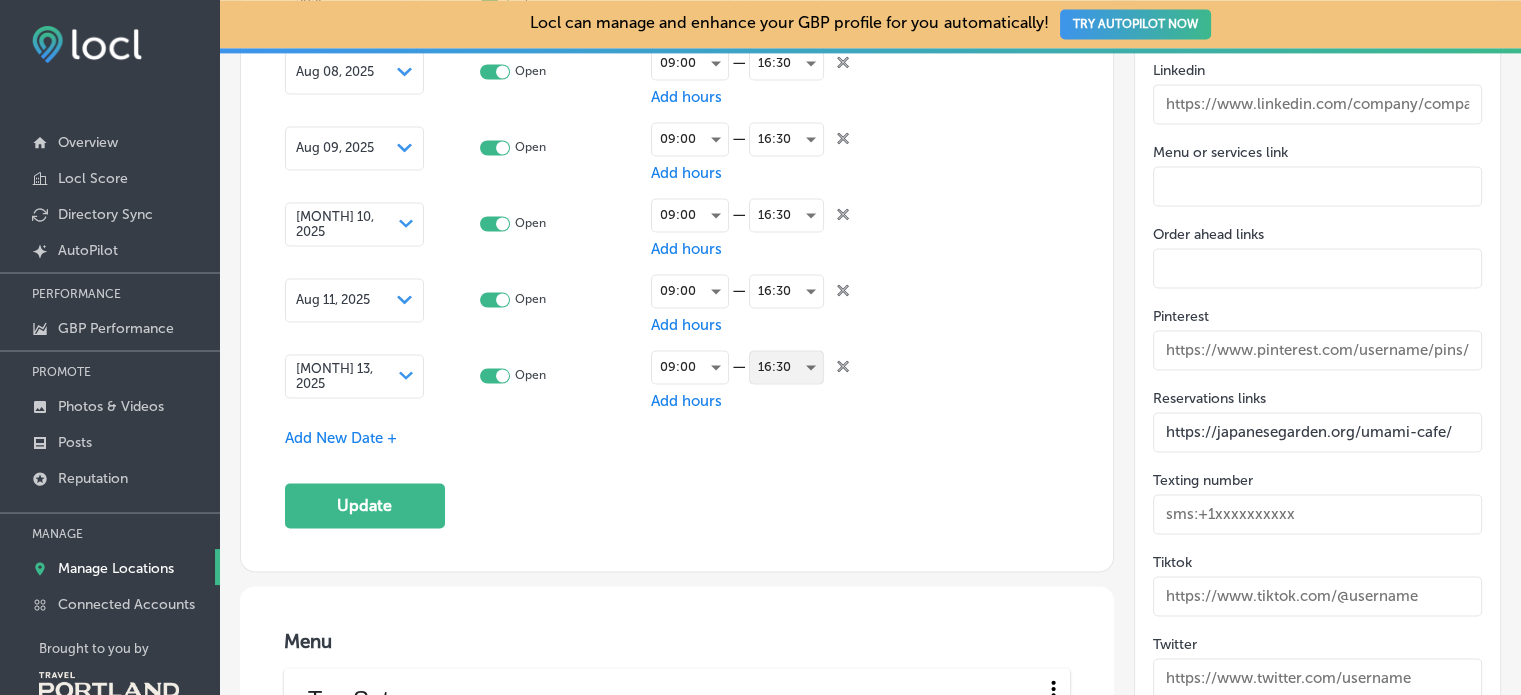 scroll, scrollTop: 3035, scrollLeft: 0, axis: vertical 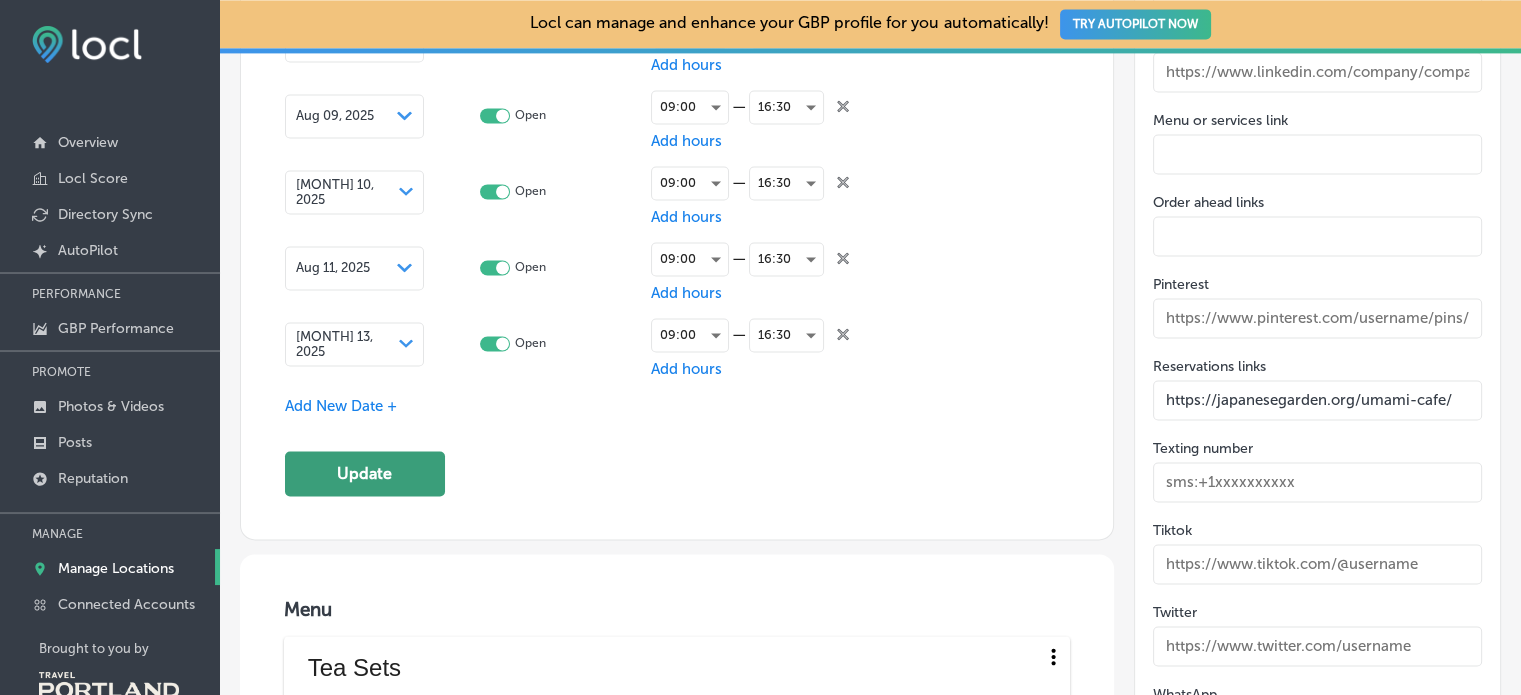click on "Update" 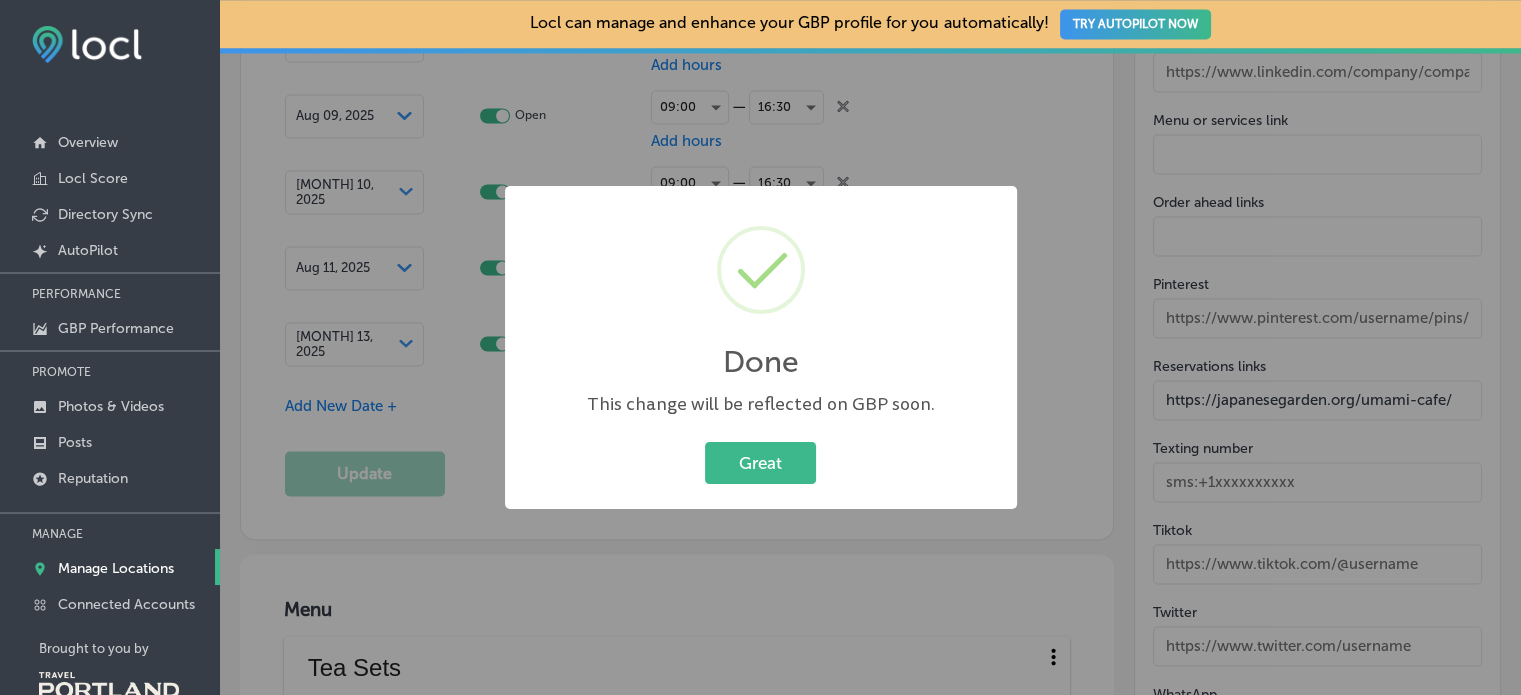 scroll, scrollTop: 3039, scrollLeft: 0, axis: vertical 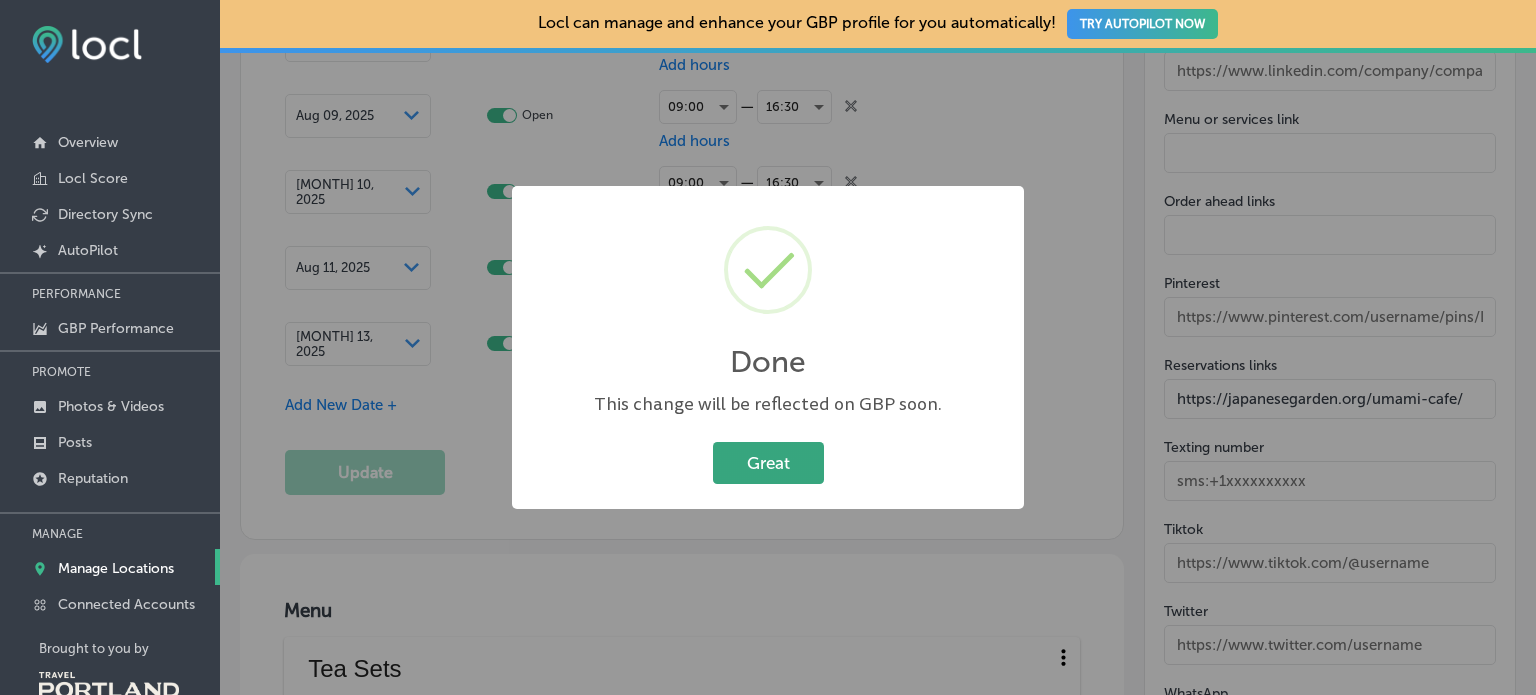 click on "Great" at bounding box center (768, 462) 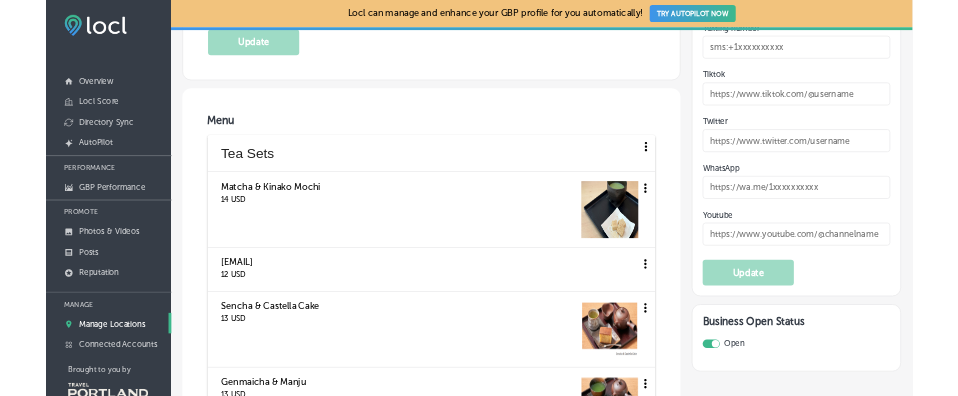 scroll, scrollTop: 3200, scrollLeft: 0, axis: vertical 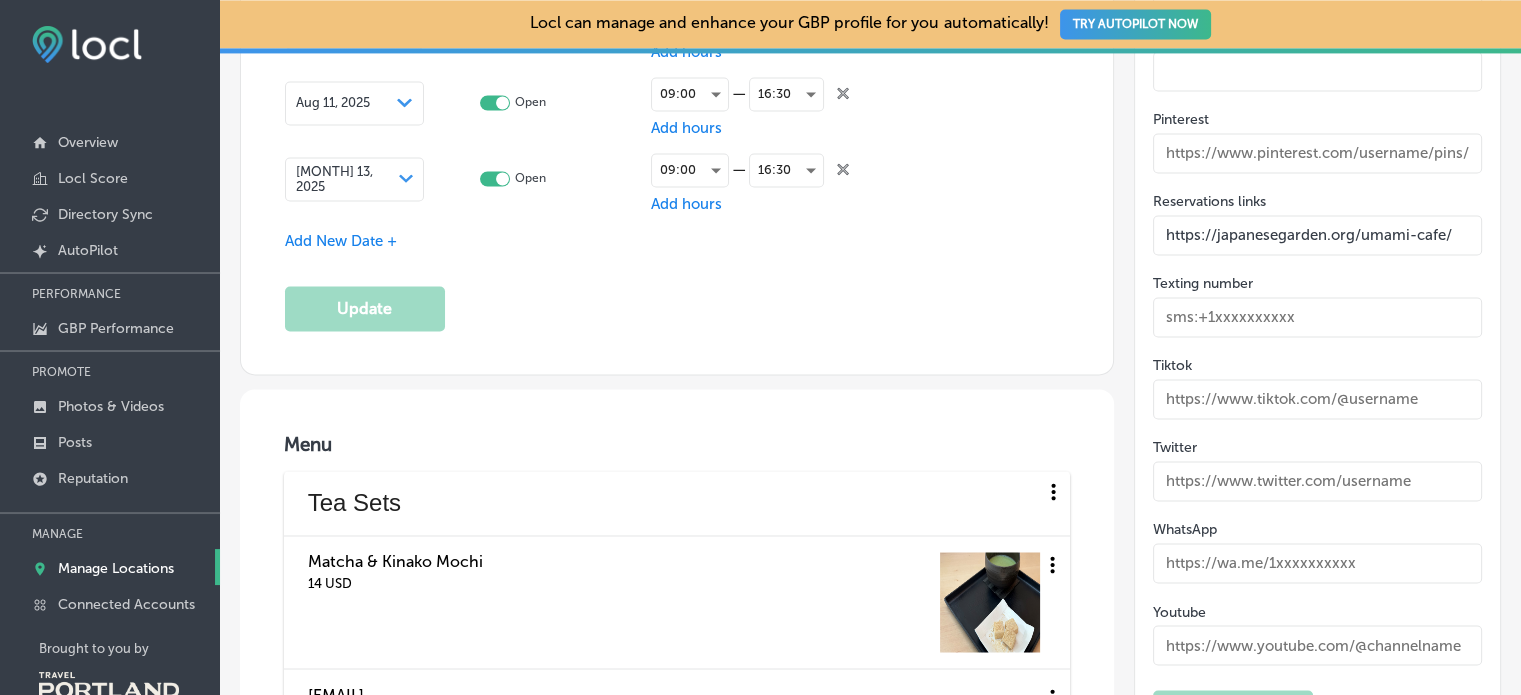 select on "US" 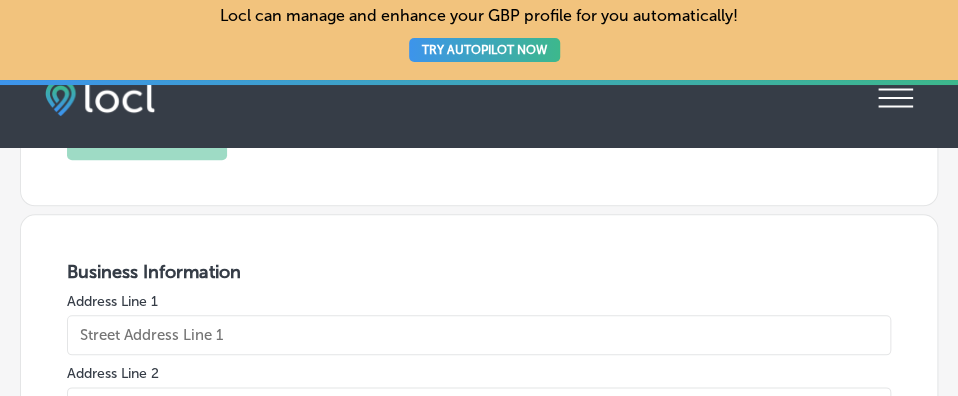type on "[NUMBER] [STREET] [DRIVE]" 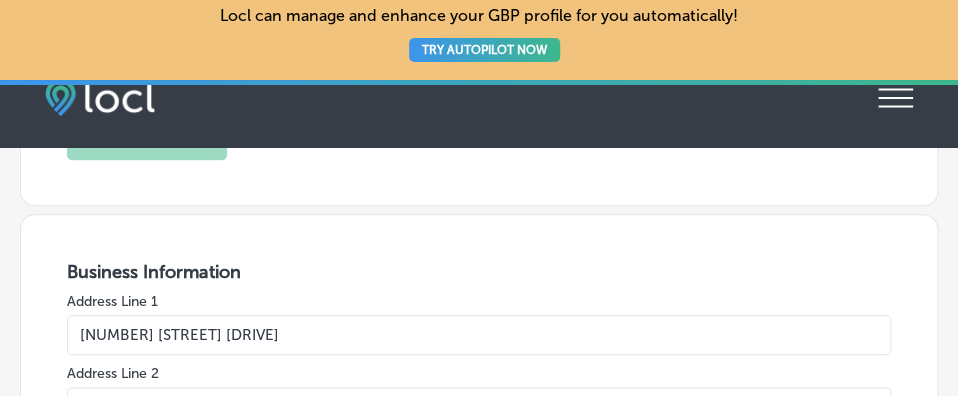 type on "http://japanesegarden.org/umami" 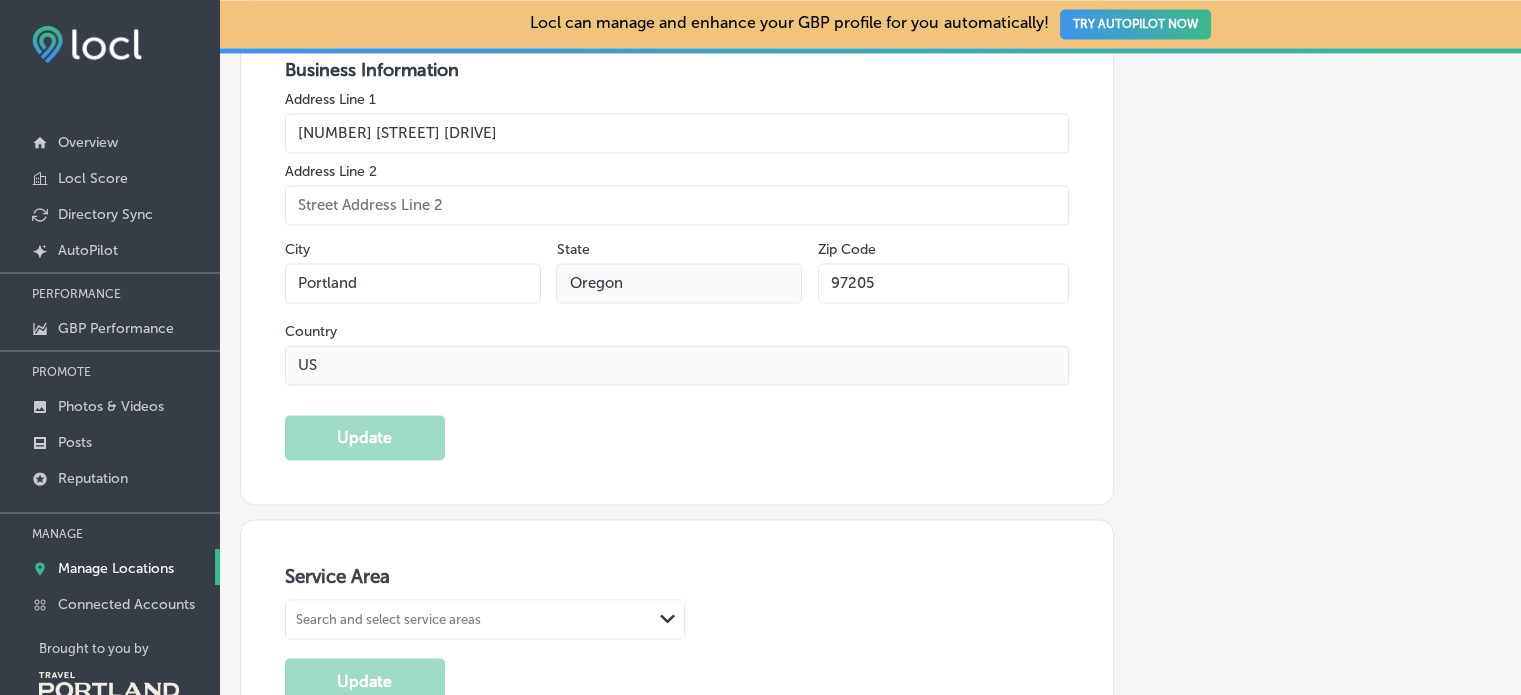 select on "US" 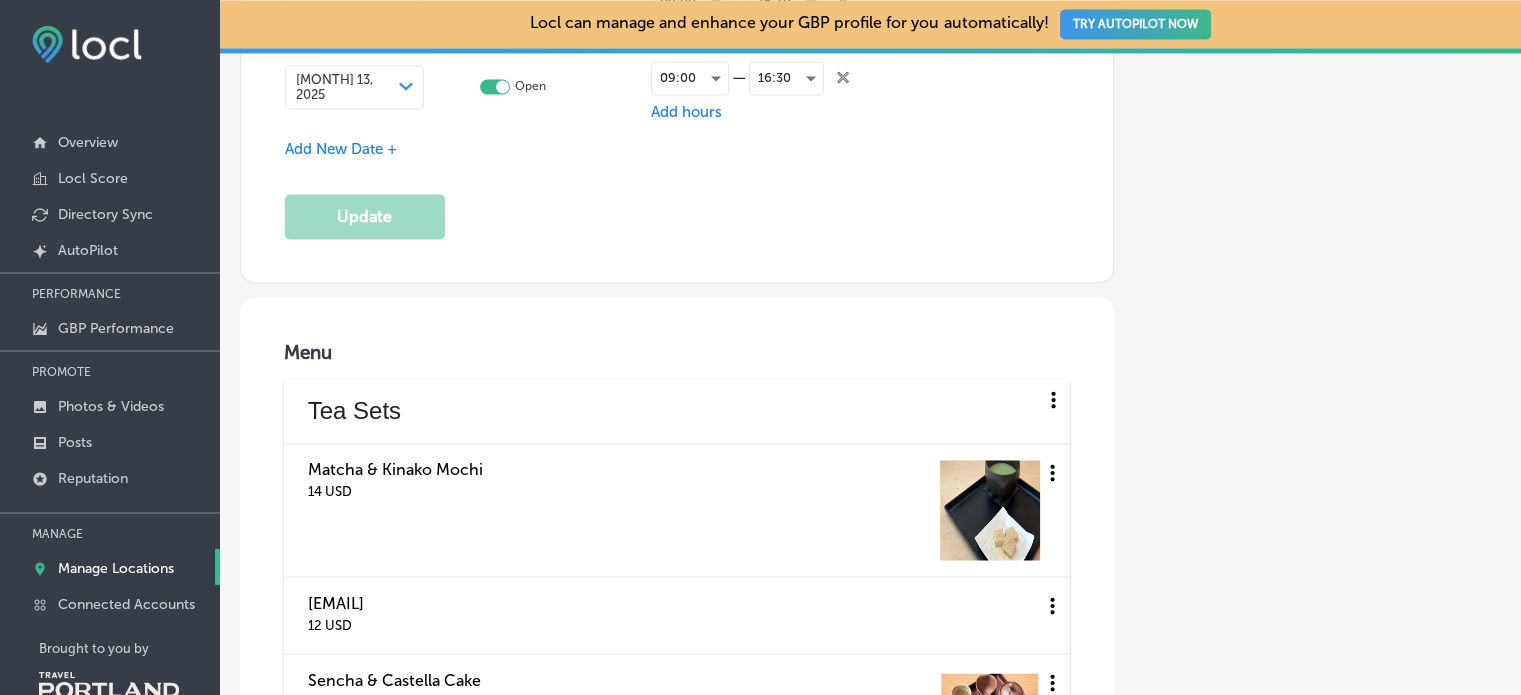 scroll, scrollTop: 3285, scrollLeft: 0, axis: vertical 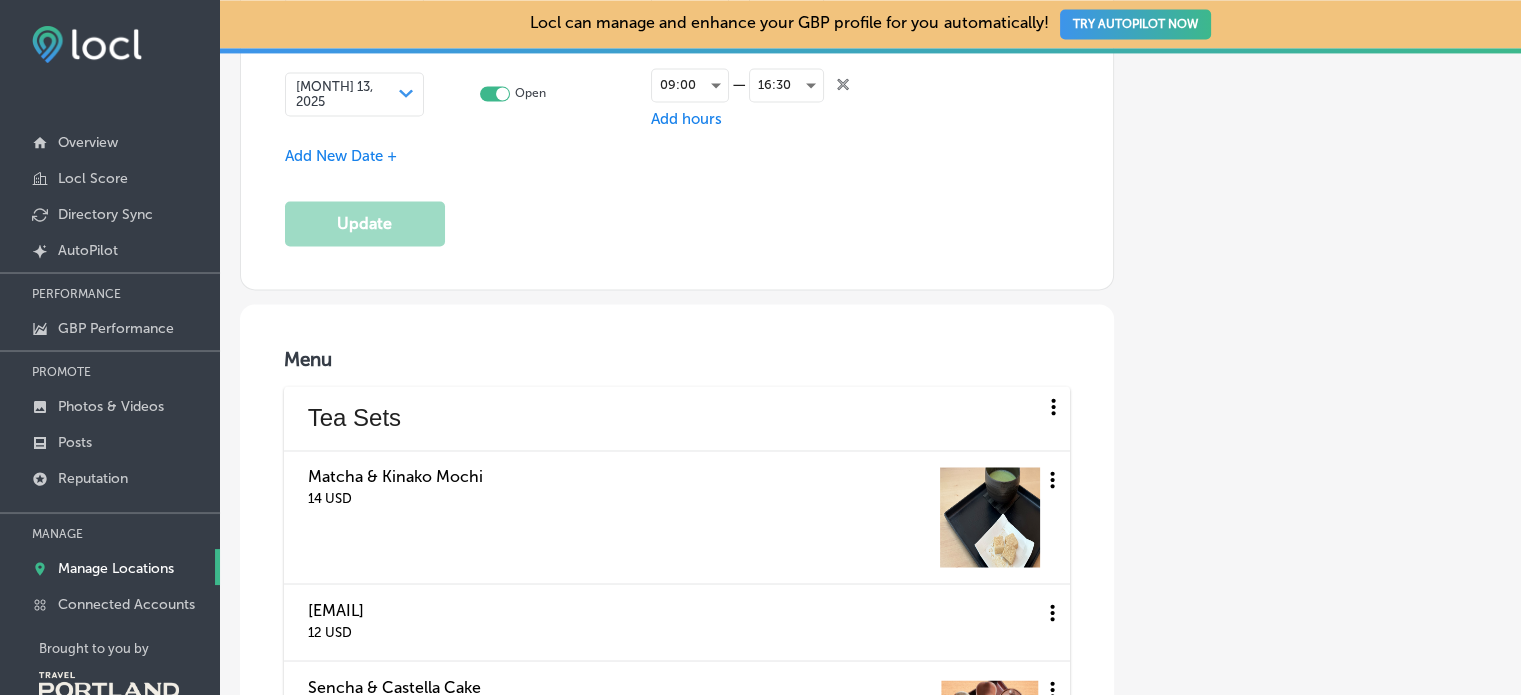 type on "[NUMBER] [STREET] [DRIVE]" 